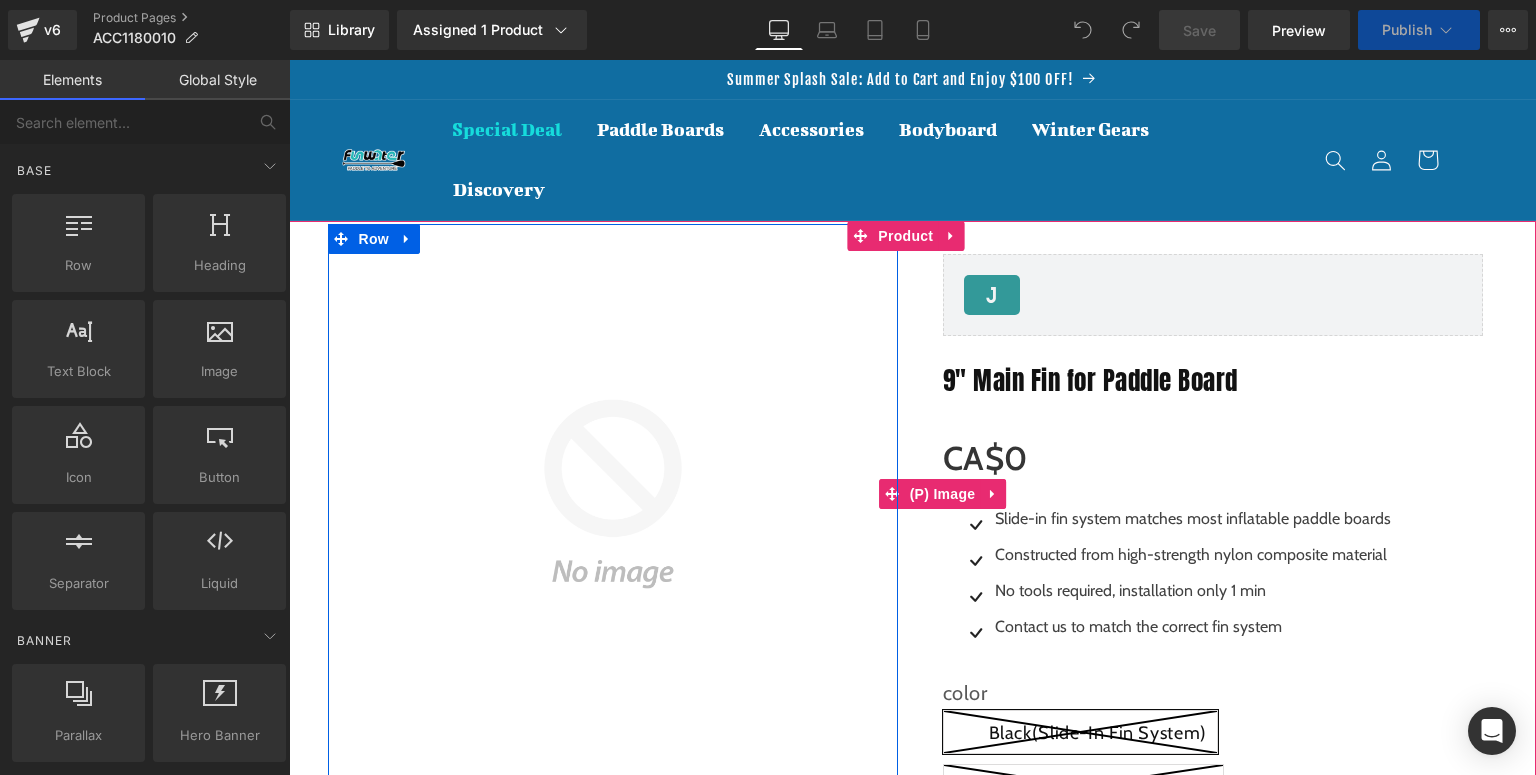 scroll, scrollTop: 0, scrollLeft: 0, axis: both 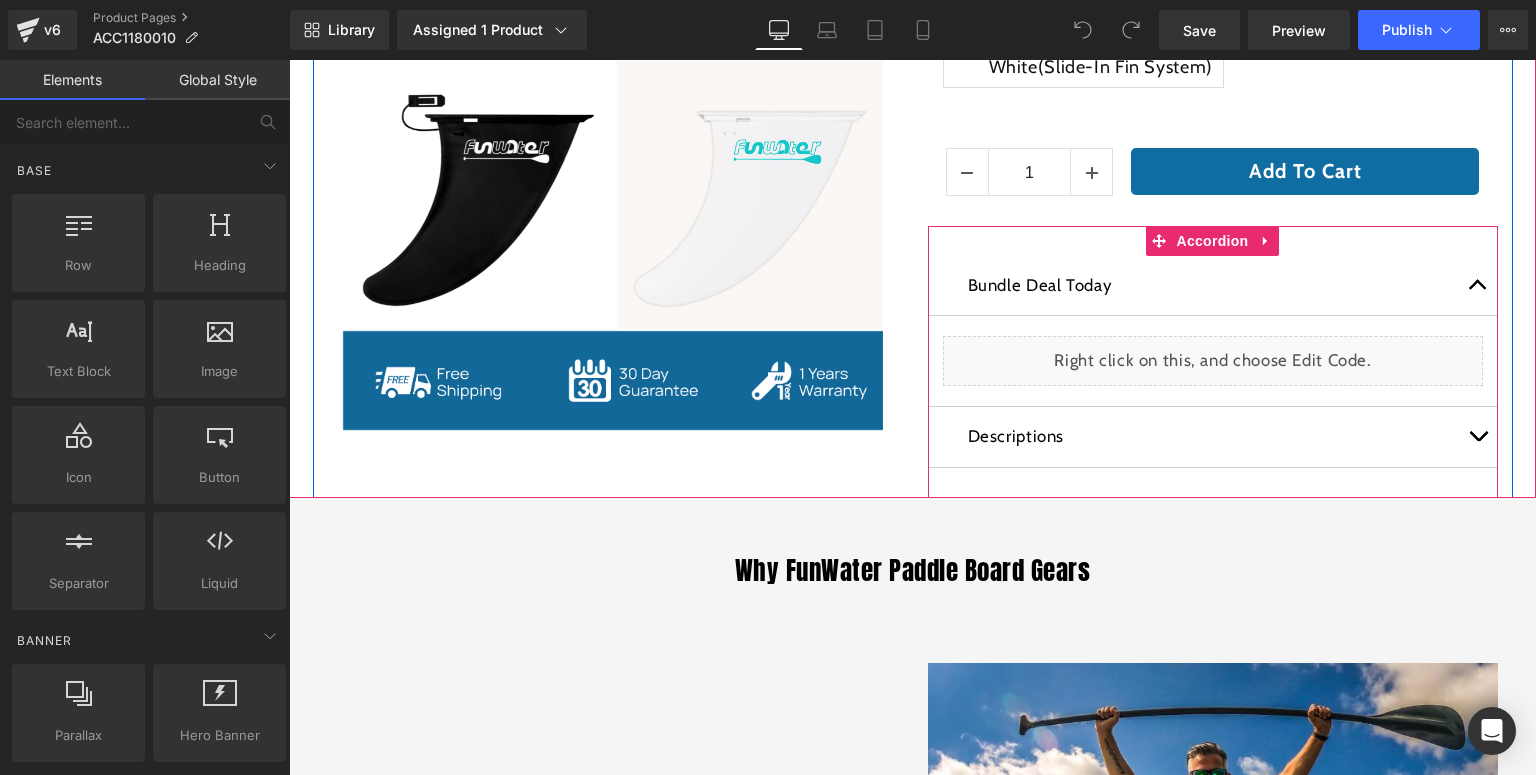 click at bounding box center (289, 60) 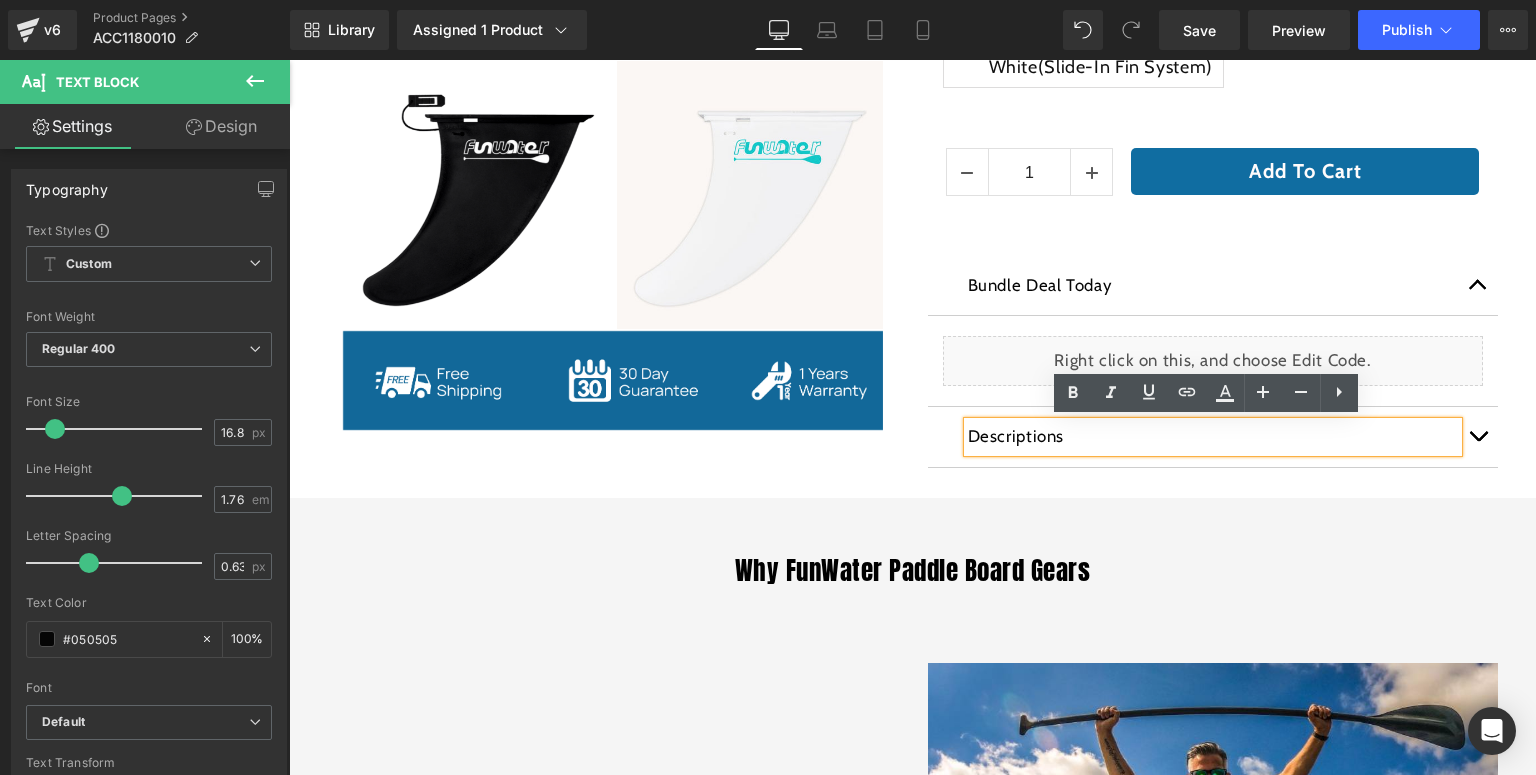 click at bounding box center [1478, 441] 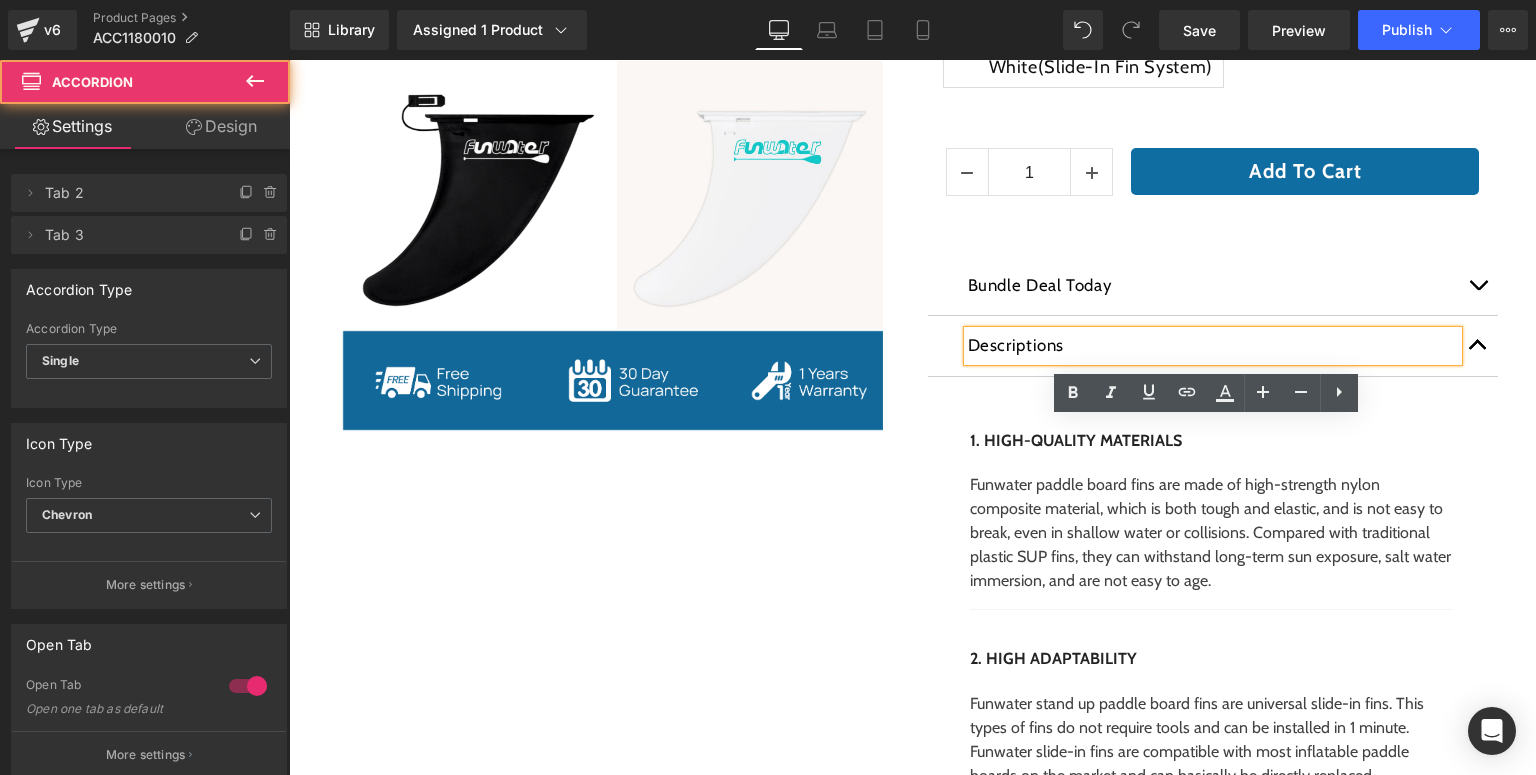 click at bounding box center [1478, 346] 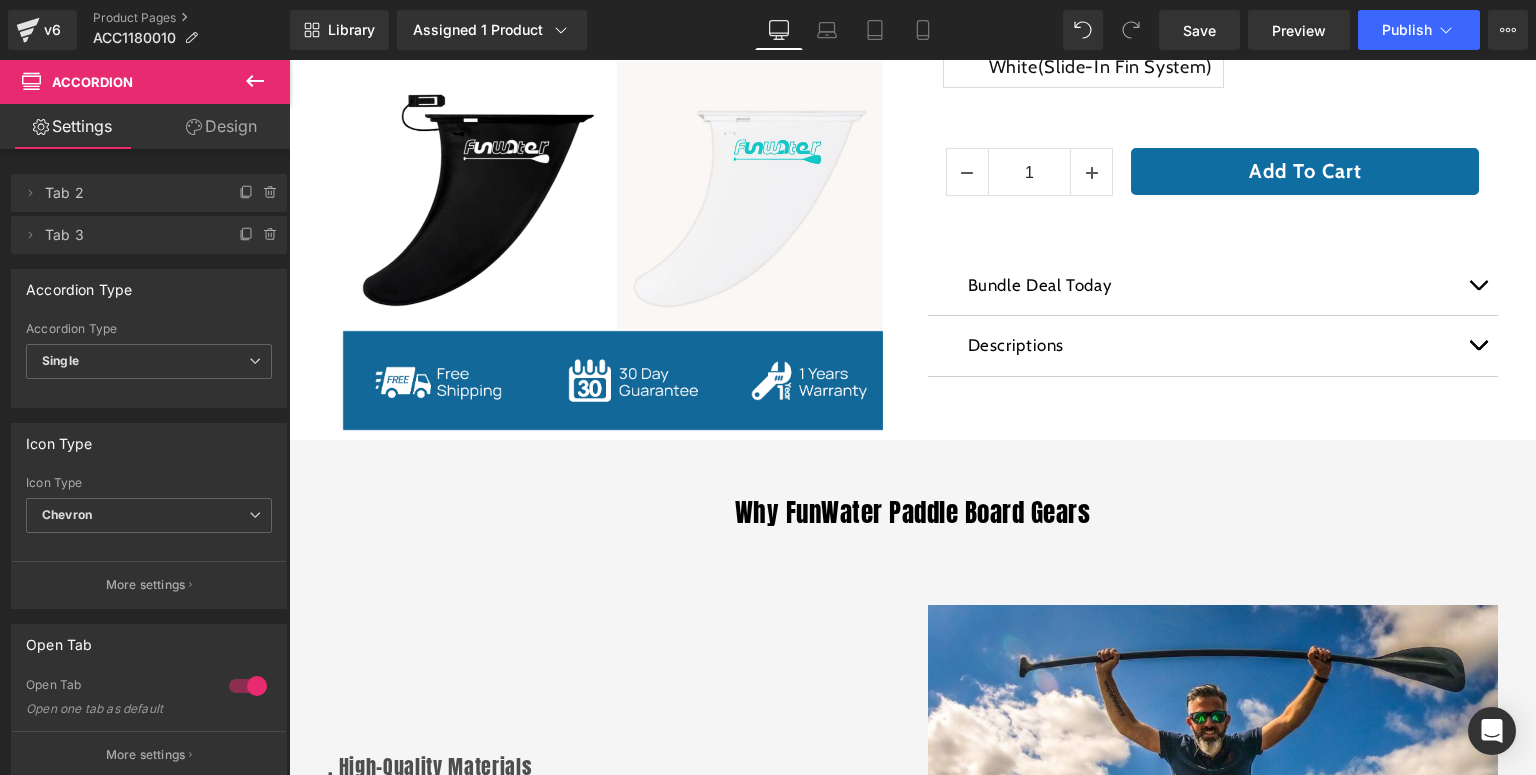 click 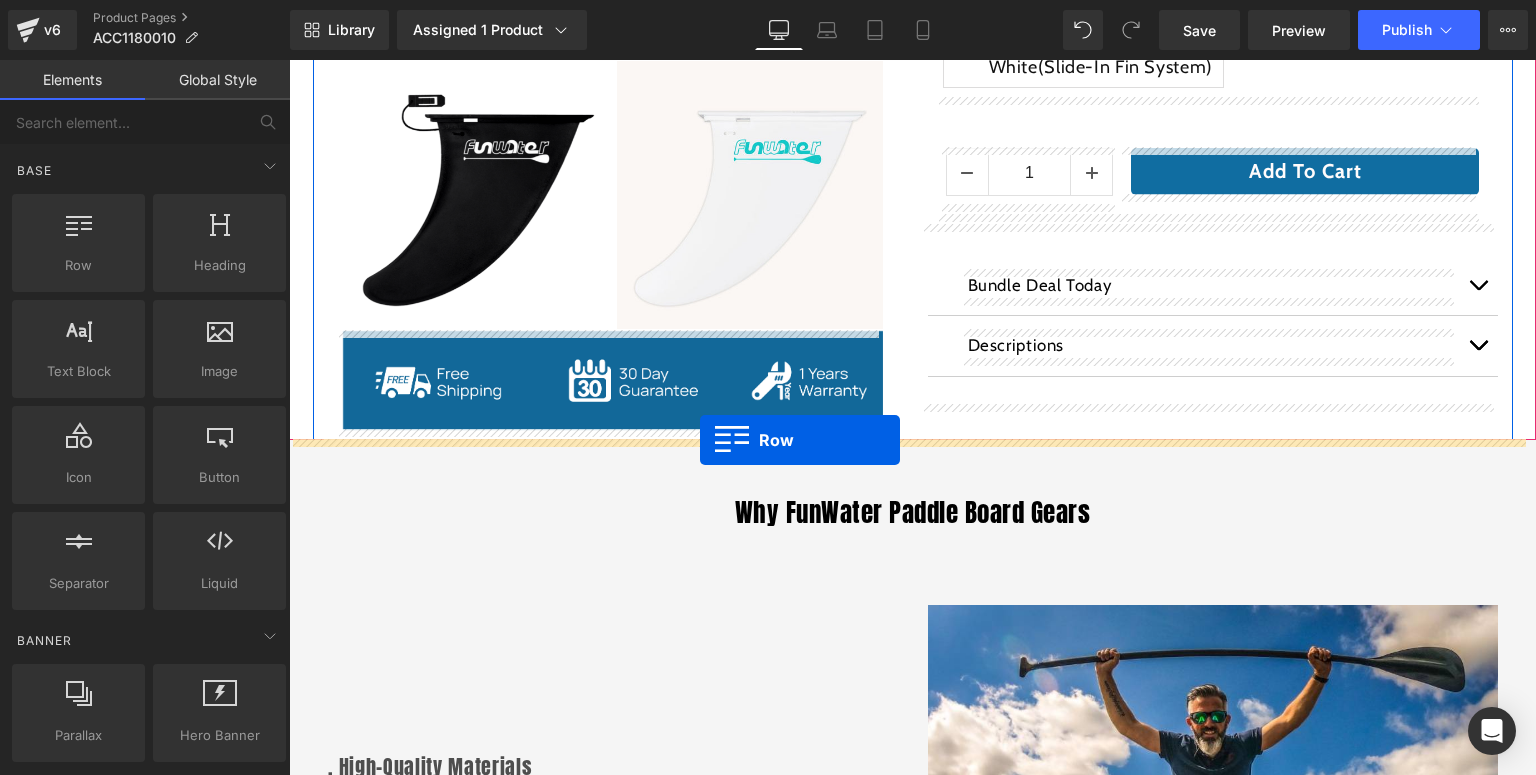 drag, startPoint x: 354, startPoint y: 293, endPoint x: 700, endPoint y: 440, distance: 375.9322 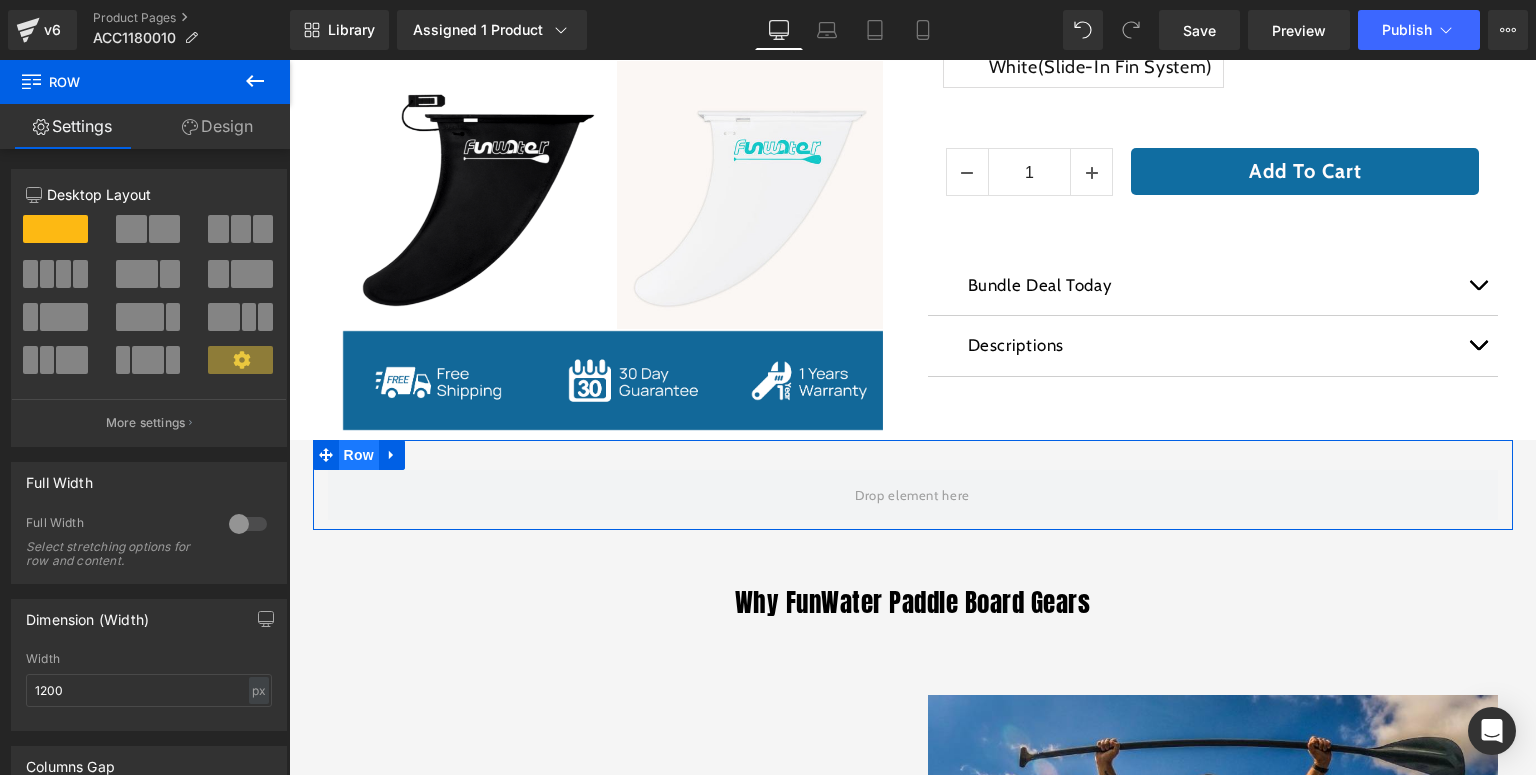 click on "Row" at bounding box center (359, 455) 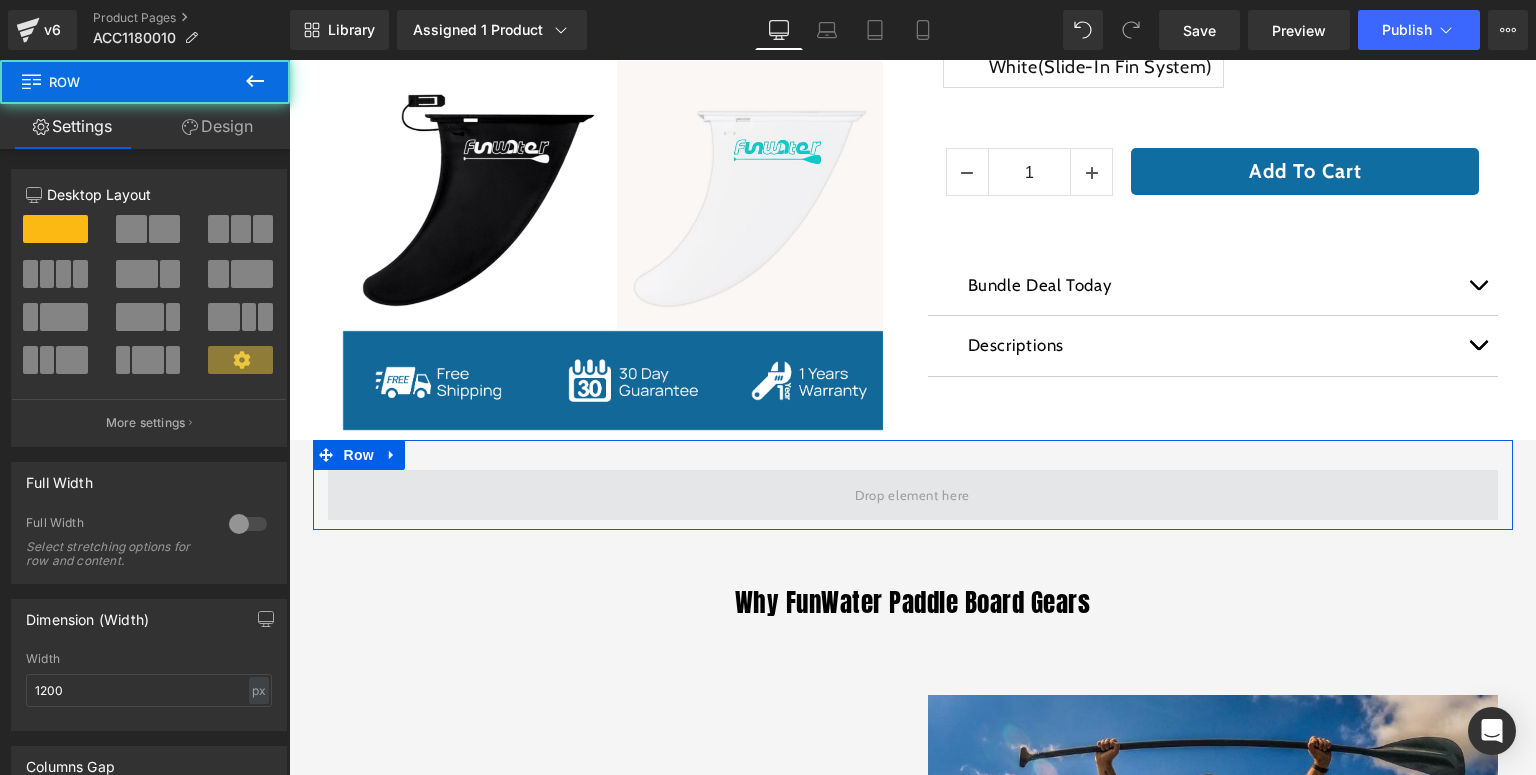 click at bounding box center (913, 495) 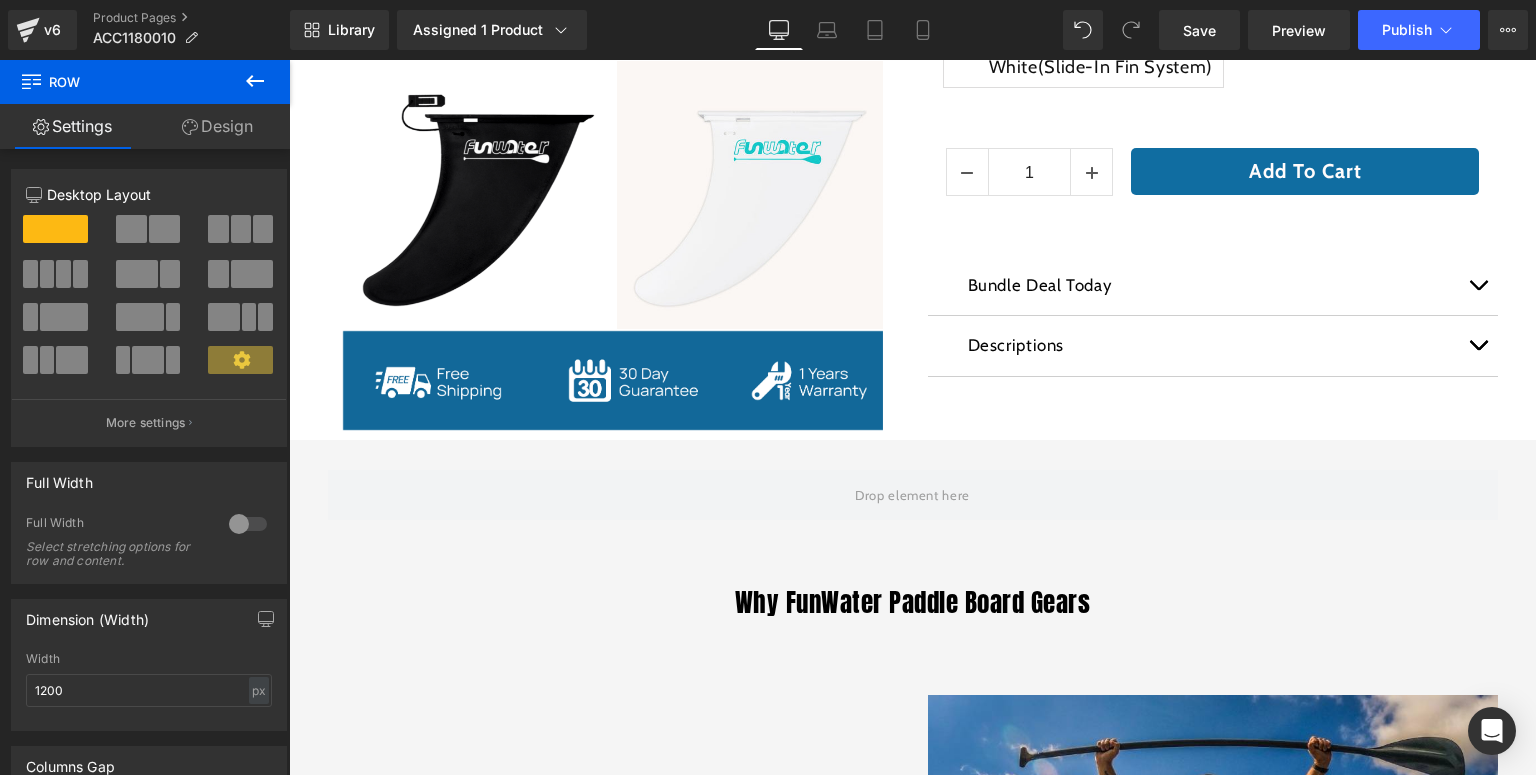 click at bounding box center [255, 82] 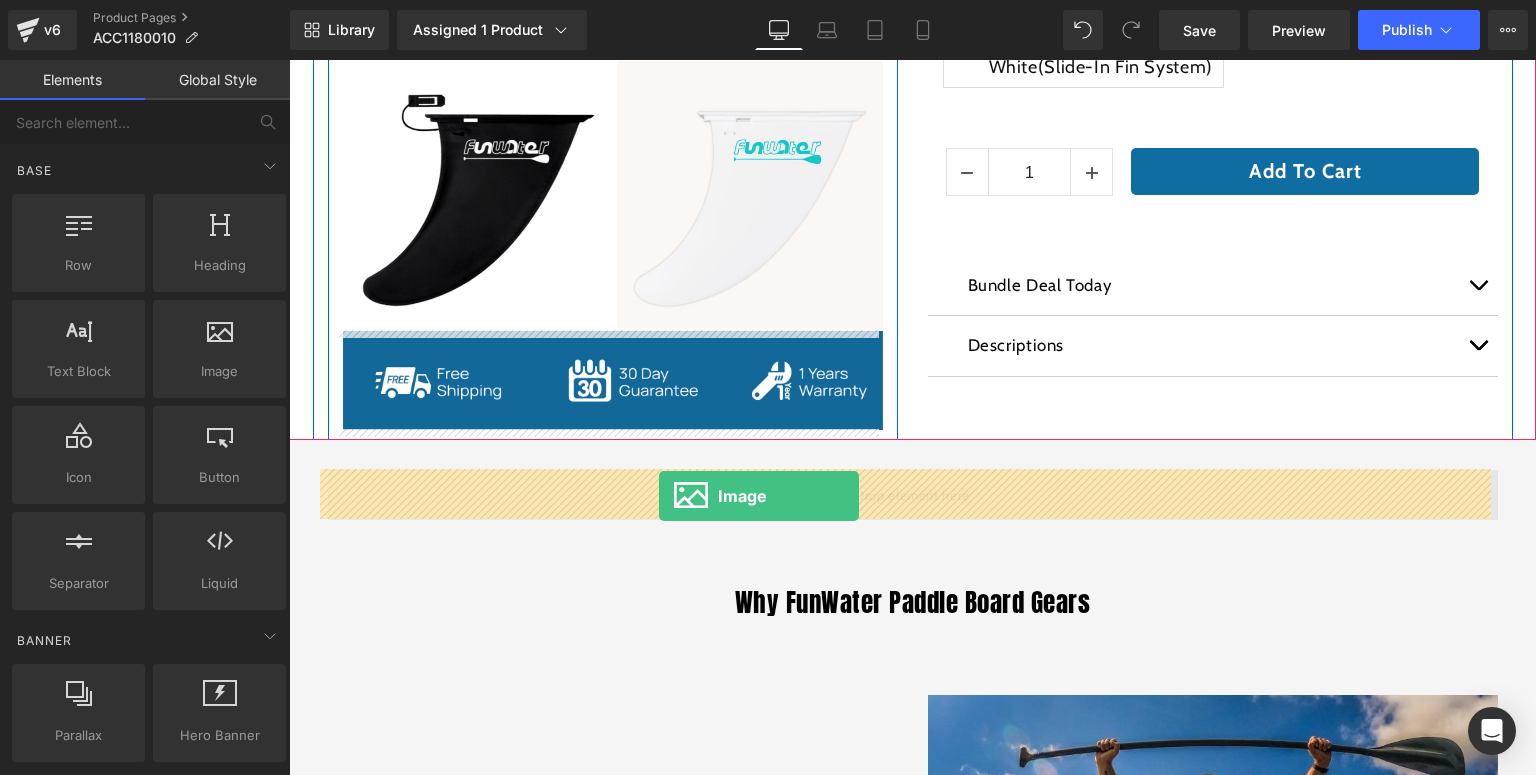 drag, startPoint x: 504, startPoint y: 410, endPoint x: 659, endPoint y: 496, distance: 177.25969 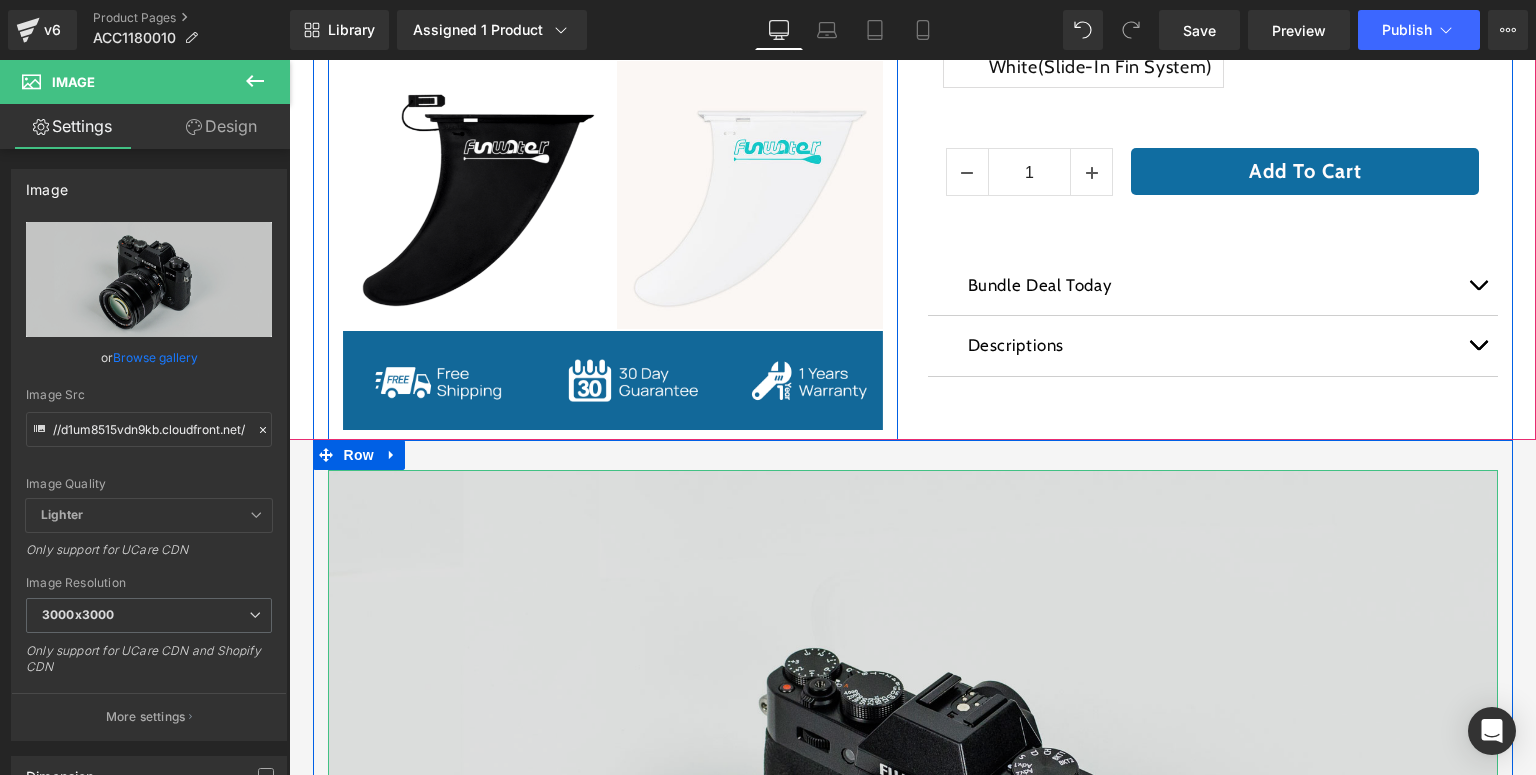 click at bounding box center [913, 857] 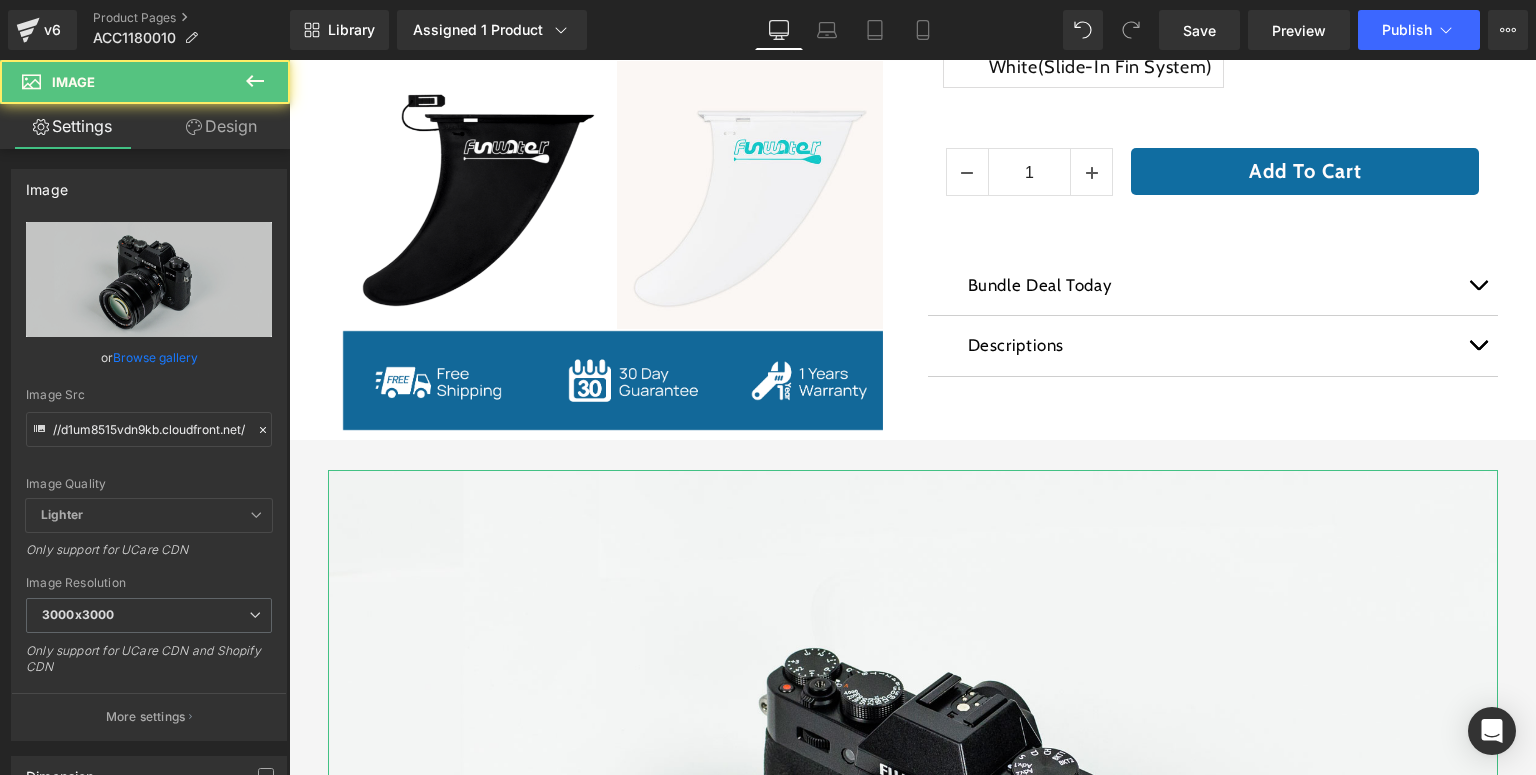 click on "Design" at bounding box center [221, 126] 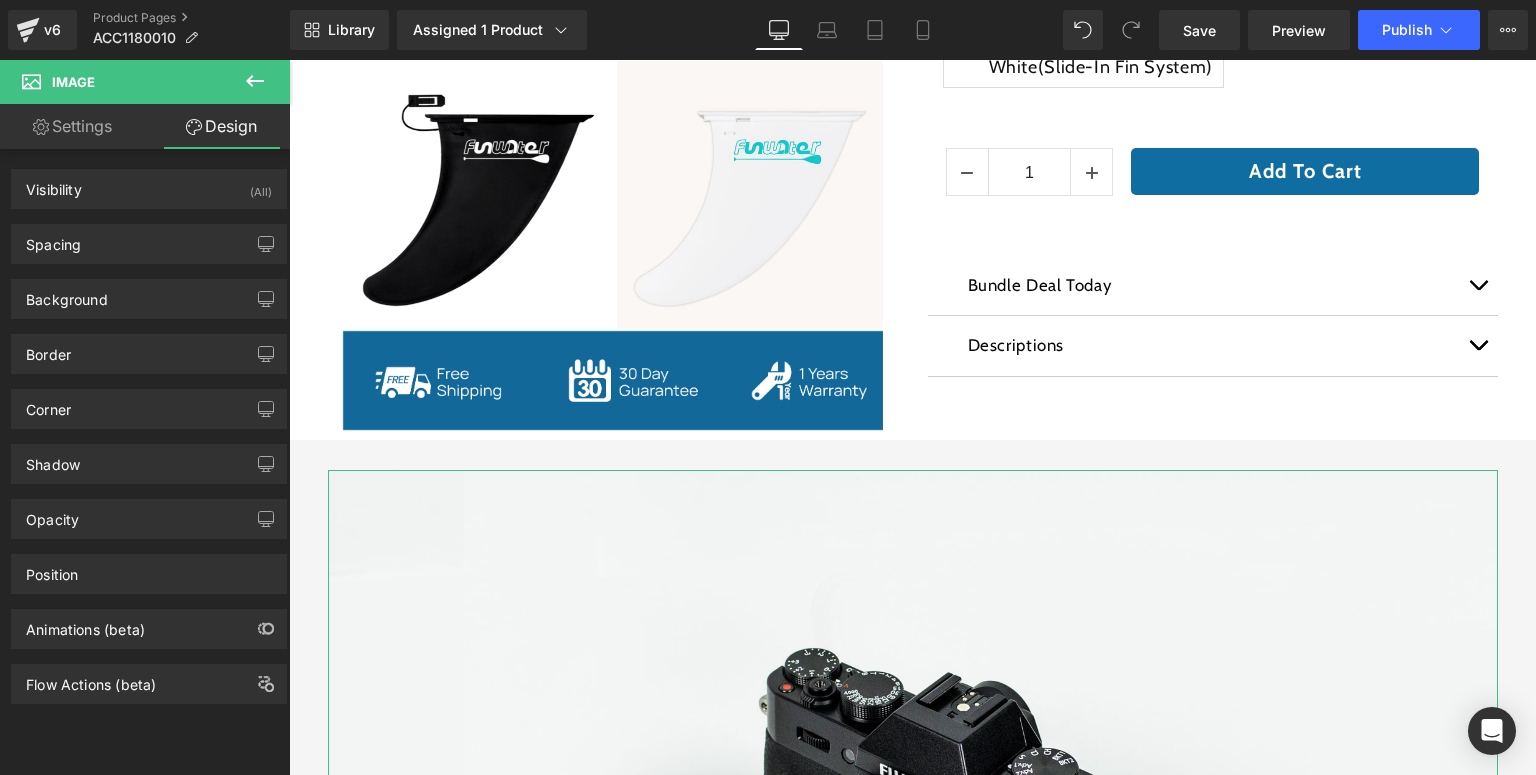 click on "Background
Color & Image color
Color %
Image  Replace Image  Upload image or  Browse gallery Image Src Image Quality Lighter Lightest
Lighter
Lighter Lightest Only support for UCare CDN
More settings" at bounding box center [149, 291] 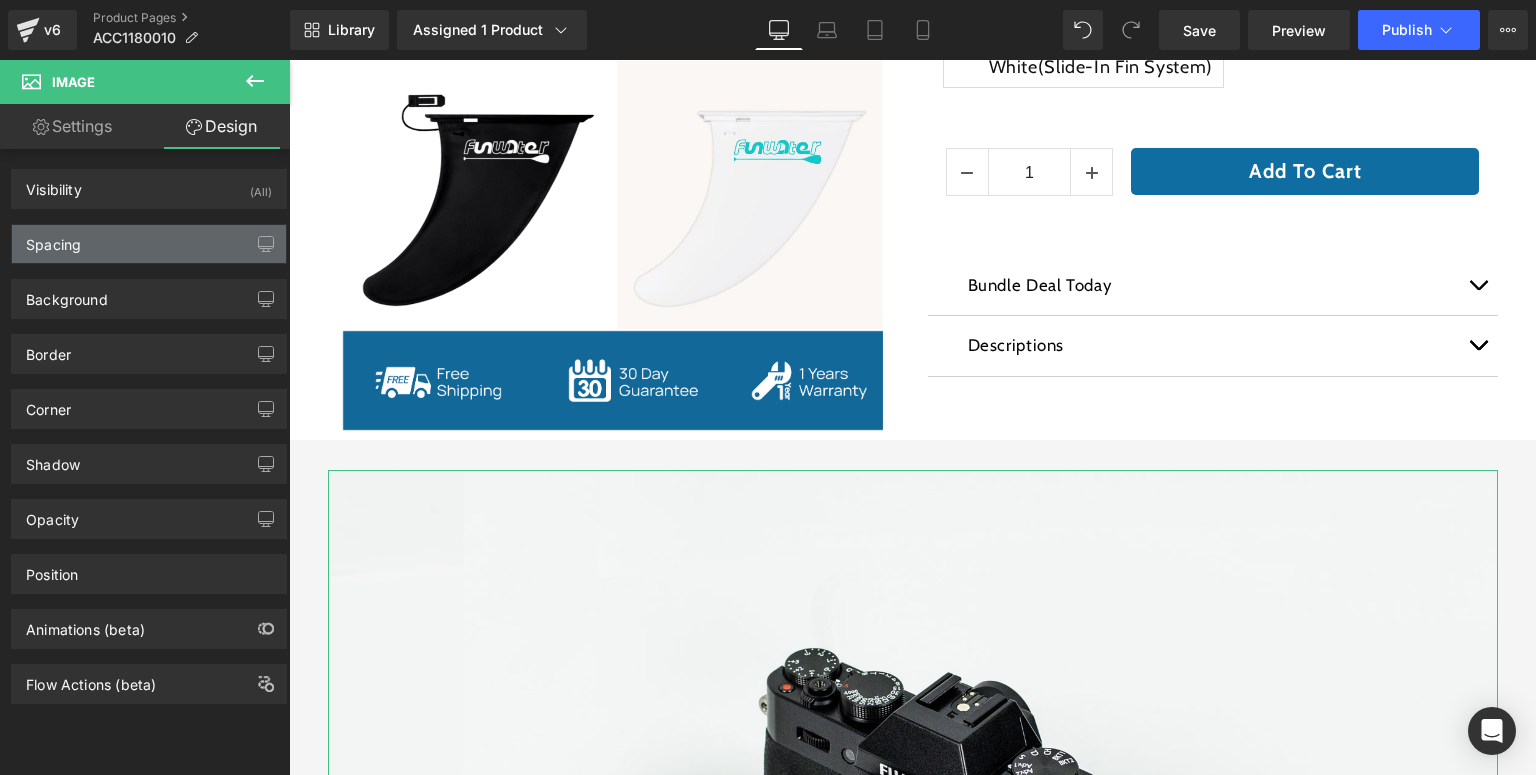 click on "Spacing" at bounding box center [149, 244] 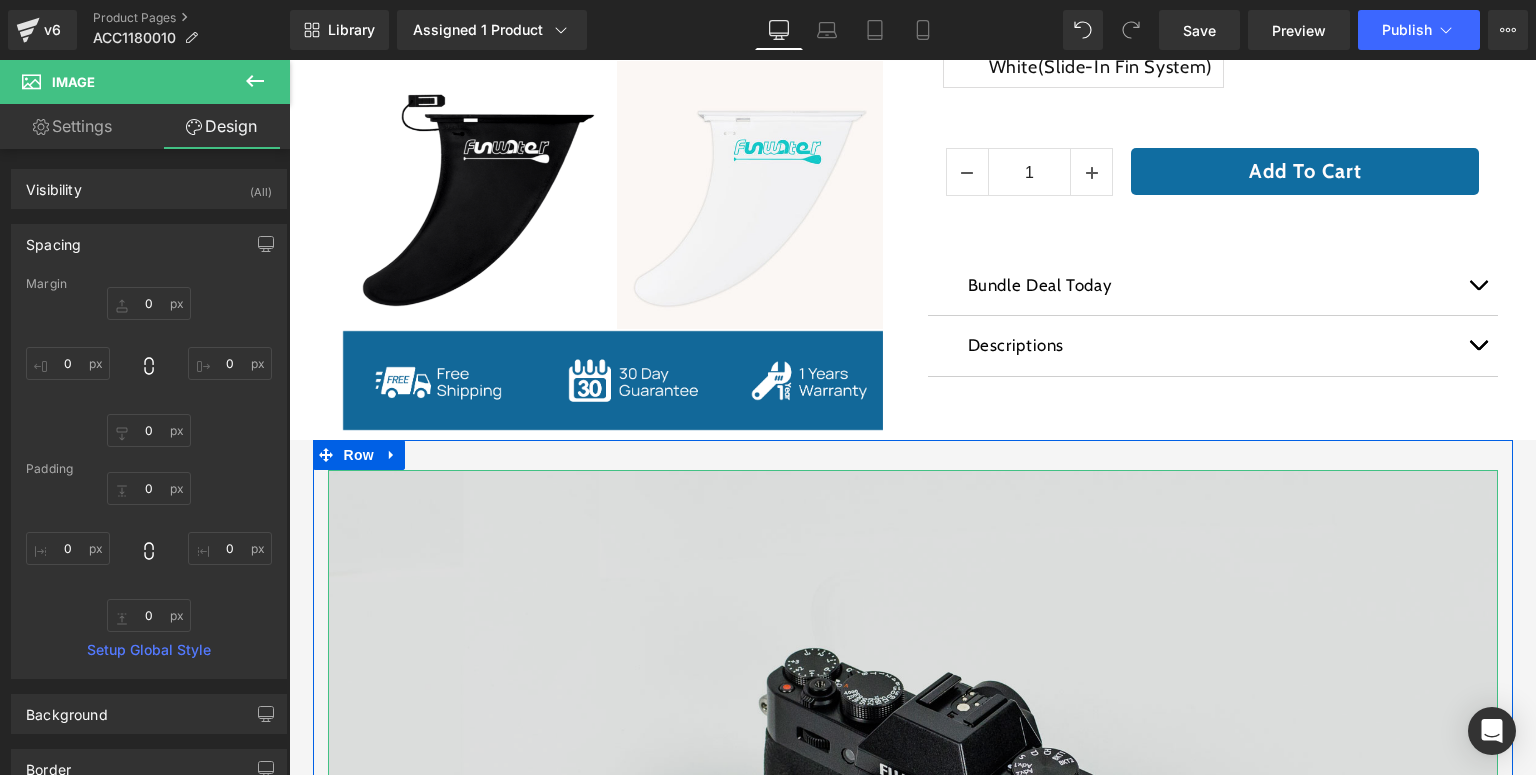 click at bounding box center (913, 857) 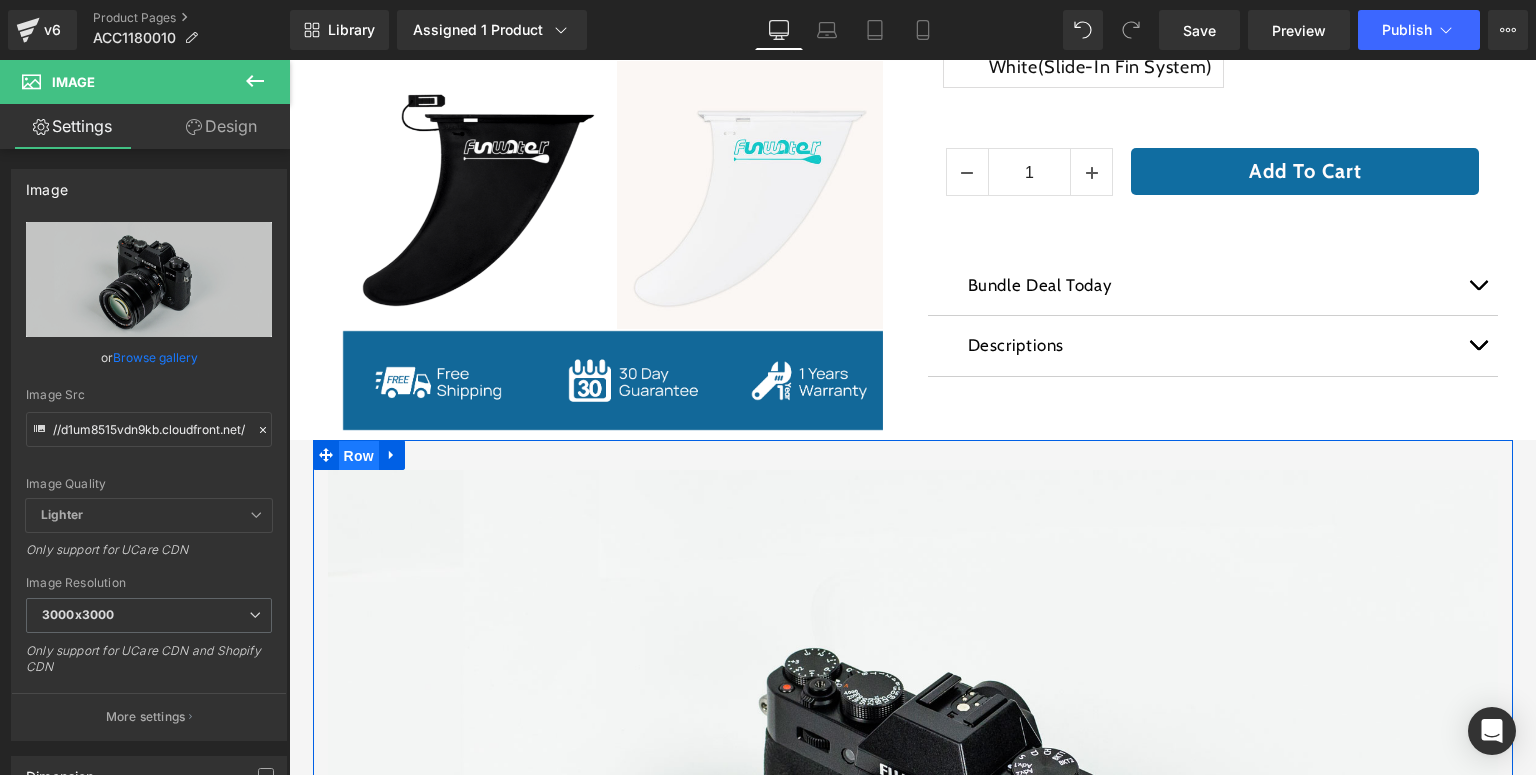 click on "Row" at bounding box center [359, 456] 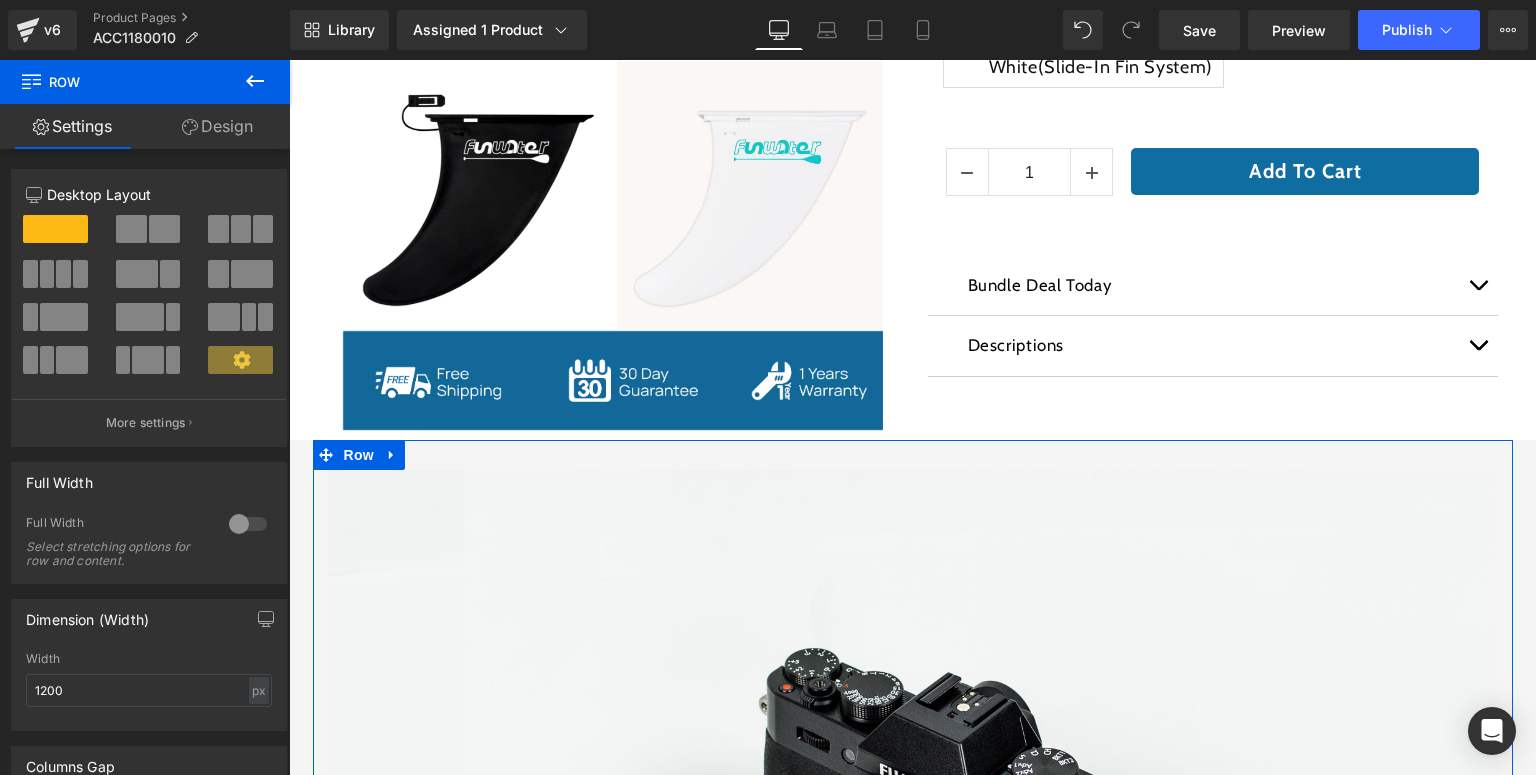click on "Design" at bounding box center [217, 126] 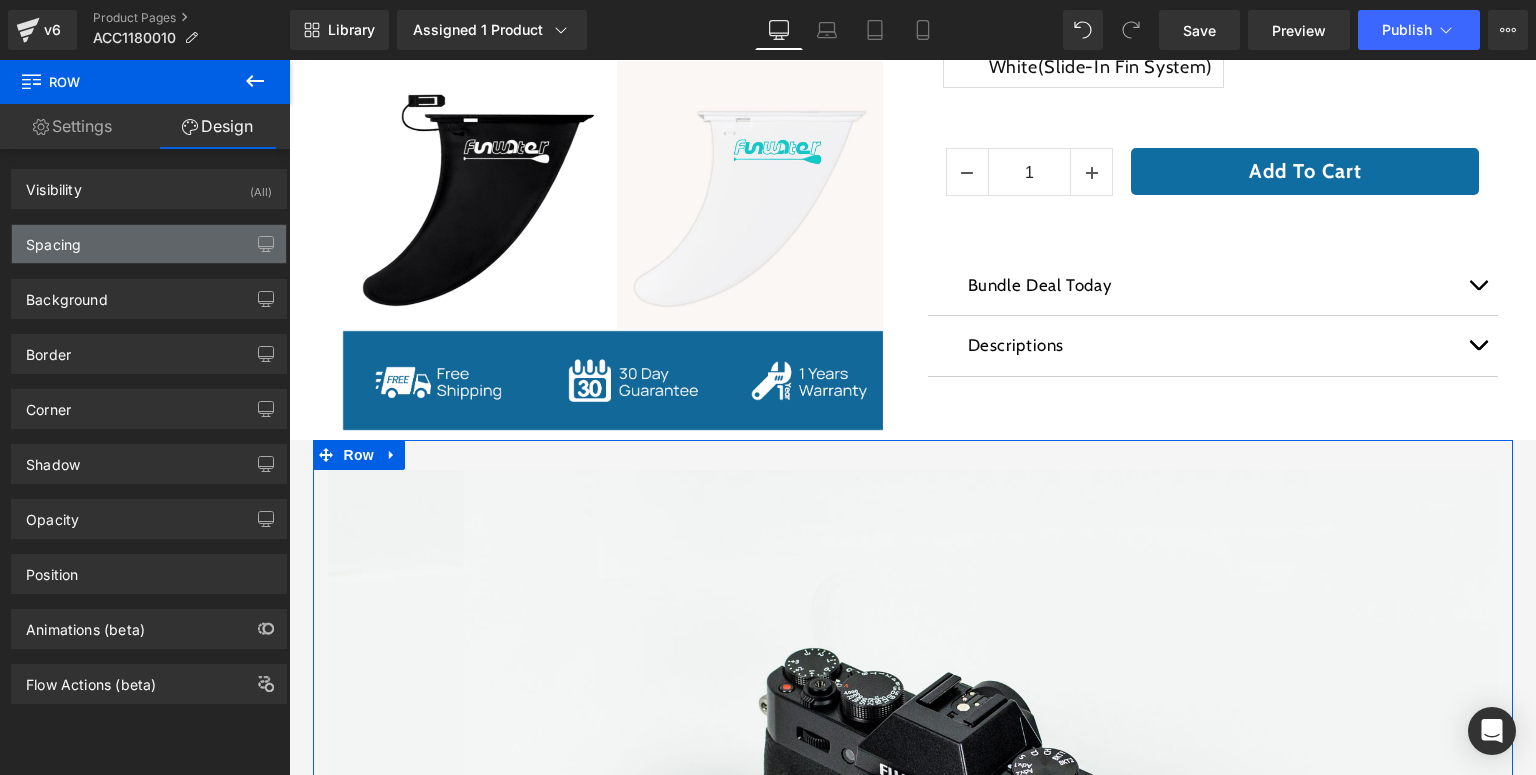 click on "Spacing" at bounding box center [149, 244] 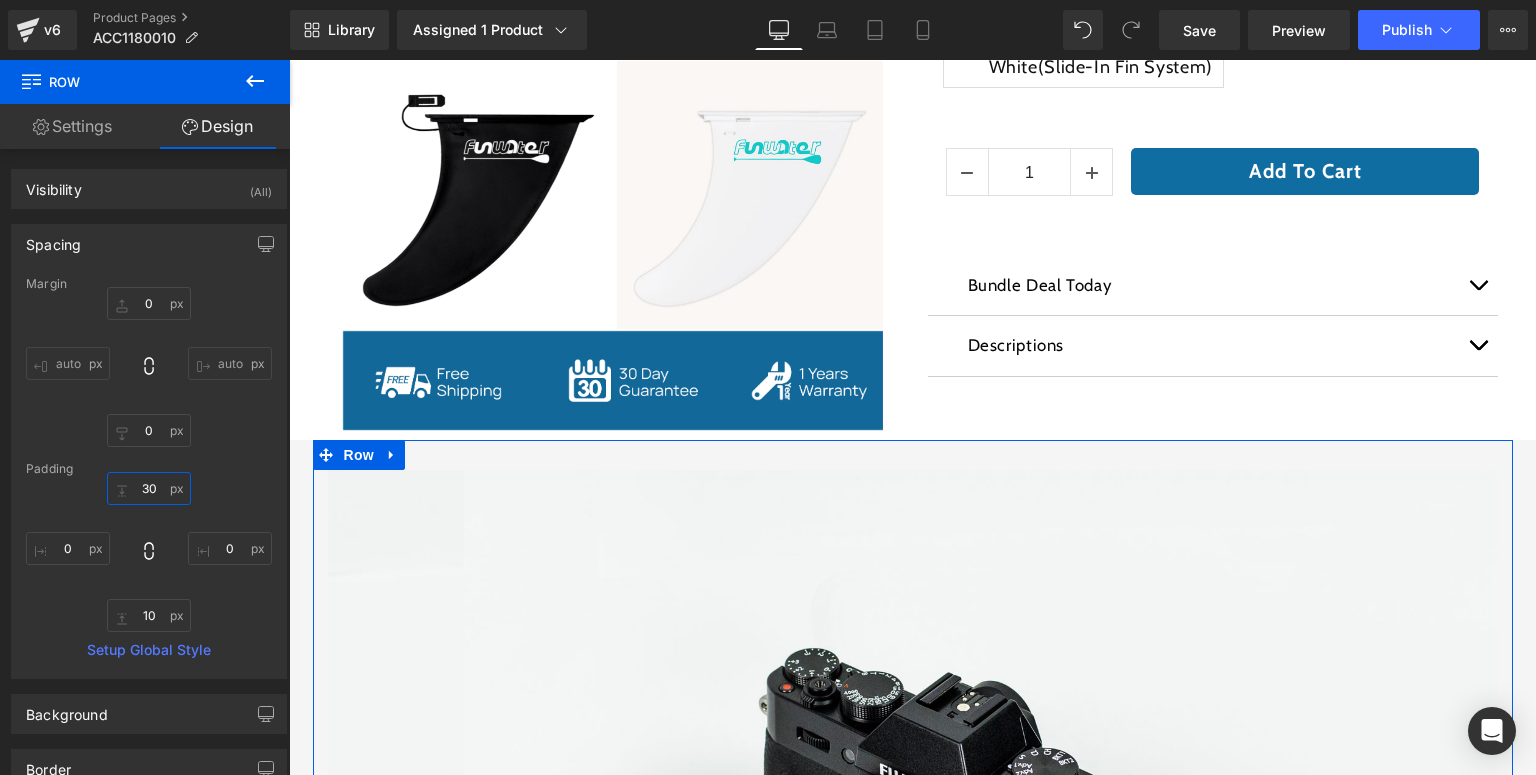 click at bounding box center (149, 488) 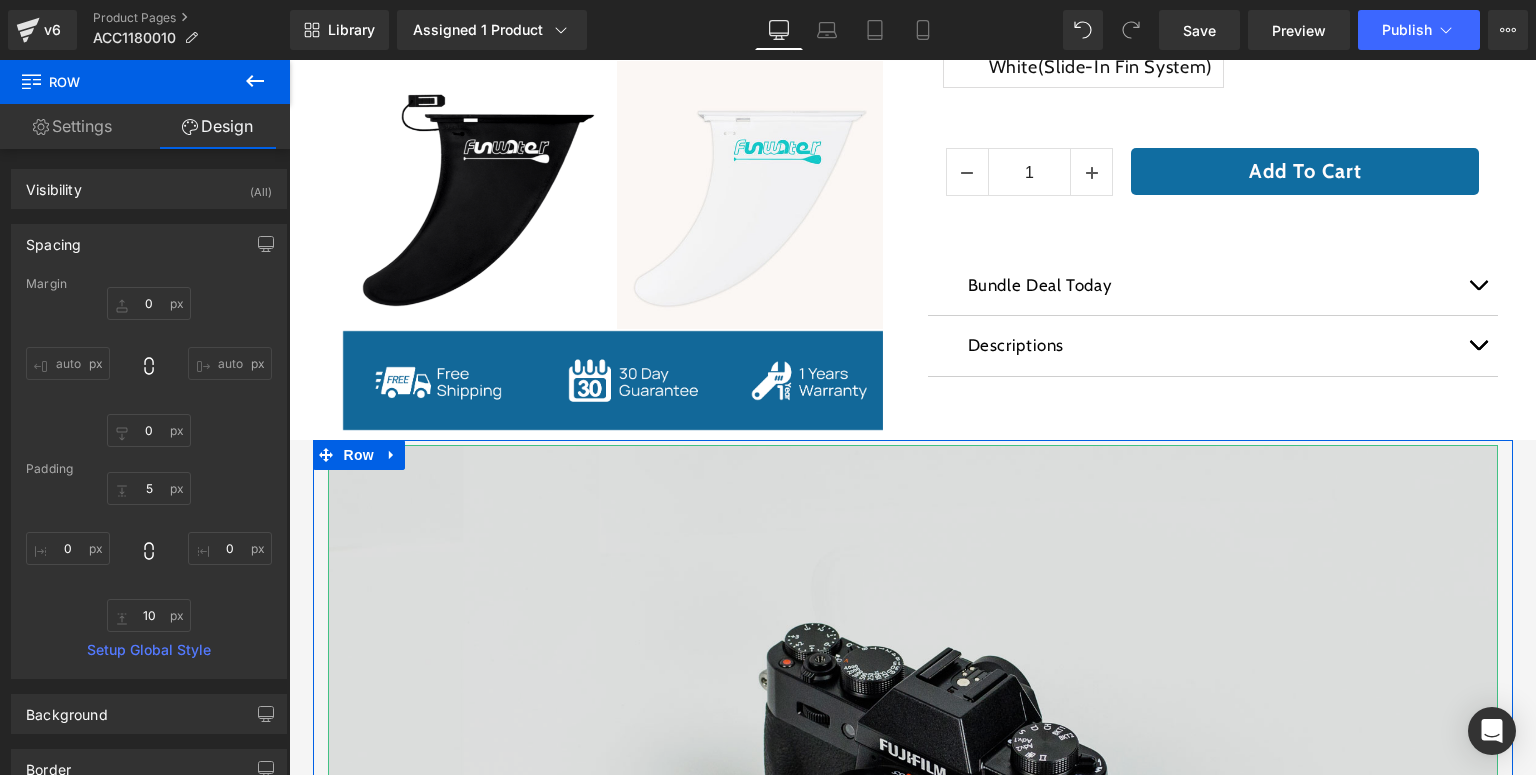 click at bounding box center [913, 832] 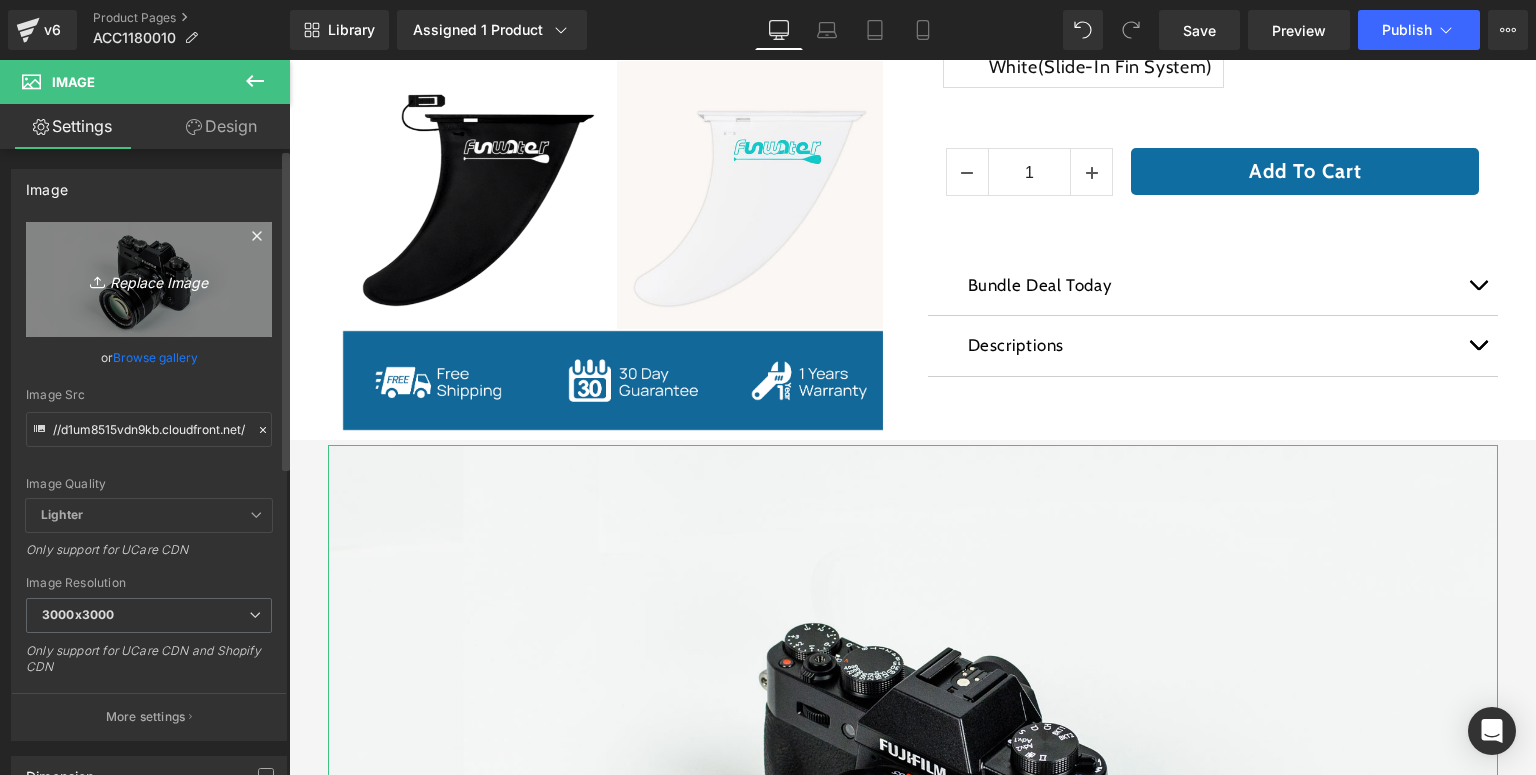click on "Replace Image" at bounding box center [149, 279] 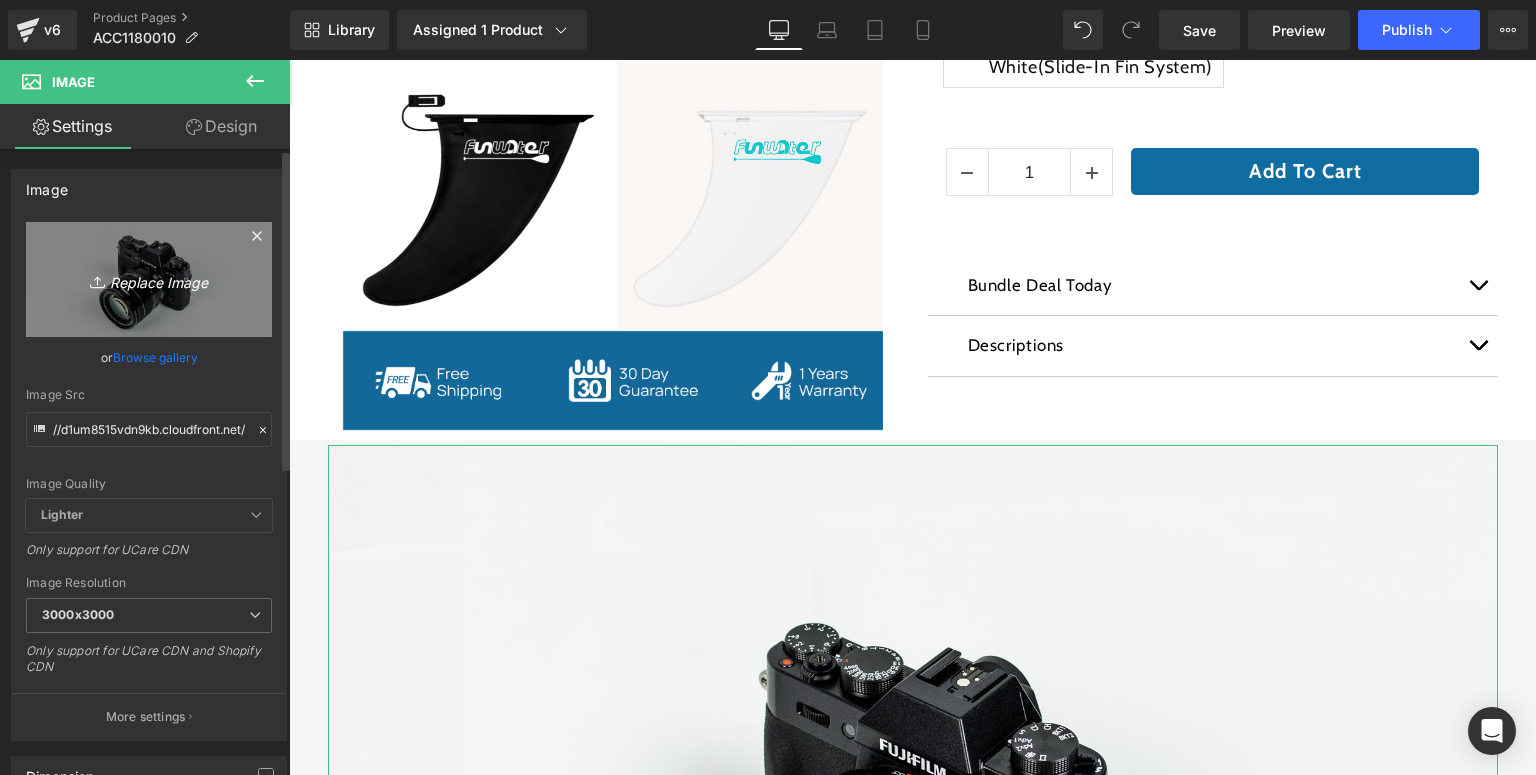 type on "C:\fakepath\9寸黑色鱼鳍-详情页_01.jpg" 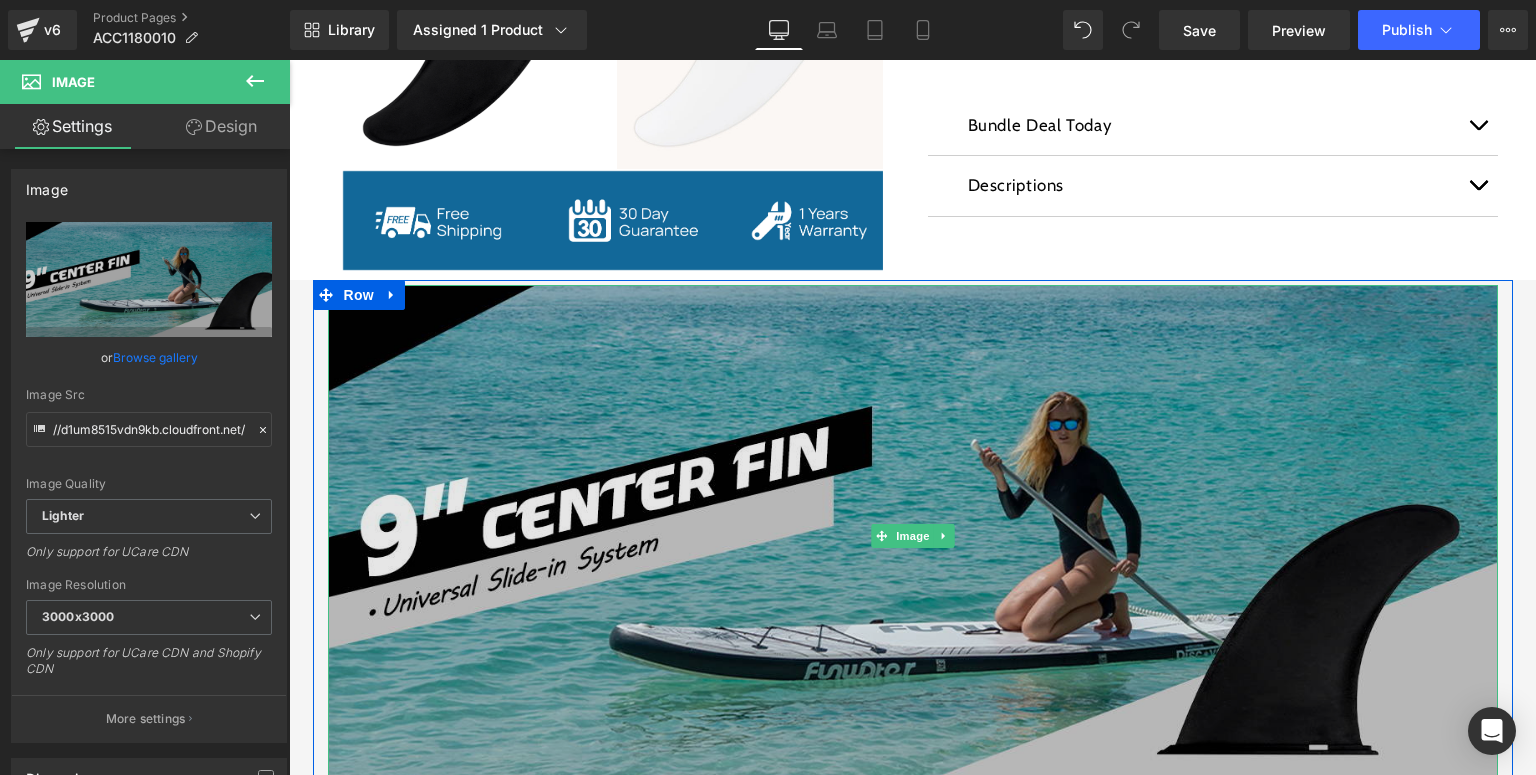 scroll, scrollTop: 960, scrollLeft: 0, axis: vertical 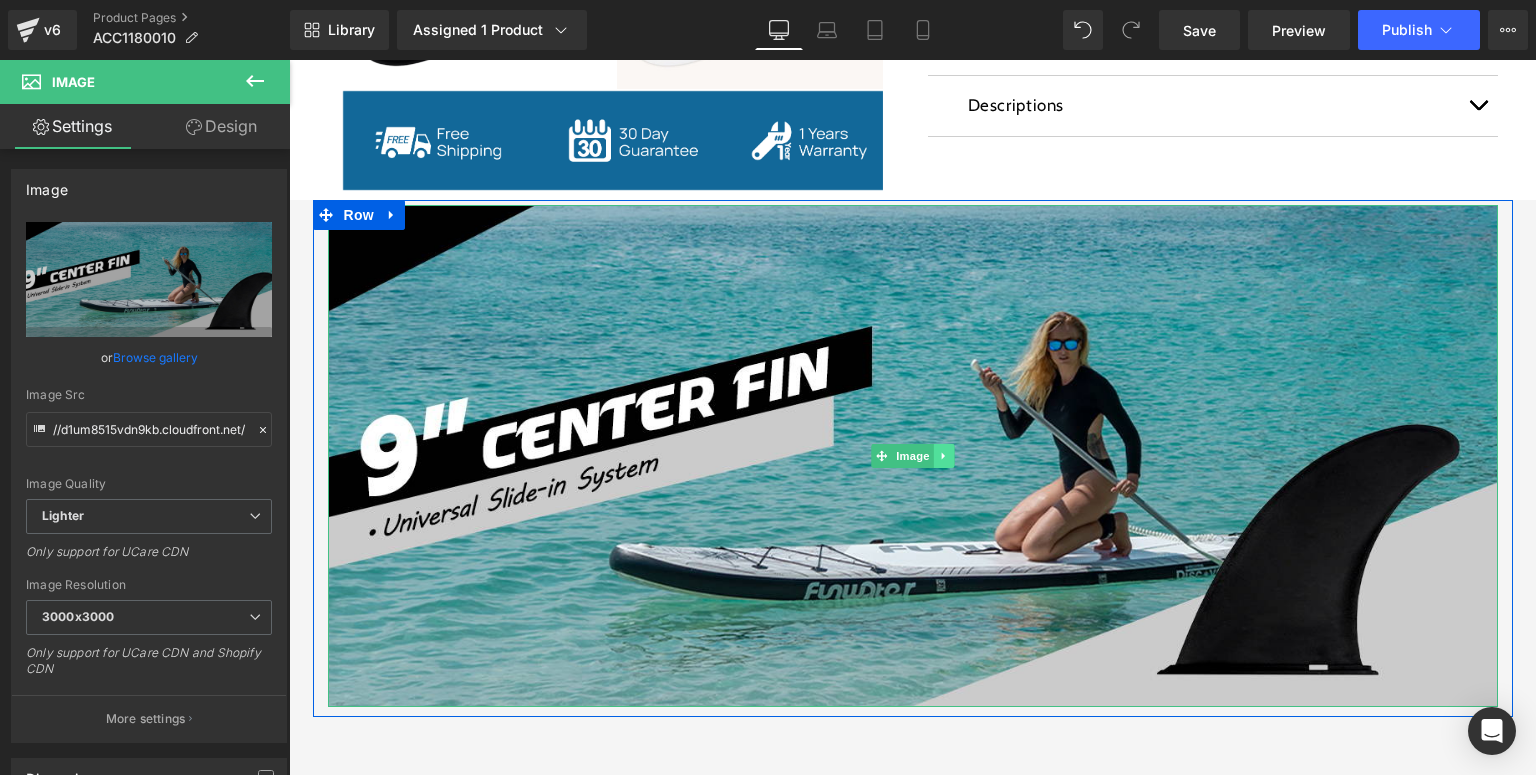 click 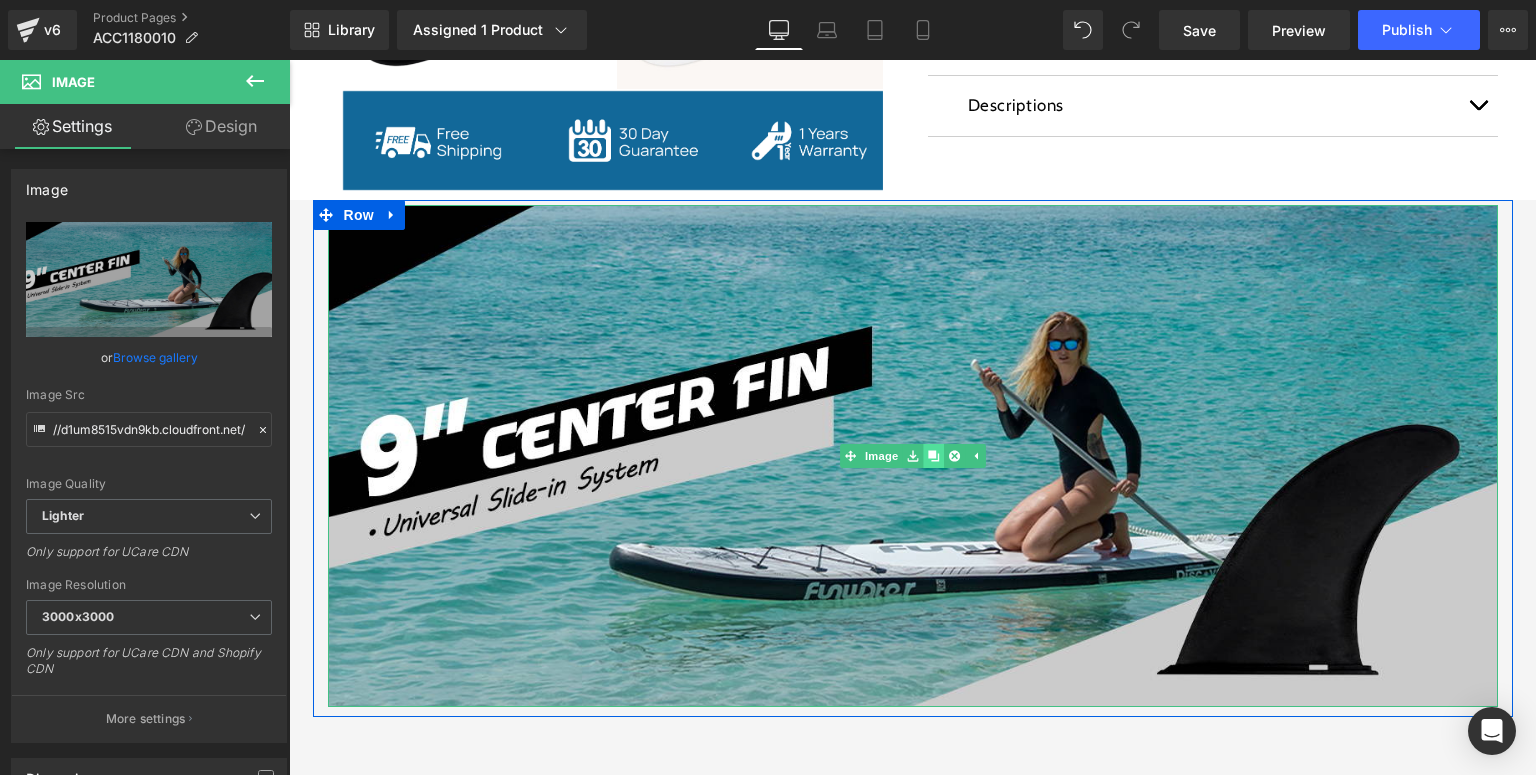 click 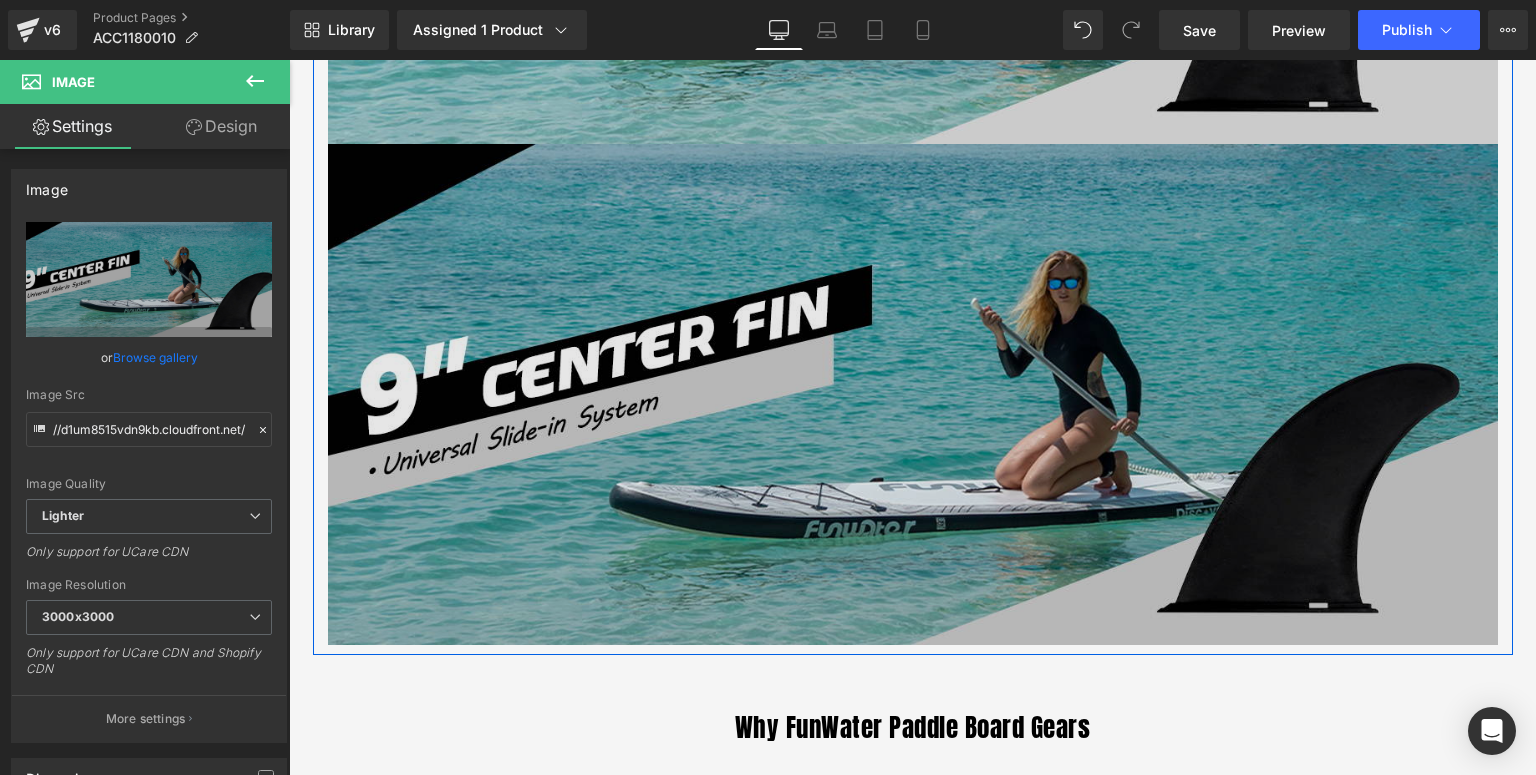 scroll, scrollTop: 1525, scrollLeft: 0, axis: vertical 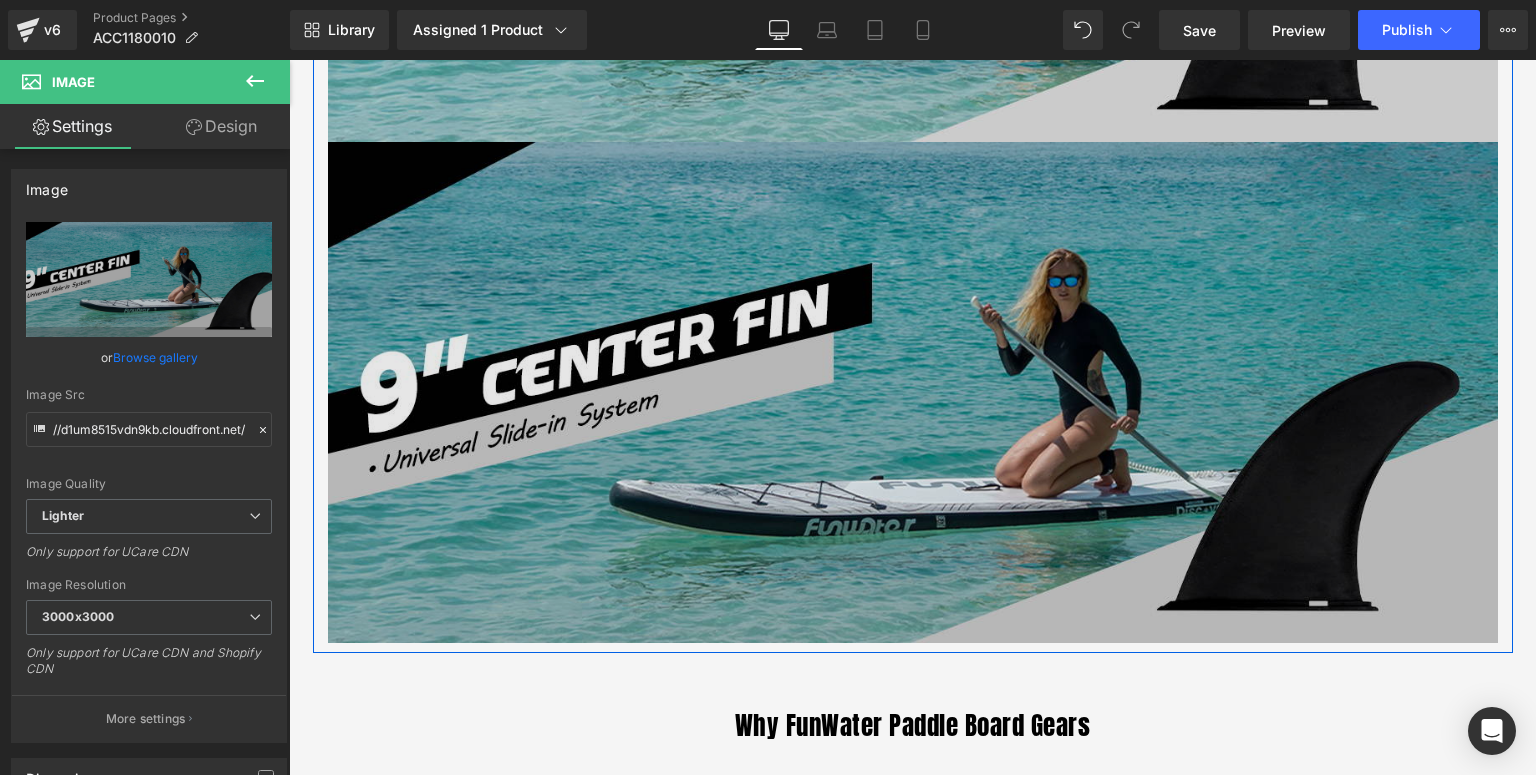 click at bounding box center (913, 392) 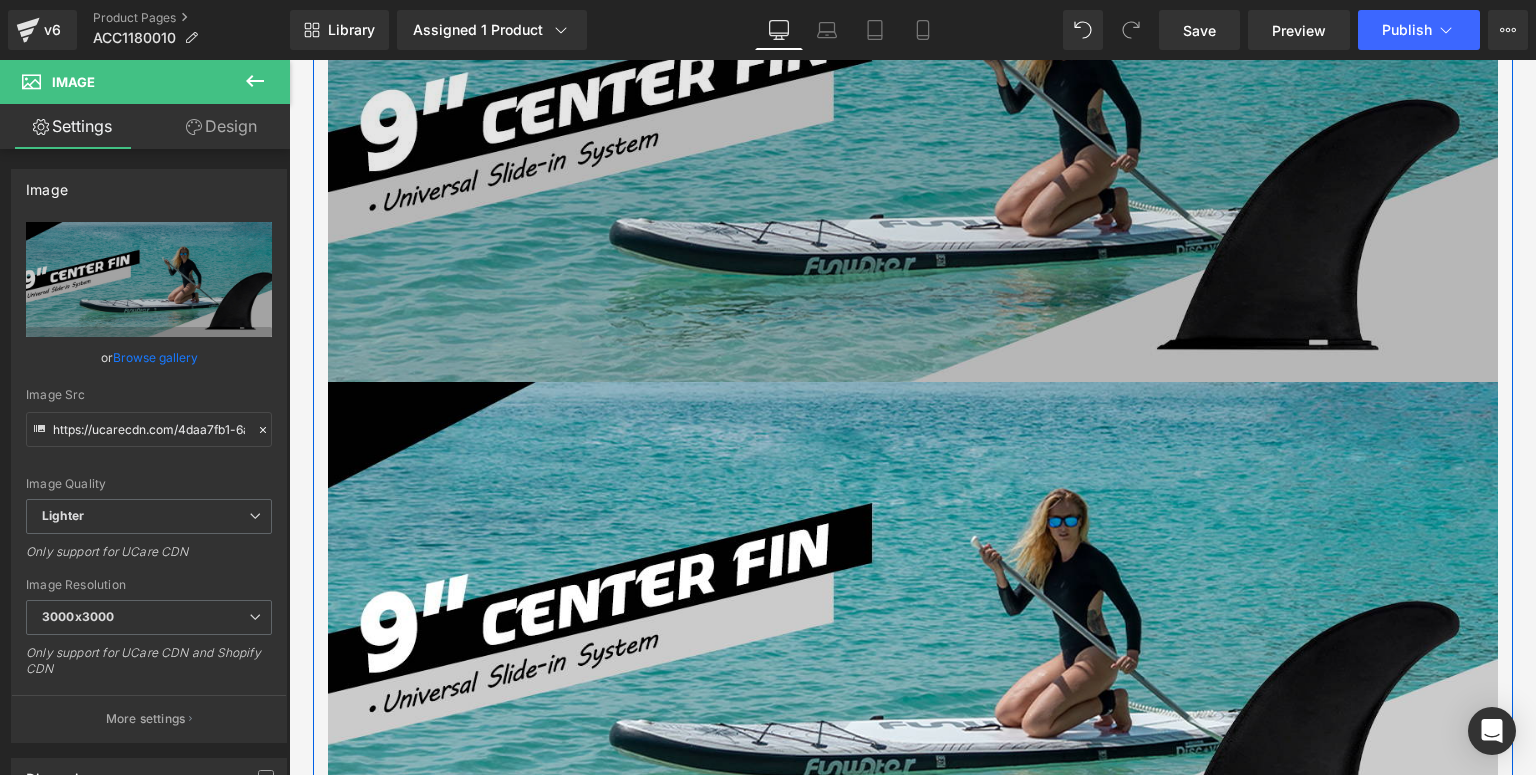 scroll, scrollTop: 1045, scrollLeft: 0, axis: vertical 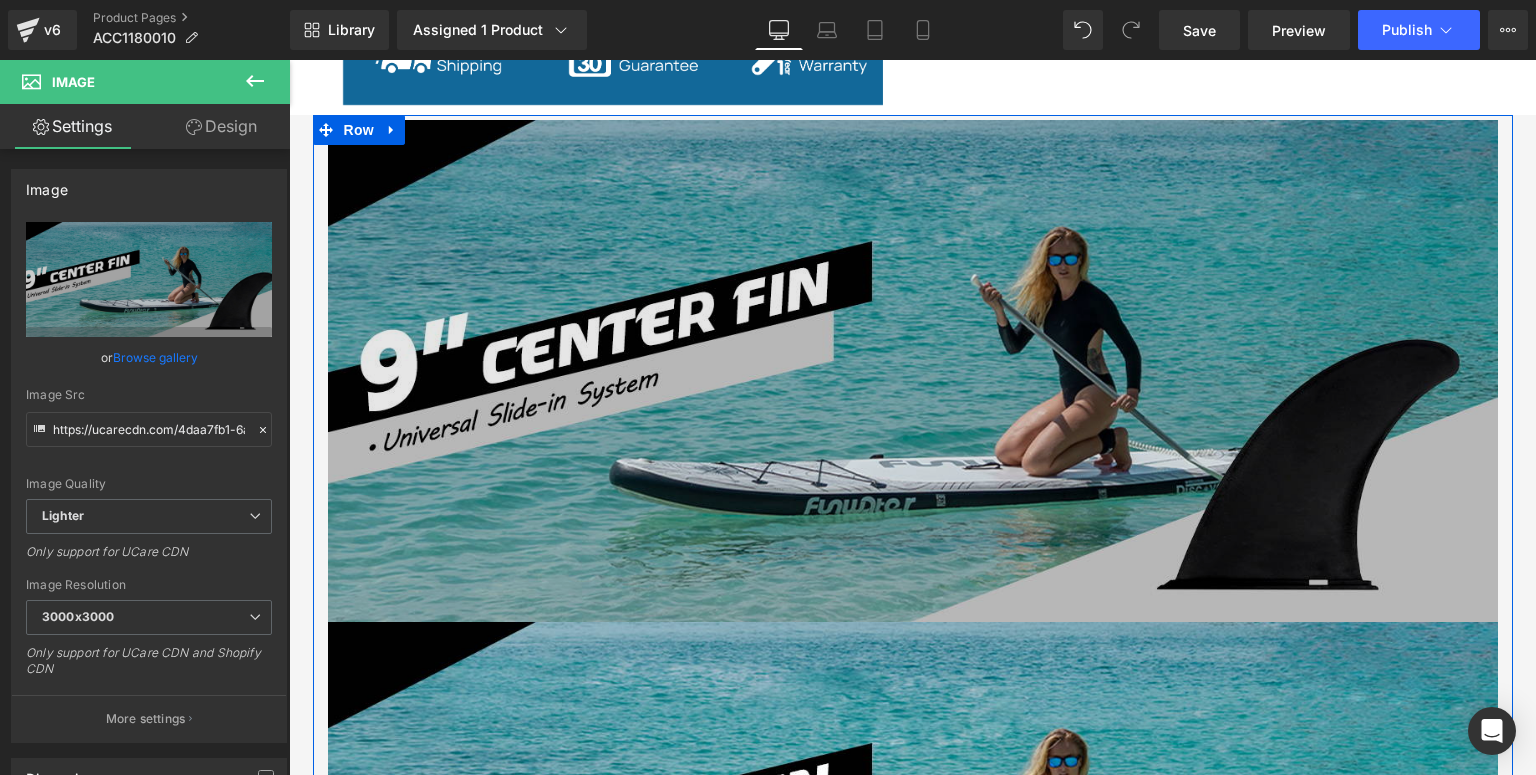 click at bounding box center (913, 370) 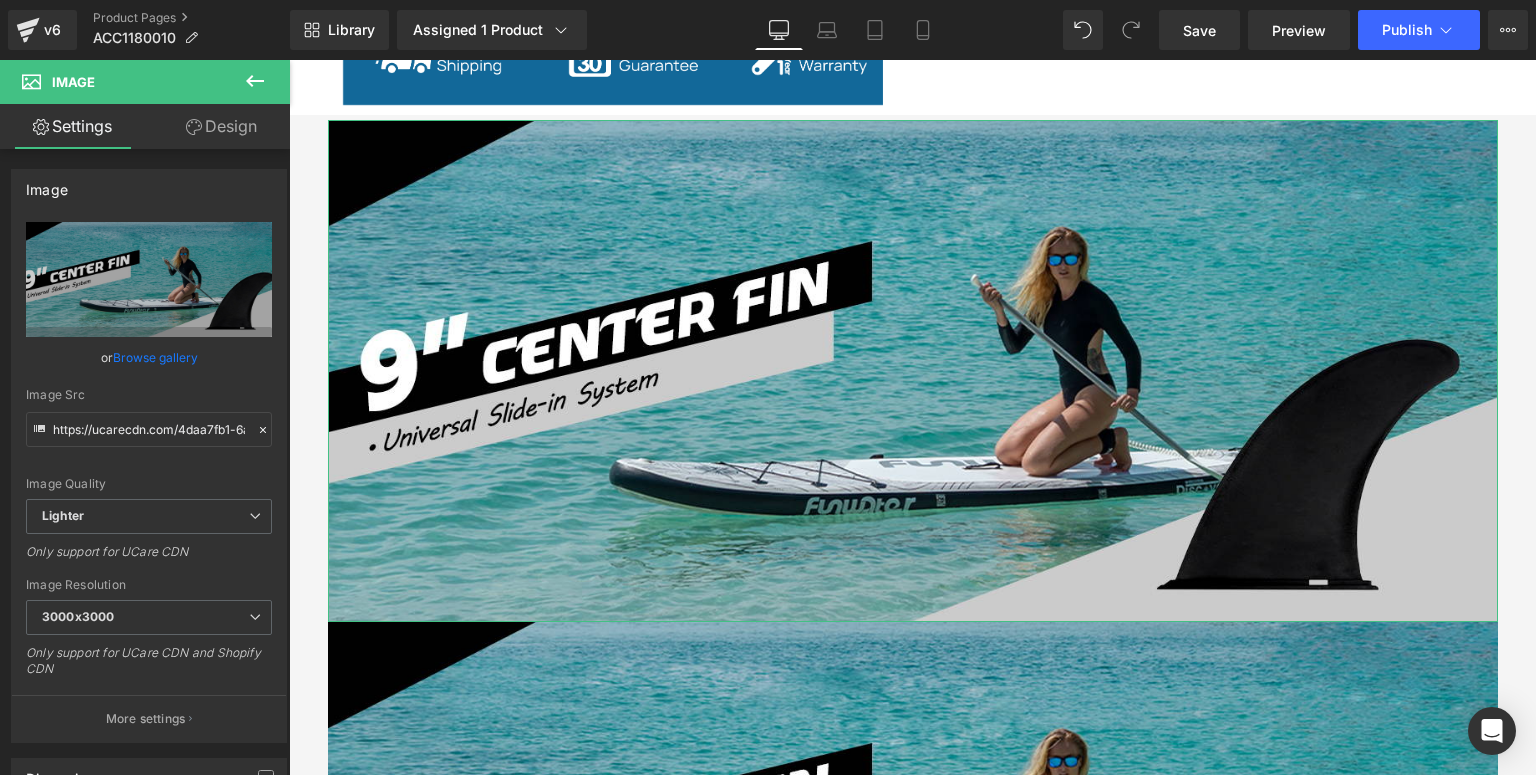drag, startPoint x: 255, startPoint y: 142, endPoint x: 459, endPoint y: 519, distance: 428.65488 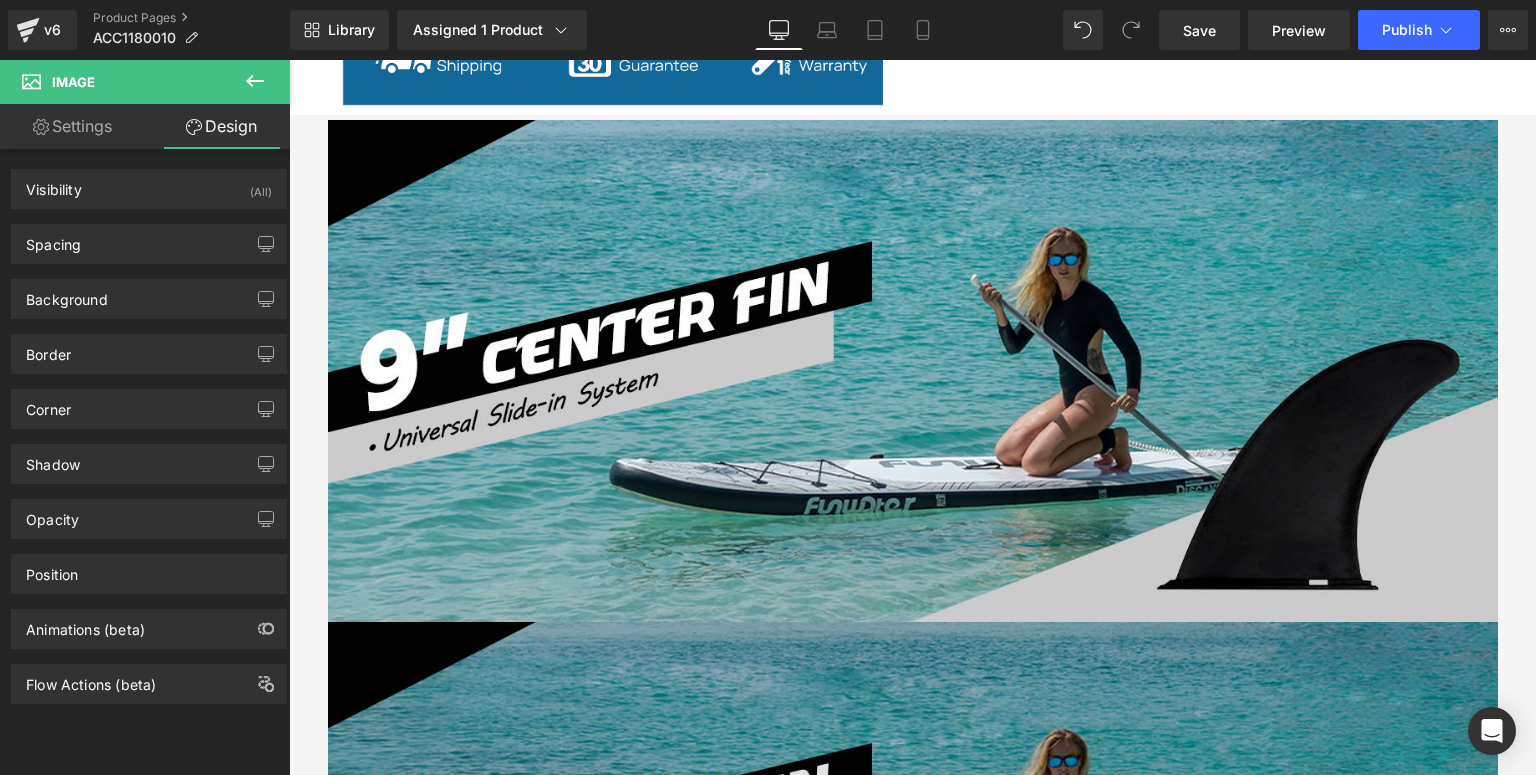 scroll, scrollTop: 1285, scrollLeft: 0, axis: vertical 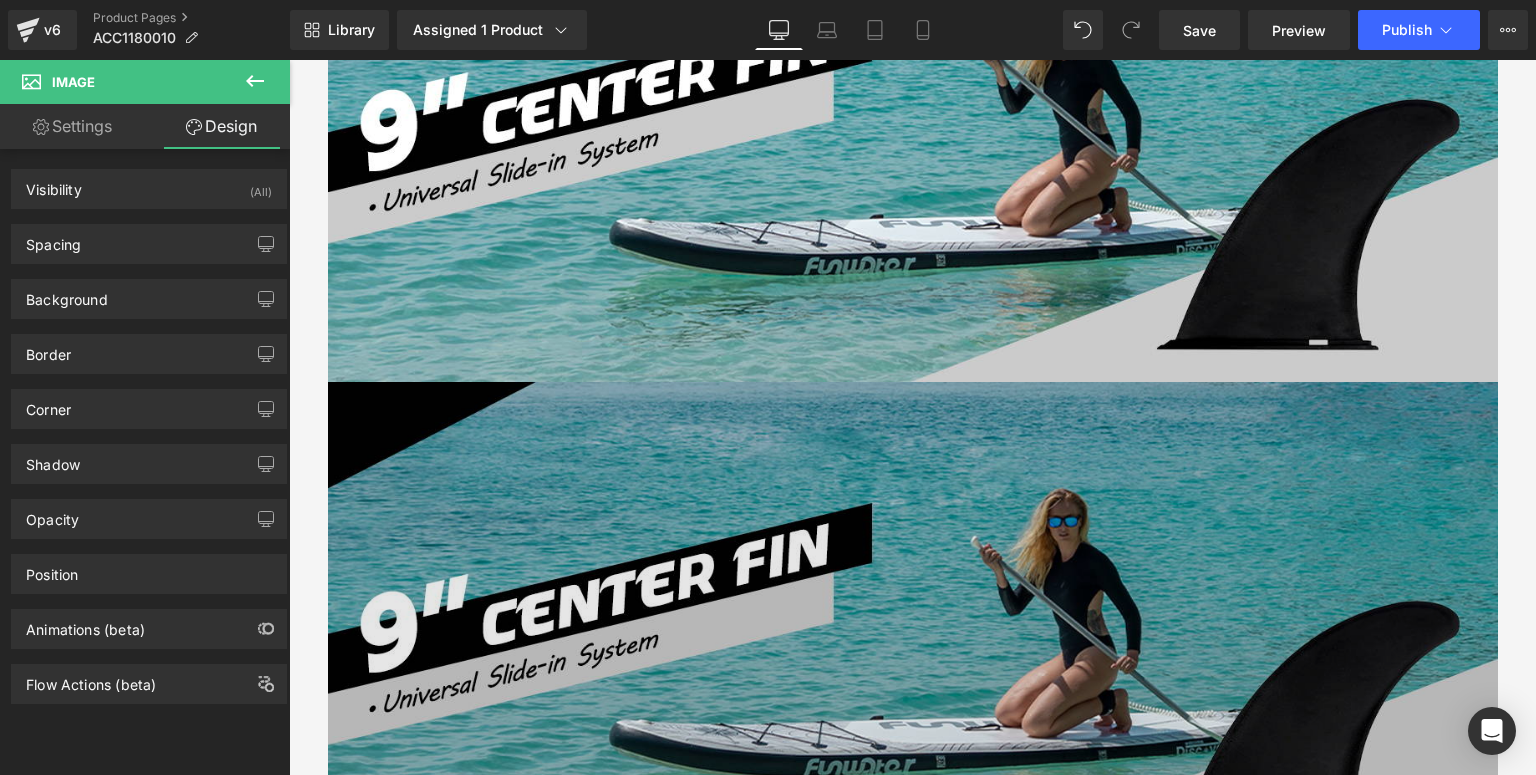 click at bounding box center (913, 632) 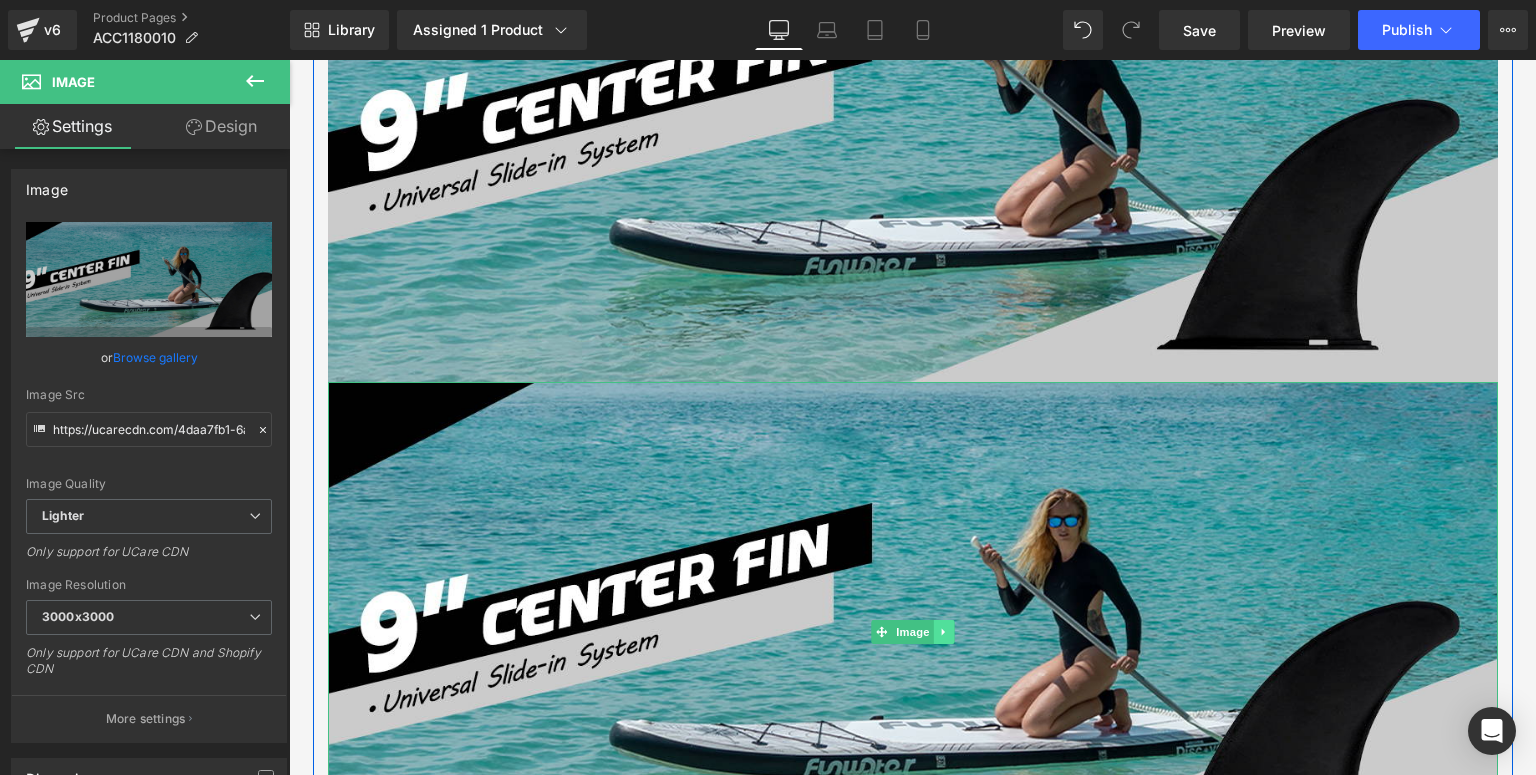 click at bounding box center (943, 632) 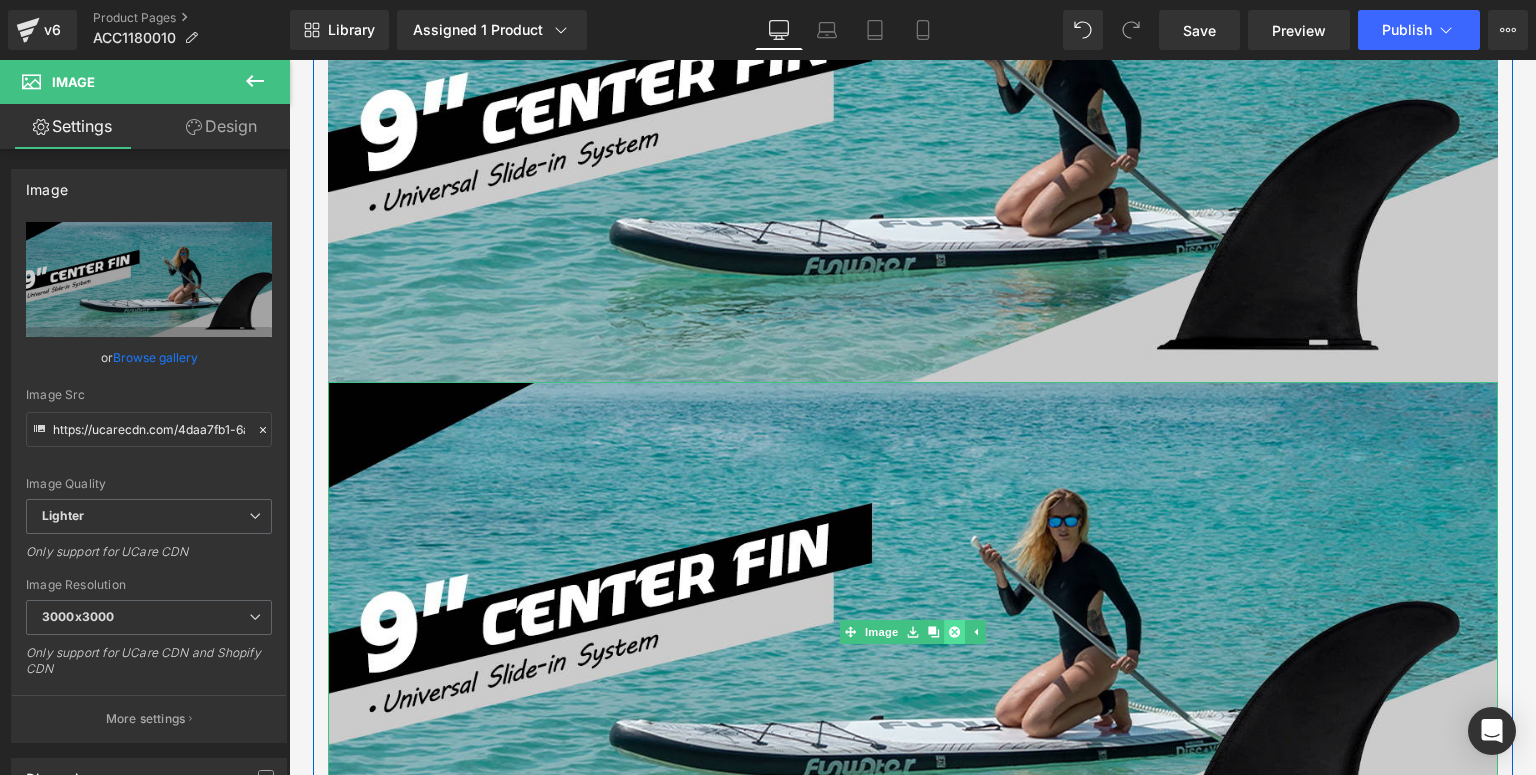 click 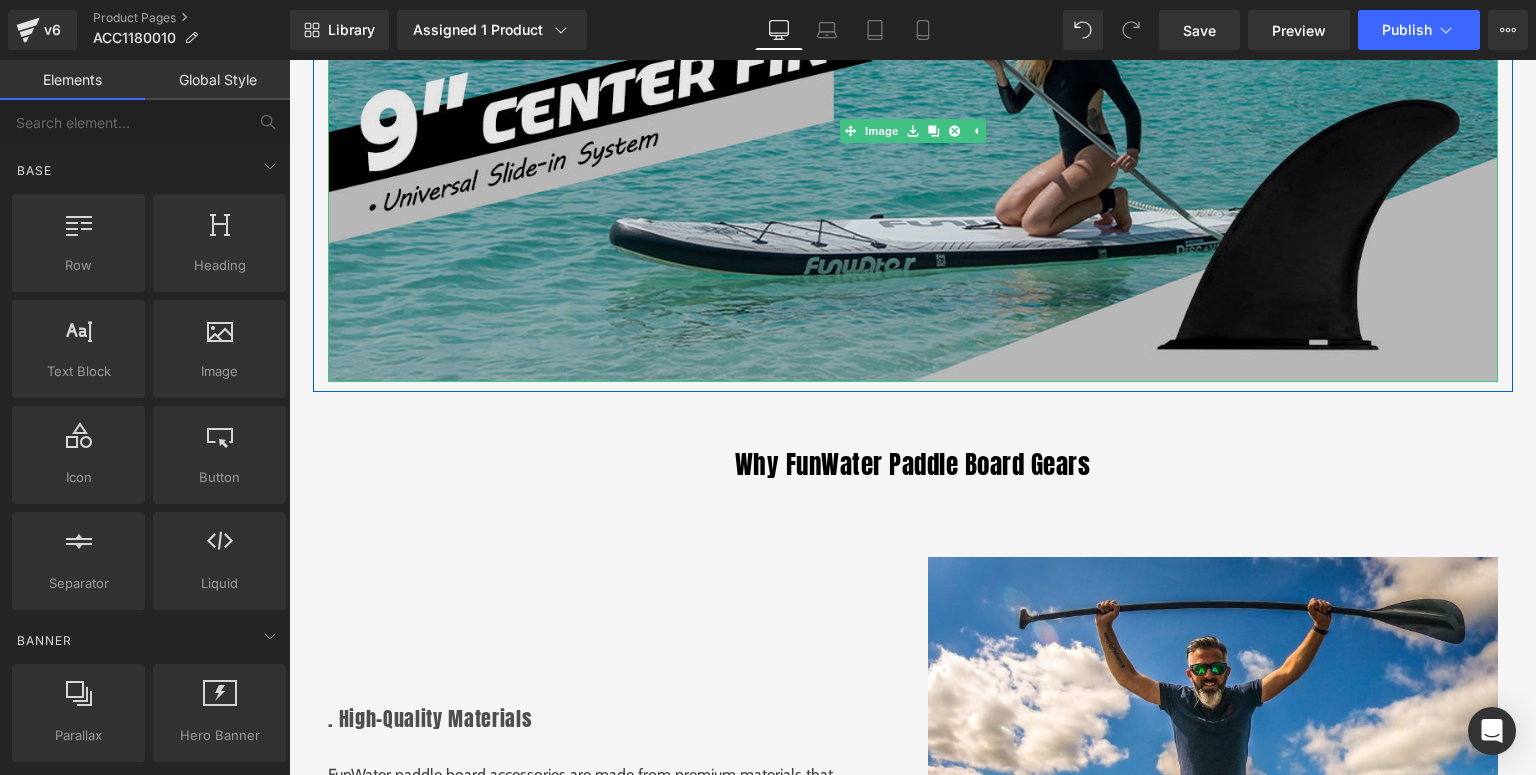 click at bounding box center (913, 130) 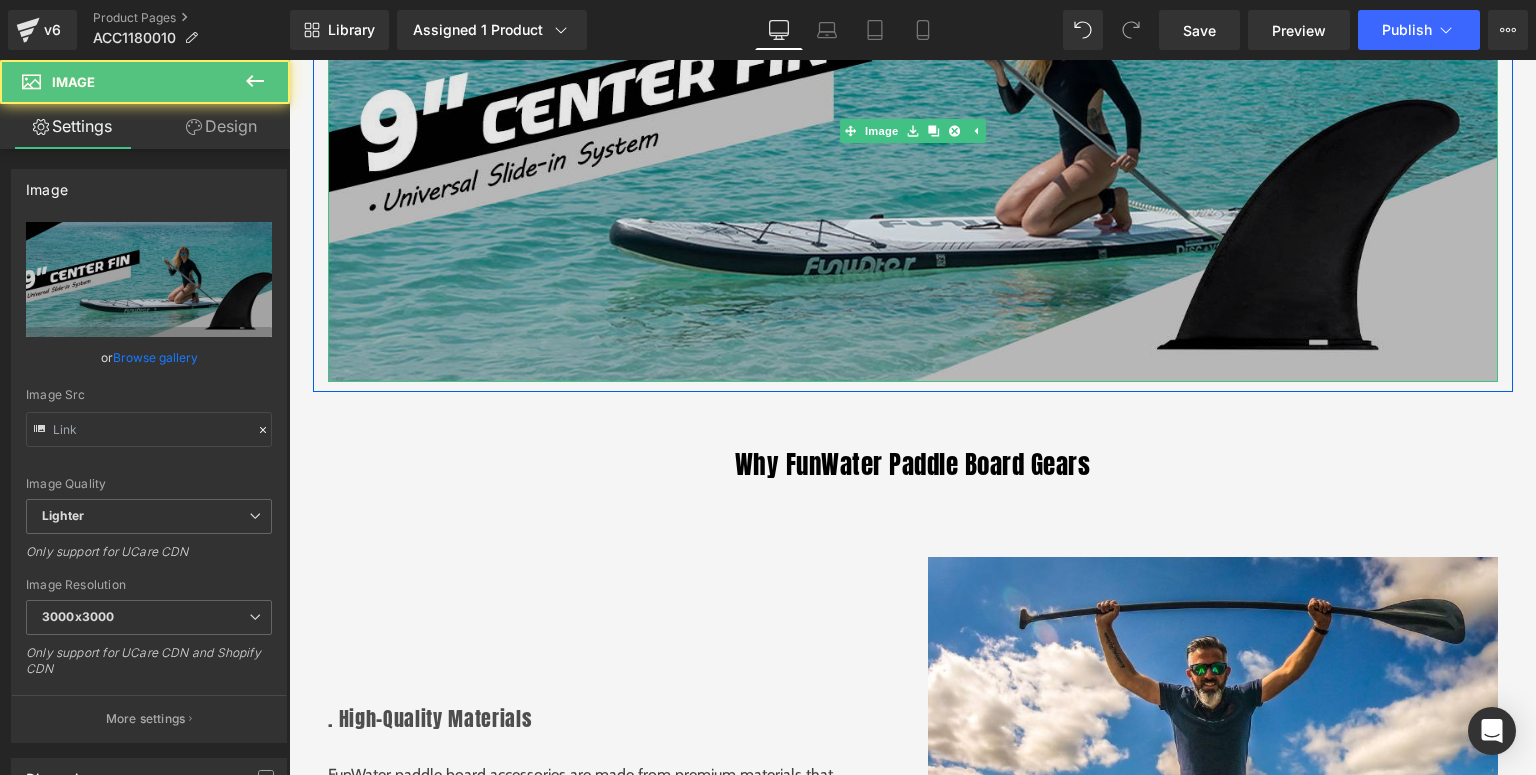 scroll, scrollTop: 1125, scrollLeft: 0, axis: vertical 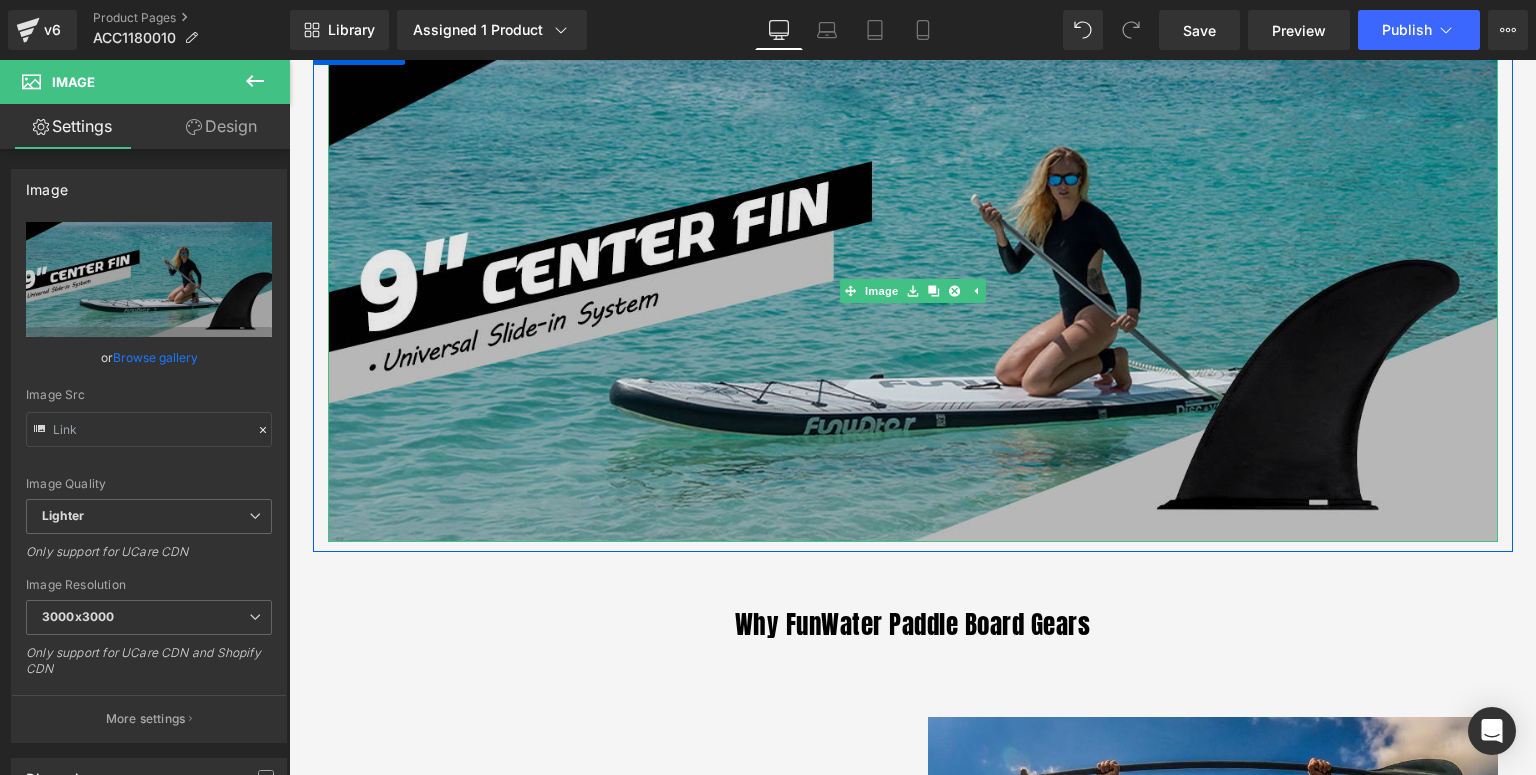 click at bounding box center [913, 290] 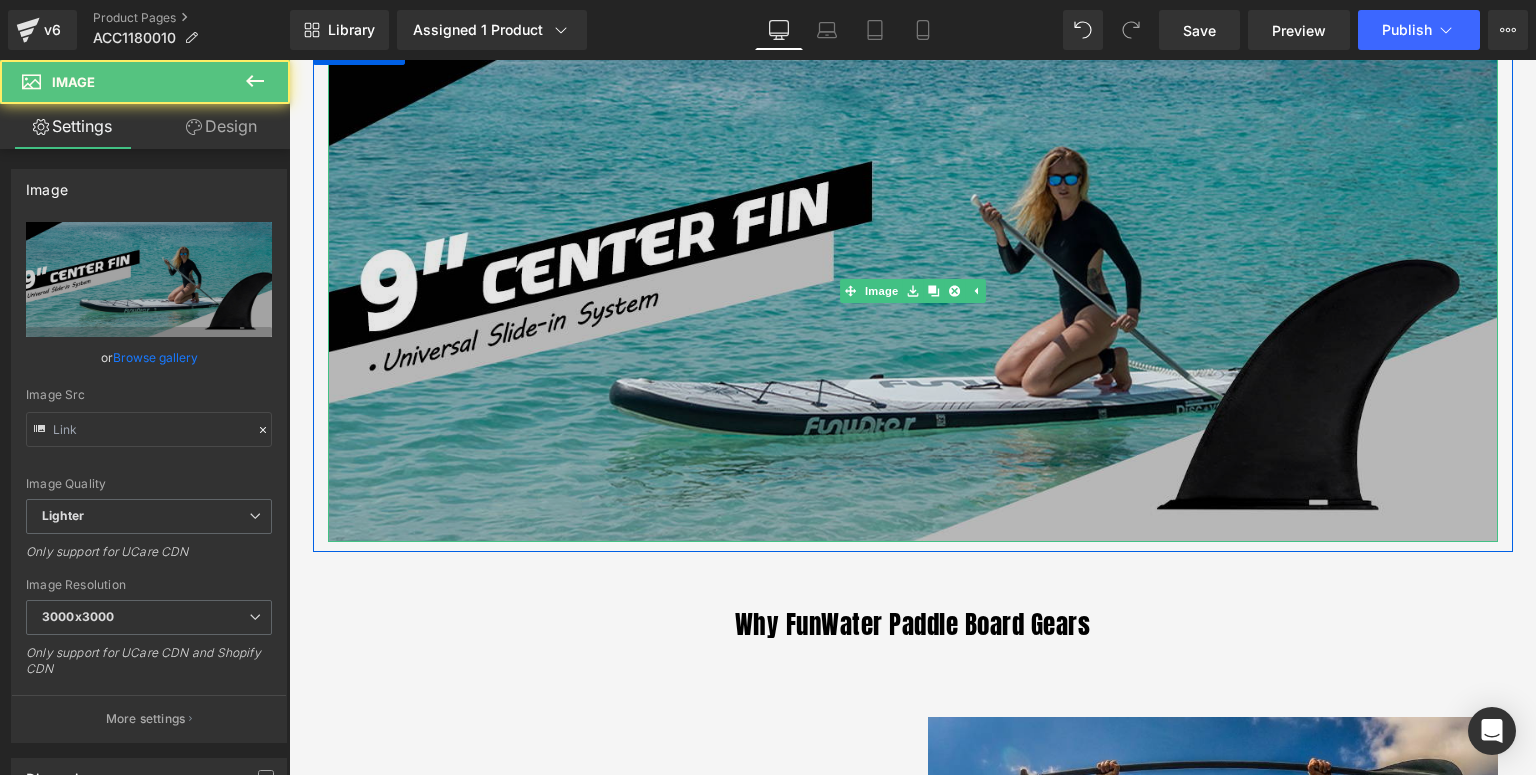 scroll, scrollTop: 885, scrollLeft: 0, axis: vertical 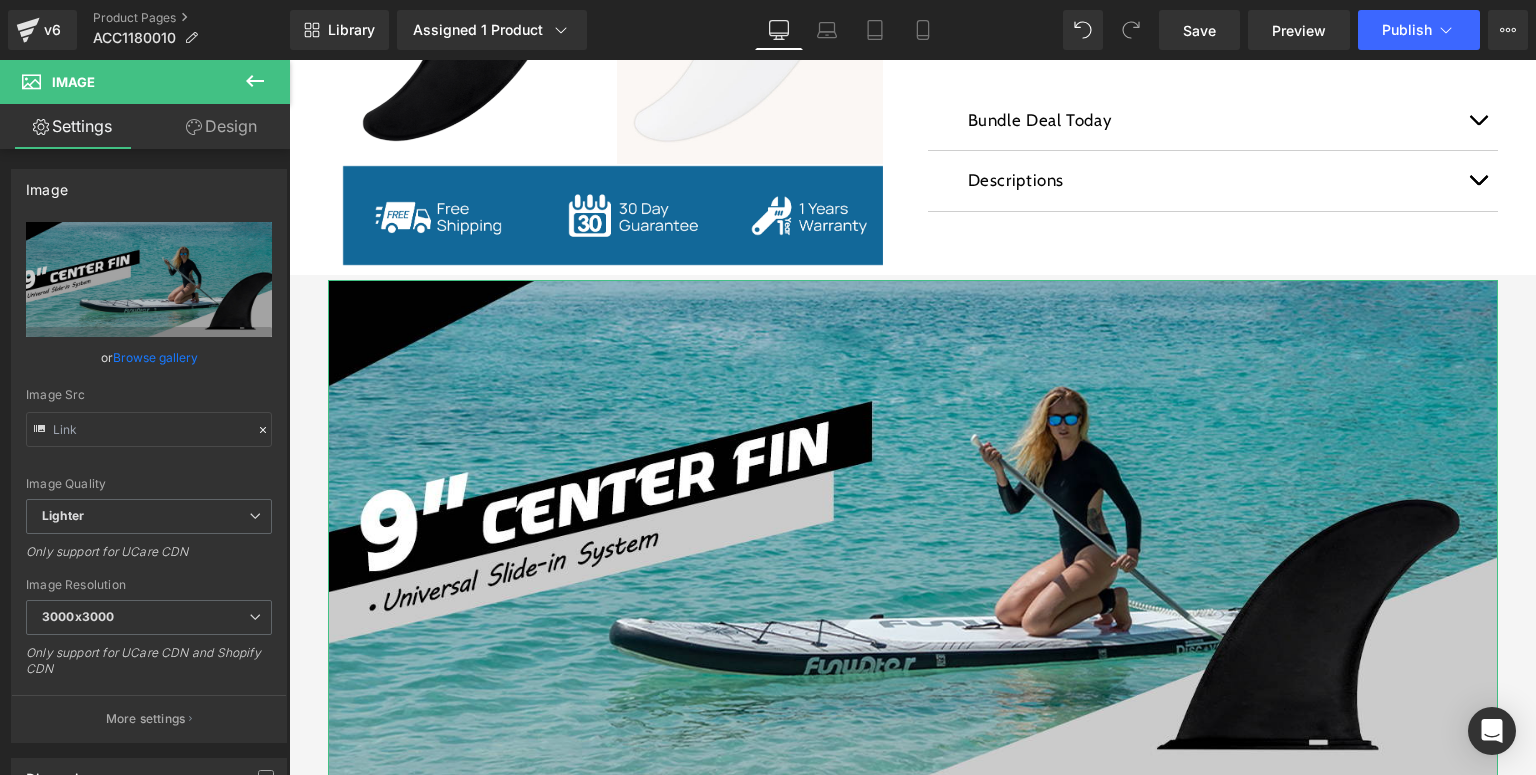 click on "Design" at bounding box center (221, 126) 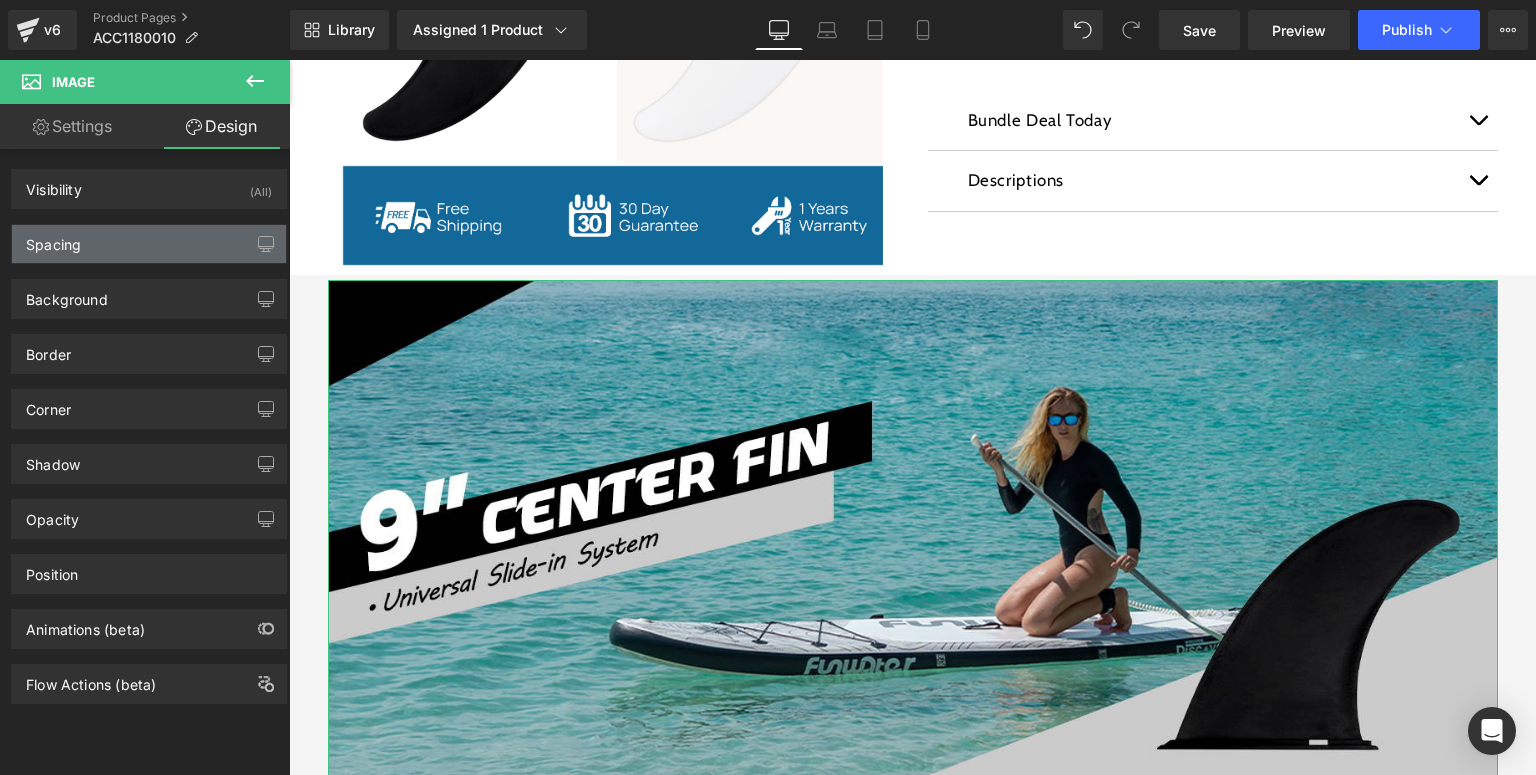 click on "Spacing" at bounding box center (149, 244) 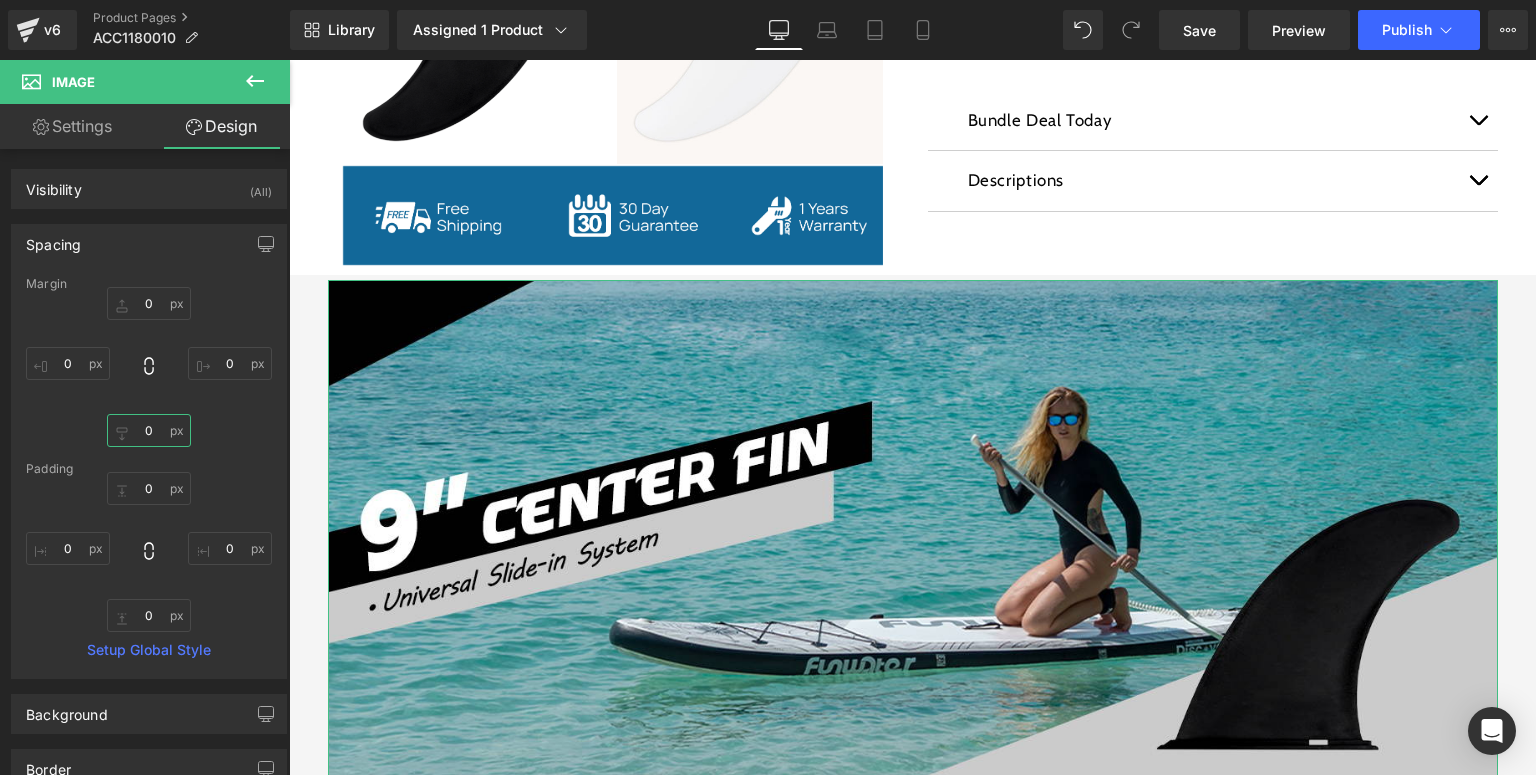 click at bounding box center (149, 430) 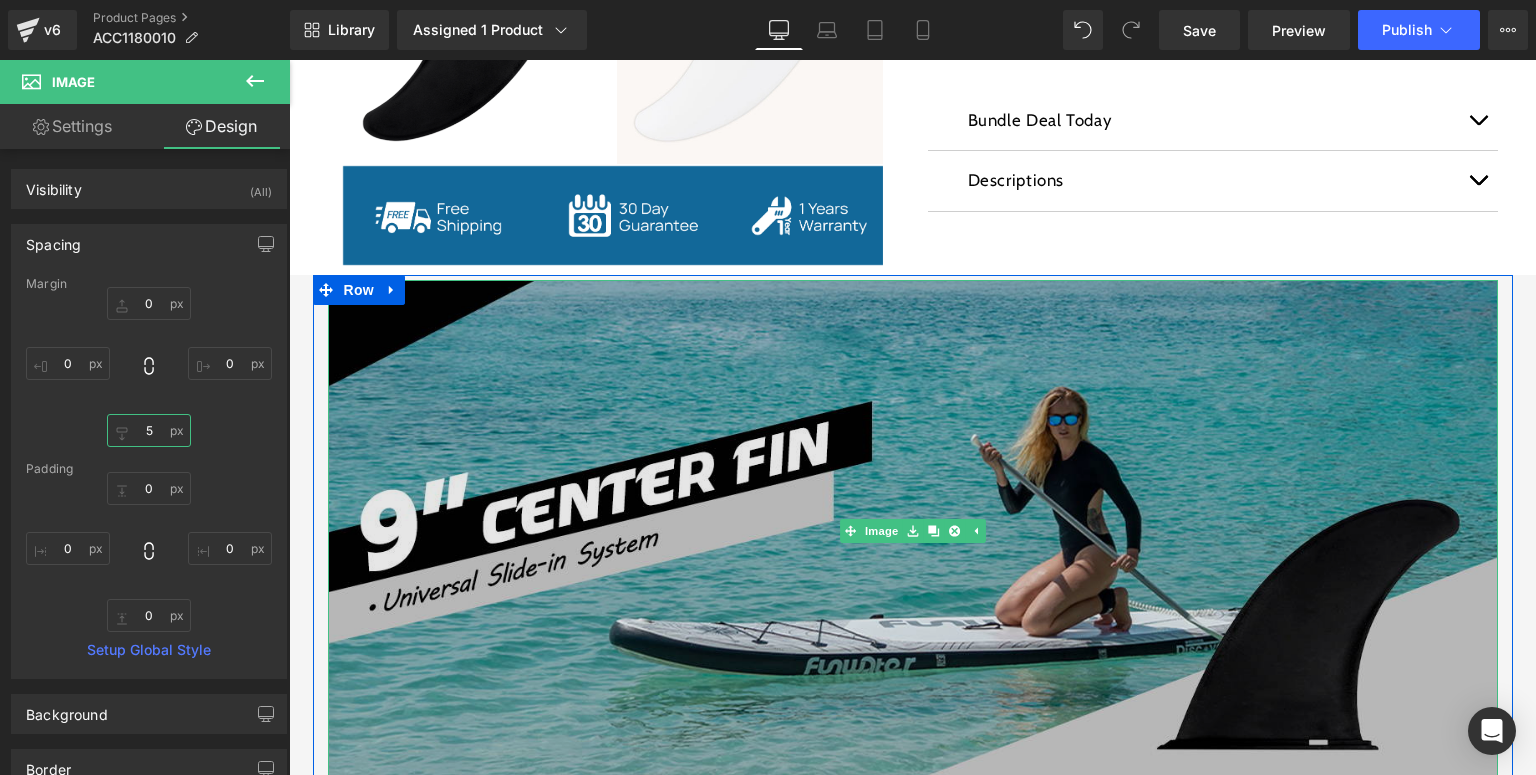 scroll, scrollTop: 1125, scrollLeft: 0, axis: vertical 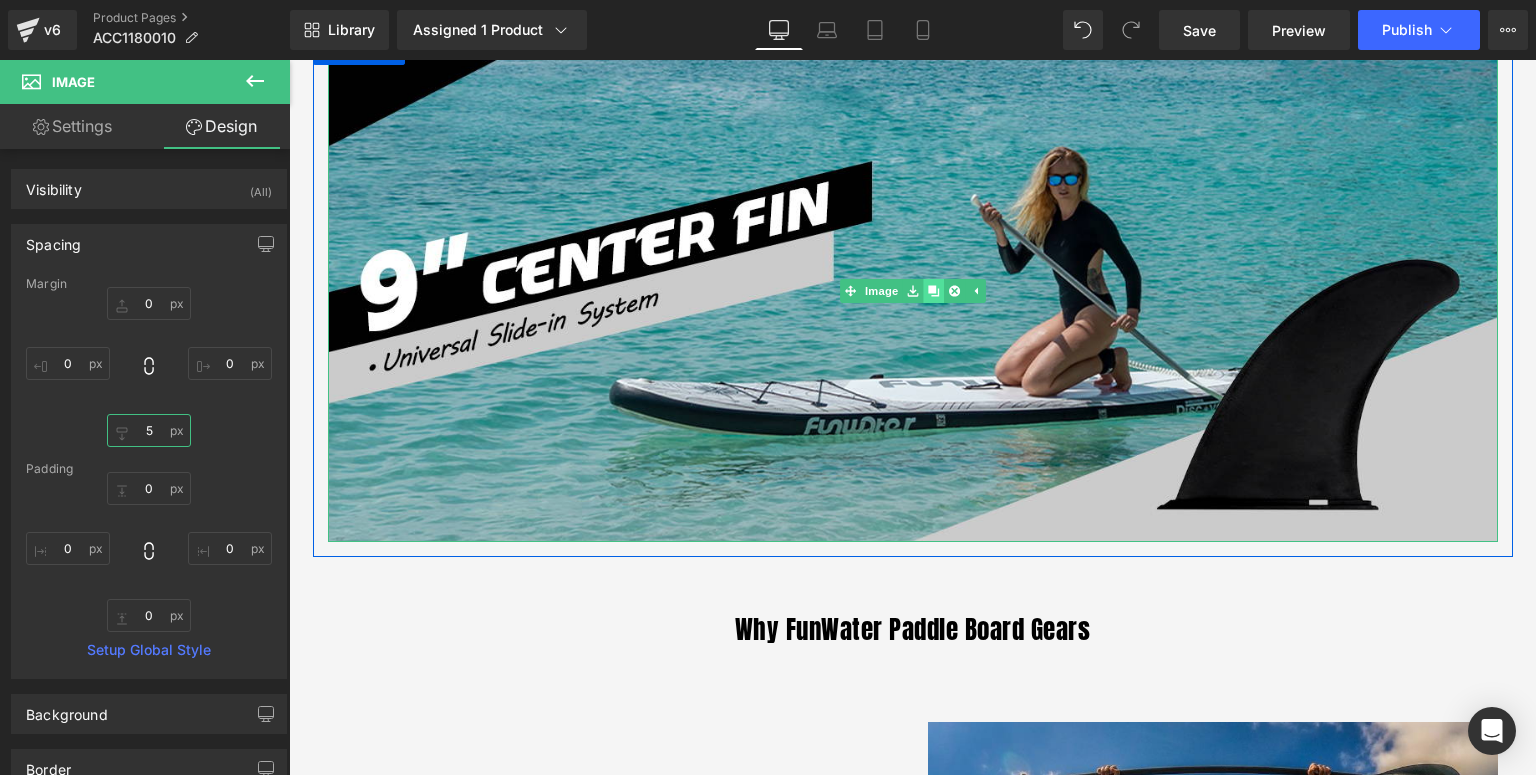 type on "5" 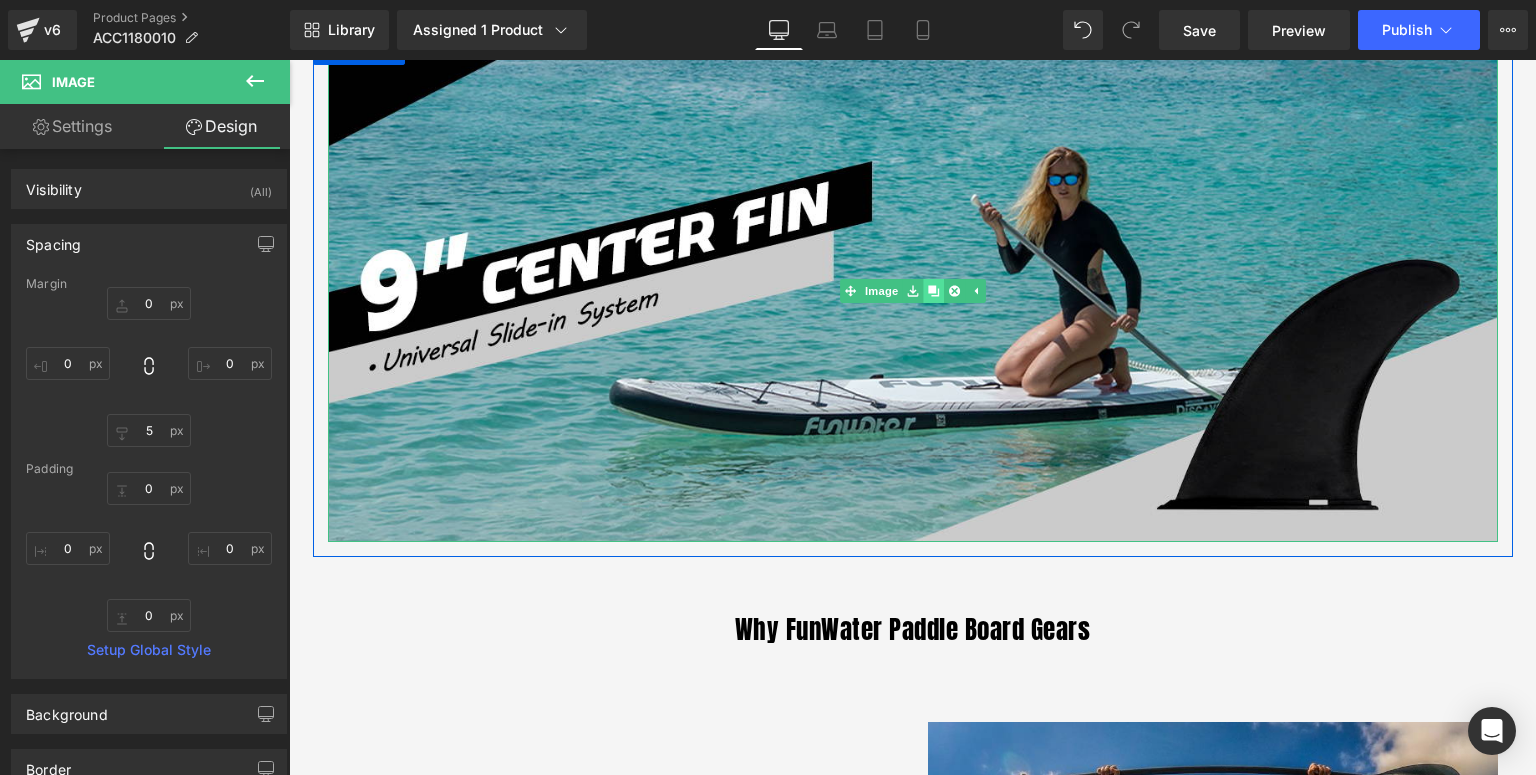 click 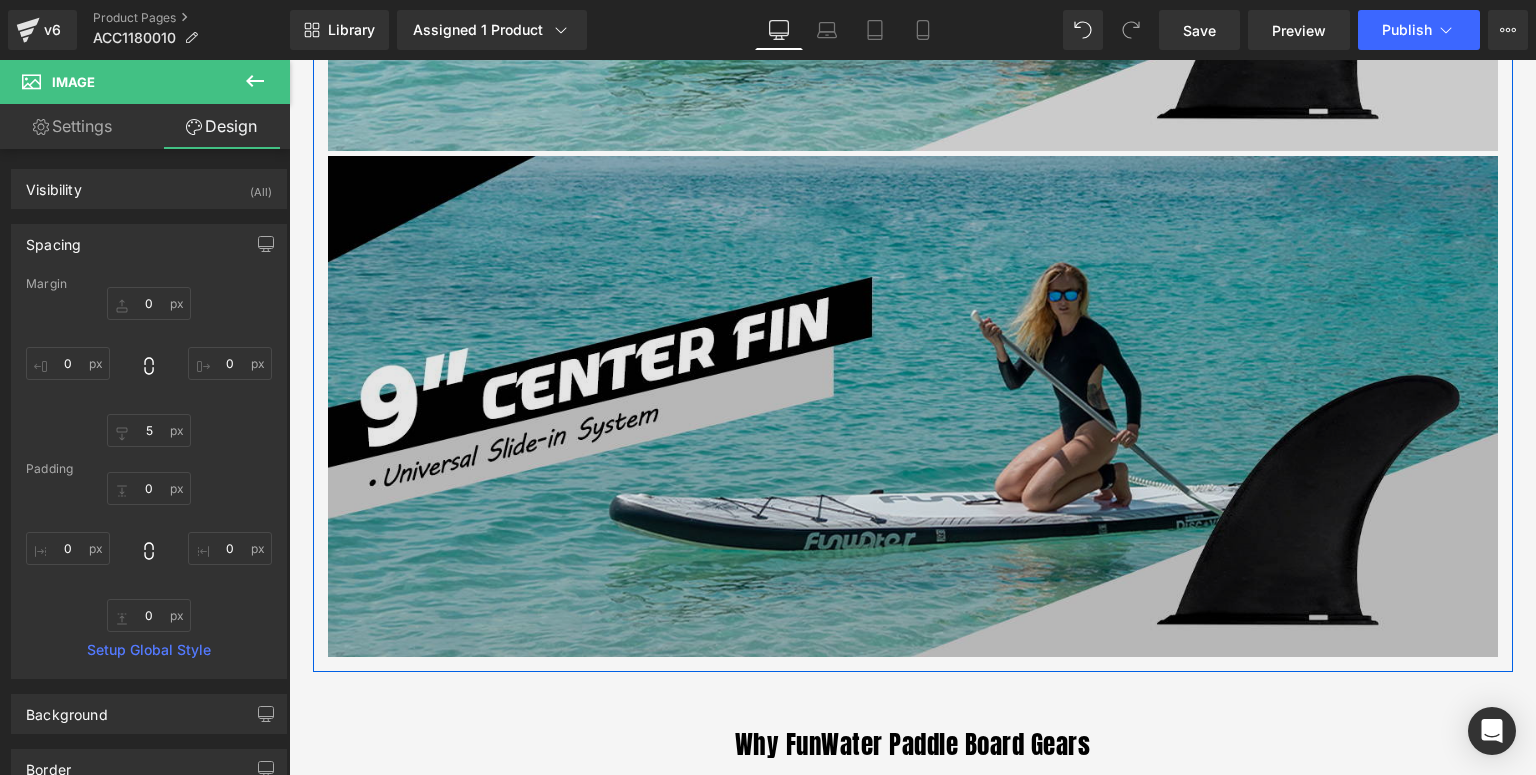 scroll, scrollTop: 1531, scrollLeft: 0, axis: vertical 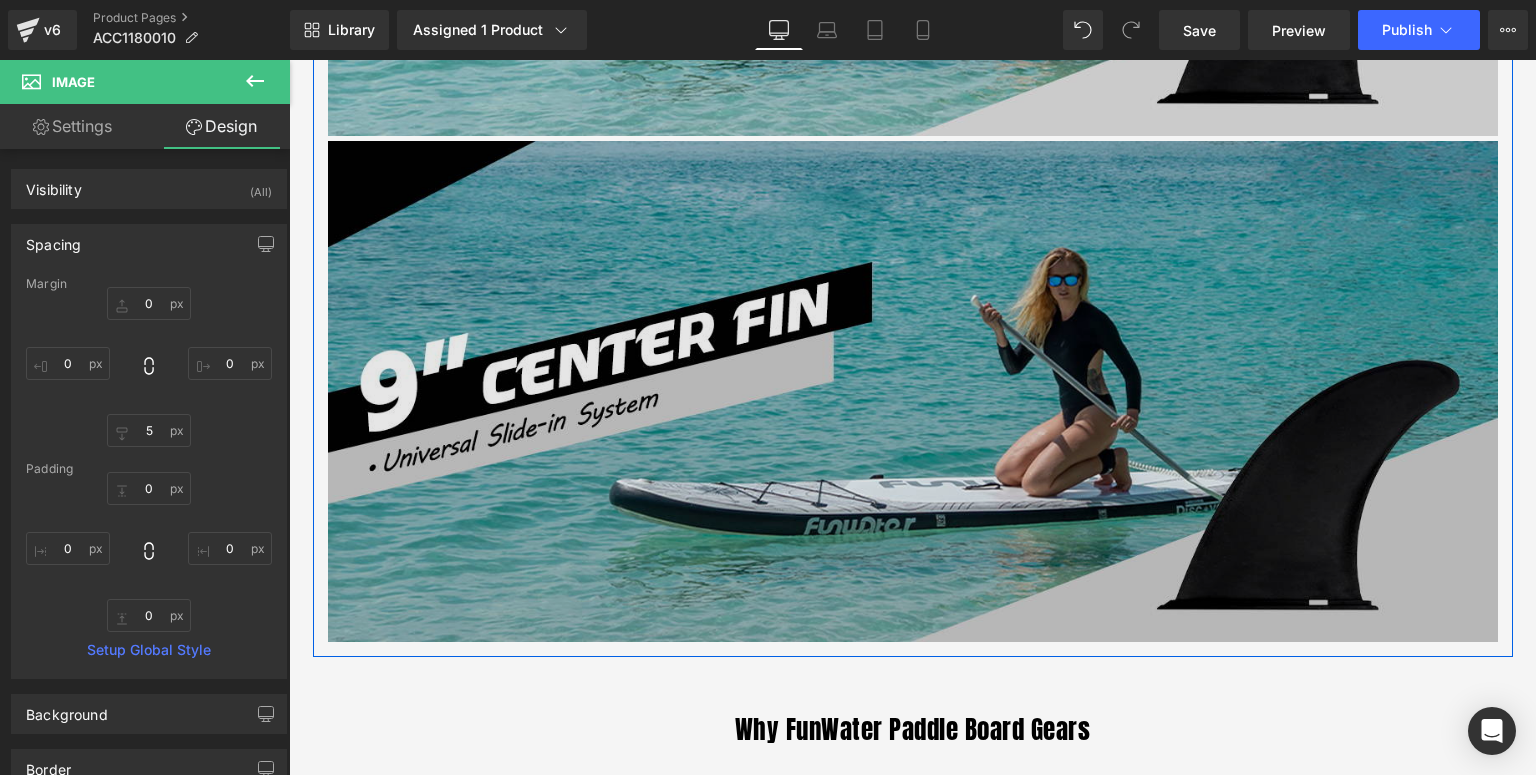 click at bounding box center (913, 391) 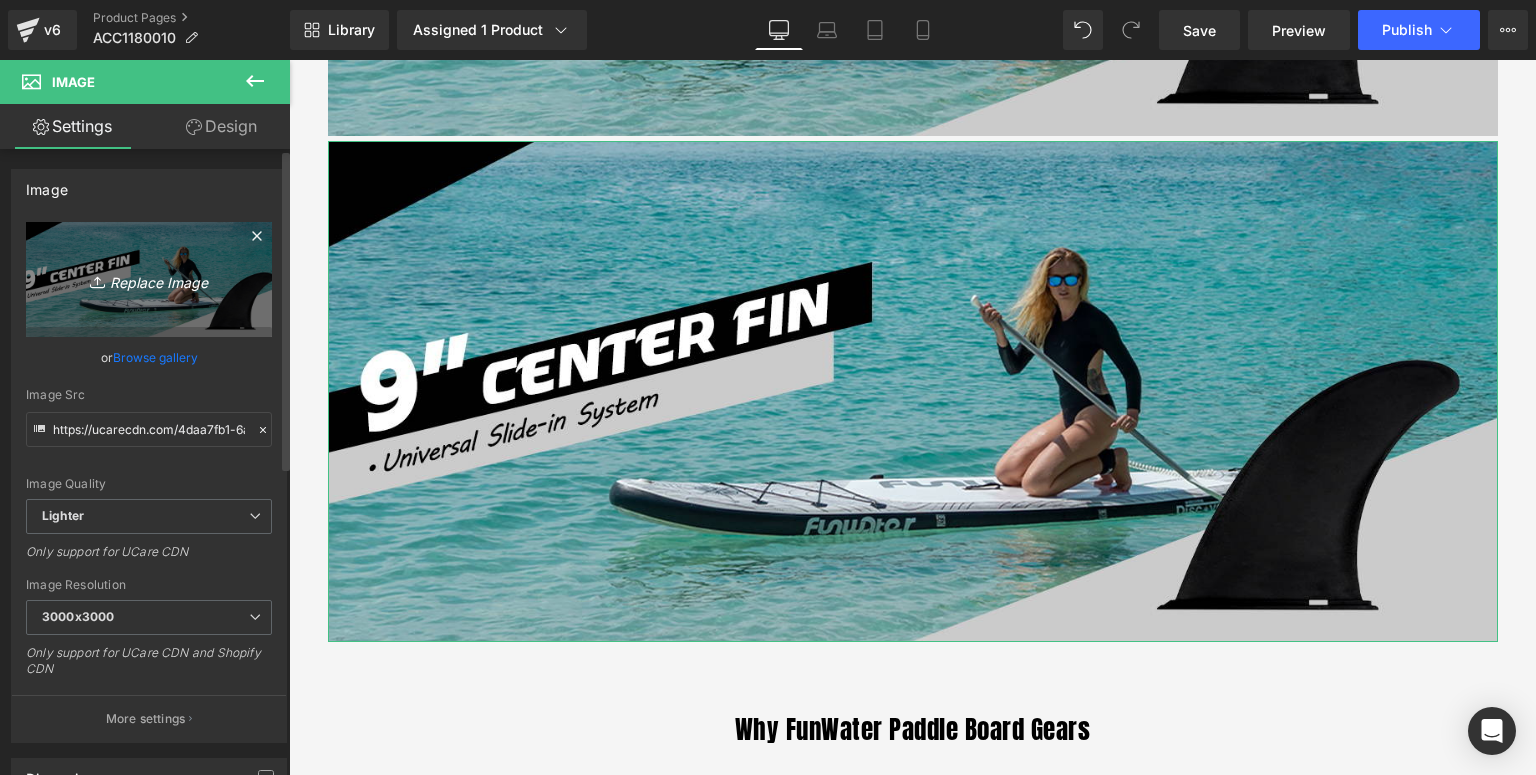 click on "Replace Image" at bounding box center [149, 279] 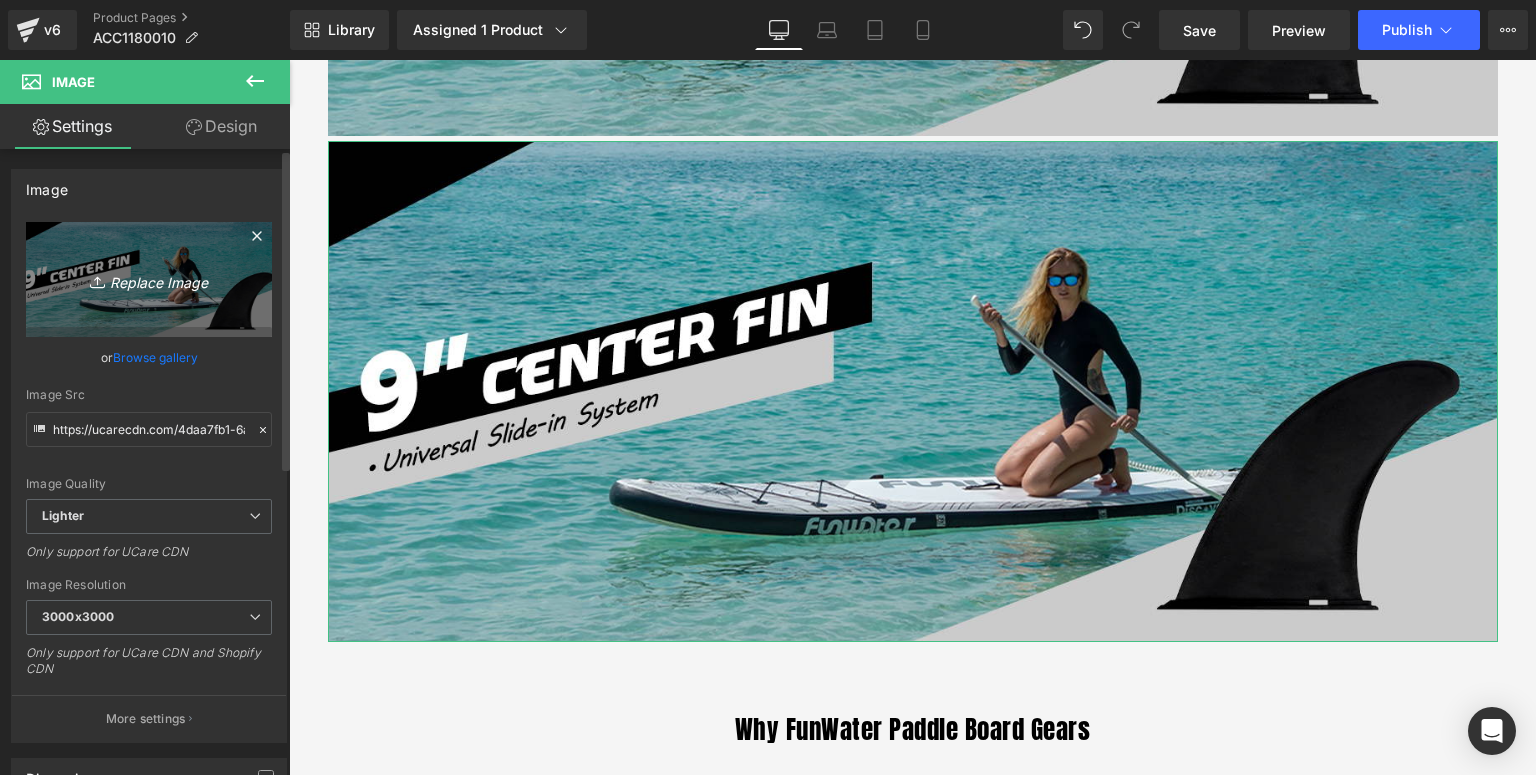 type on "C:\fakepath\9寸黑色鱼鳍-详情页_02.jpg" 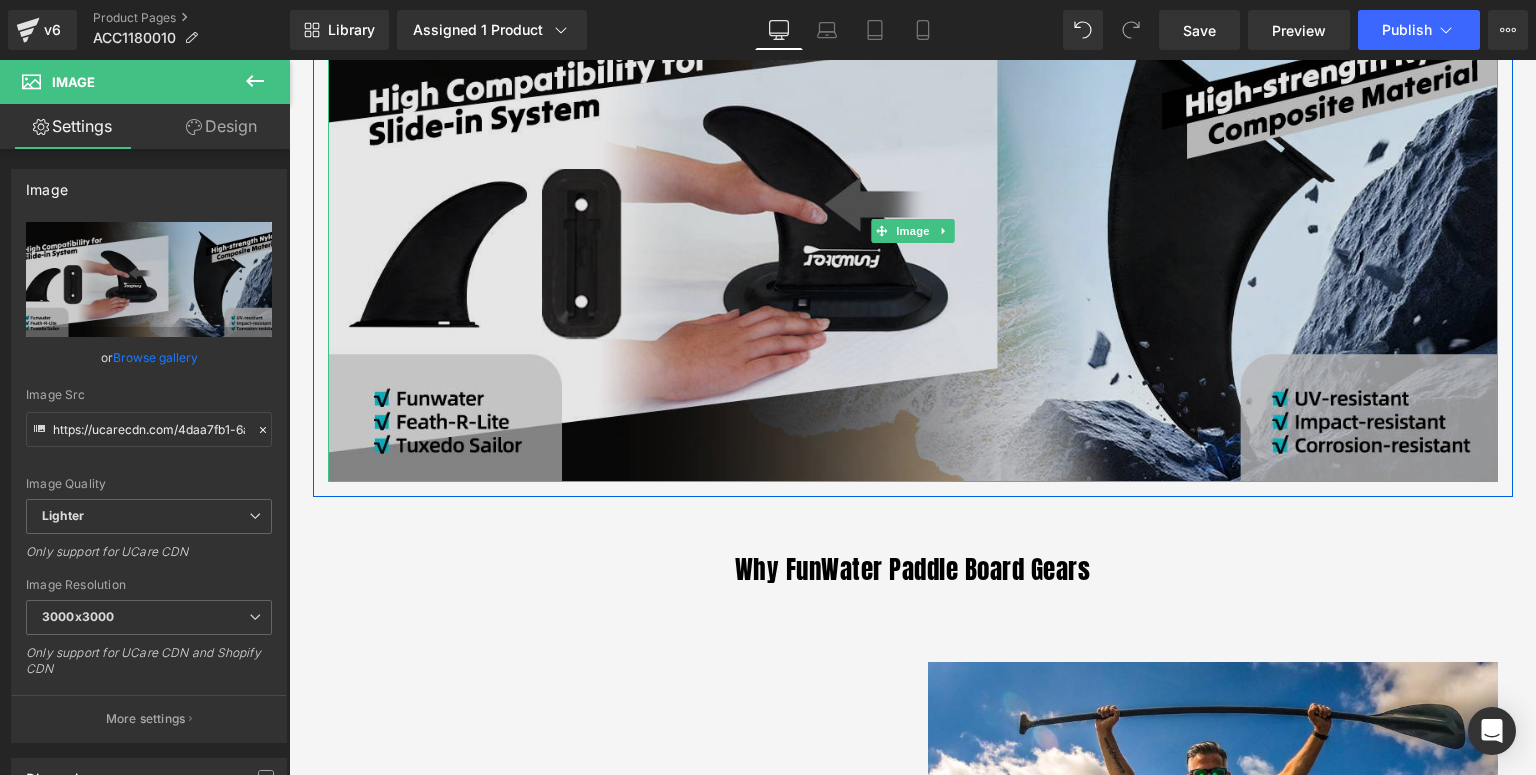 scroll, scrollTop: 1531, scrollLeft: 0, axis: vertical 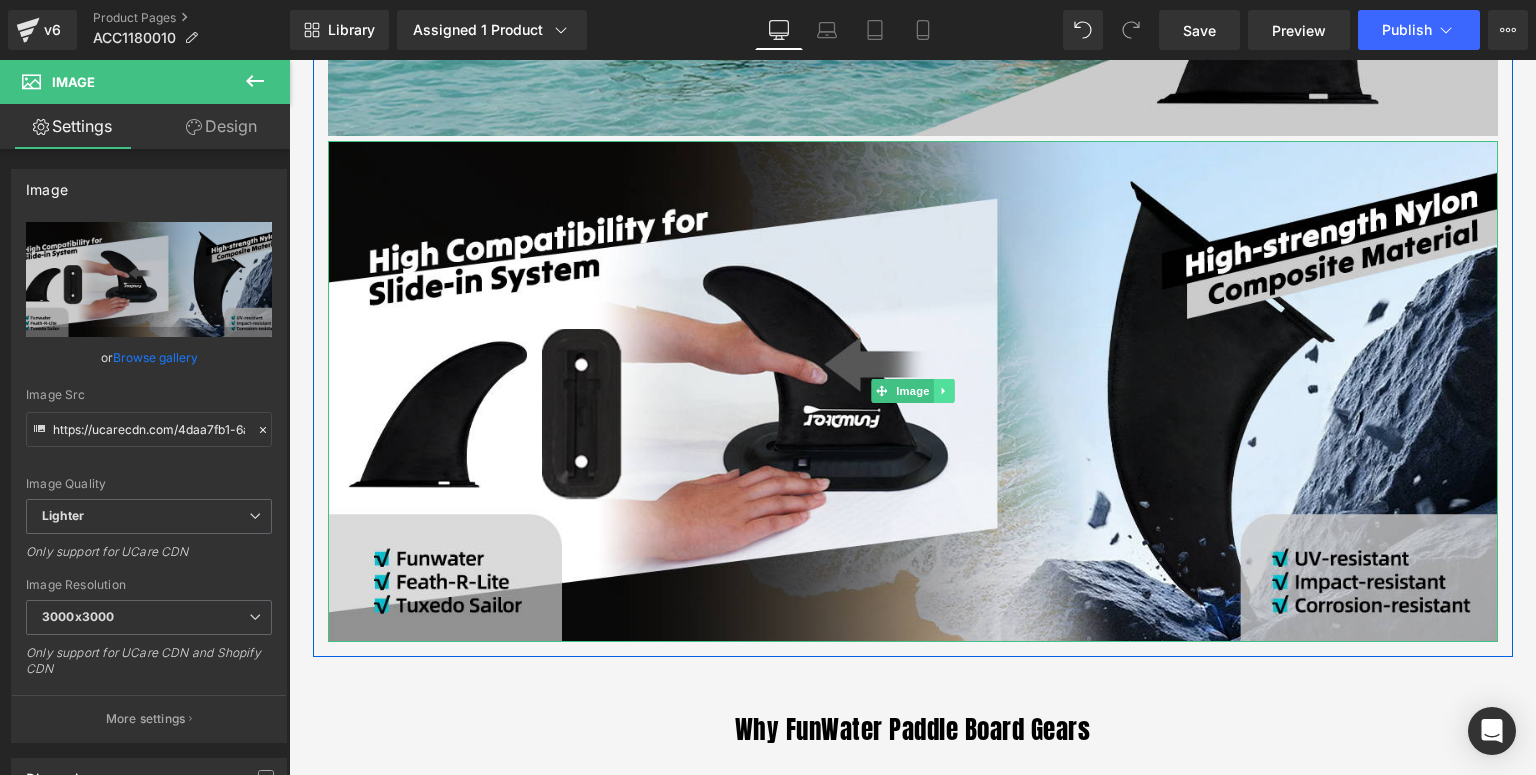 click 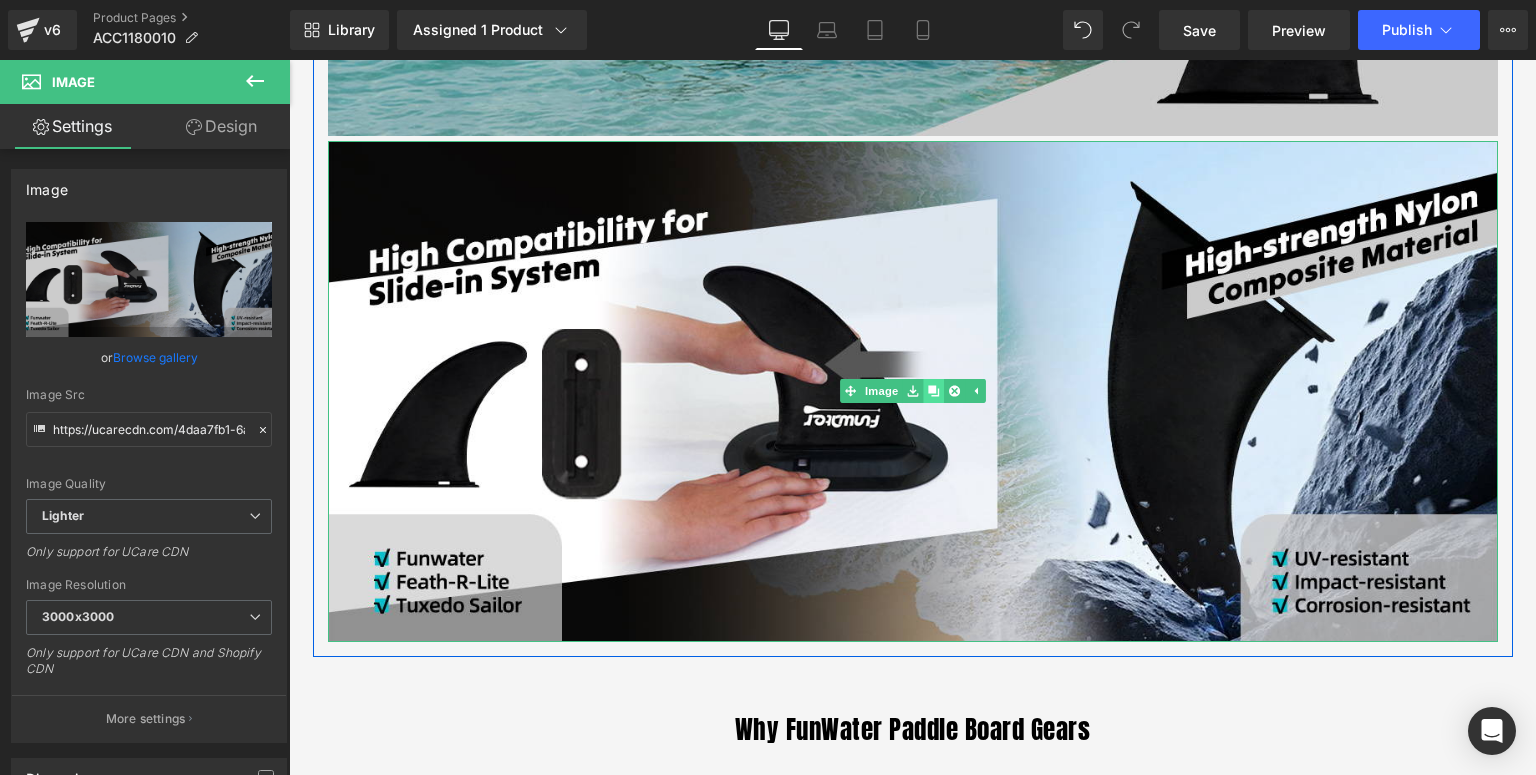 click 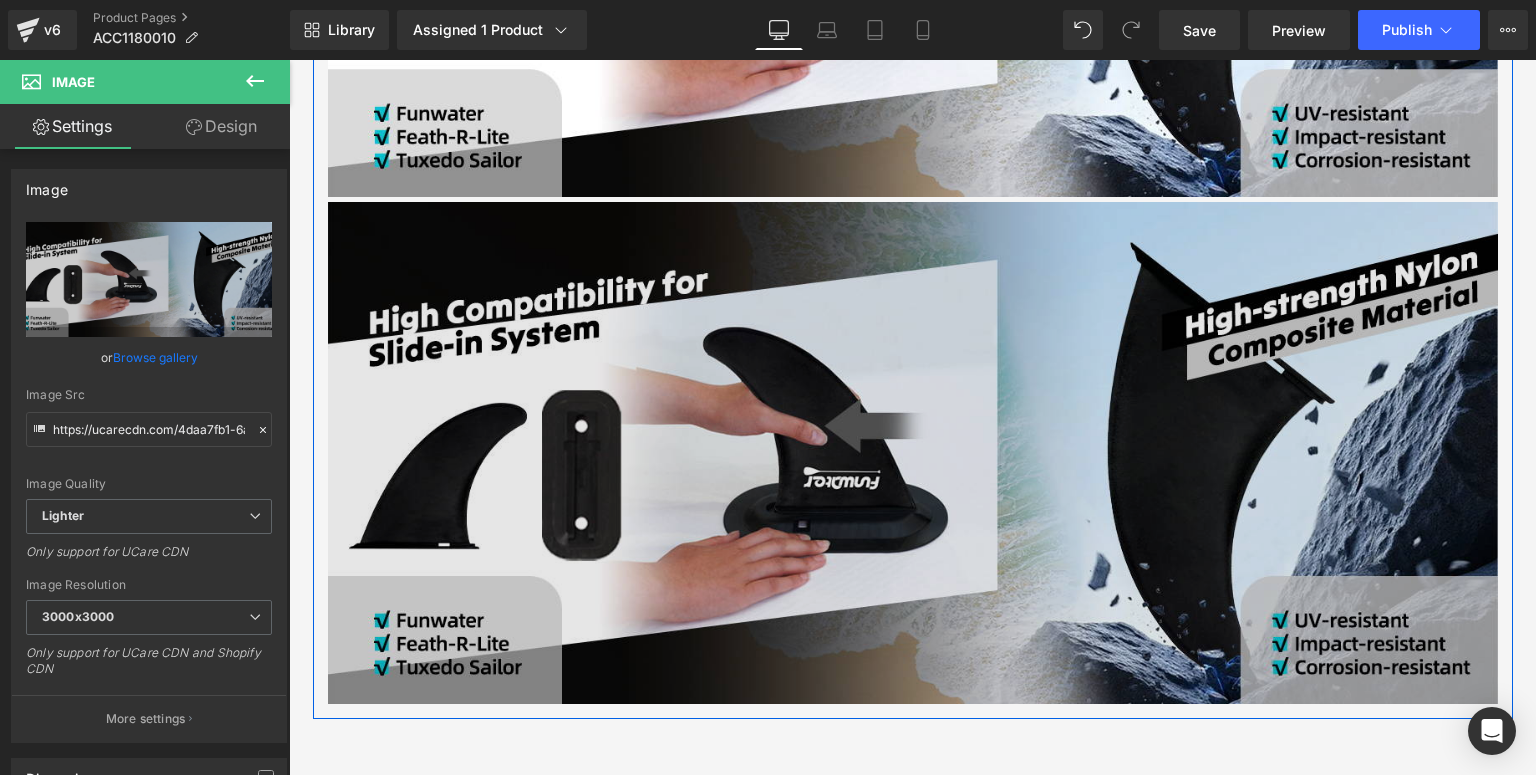 scroll, scrollTop: 2037, scrollLeft: 0, axis: vertical 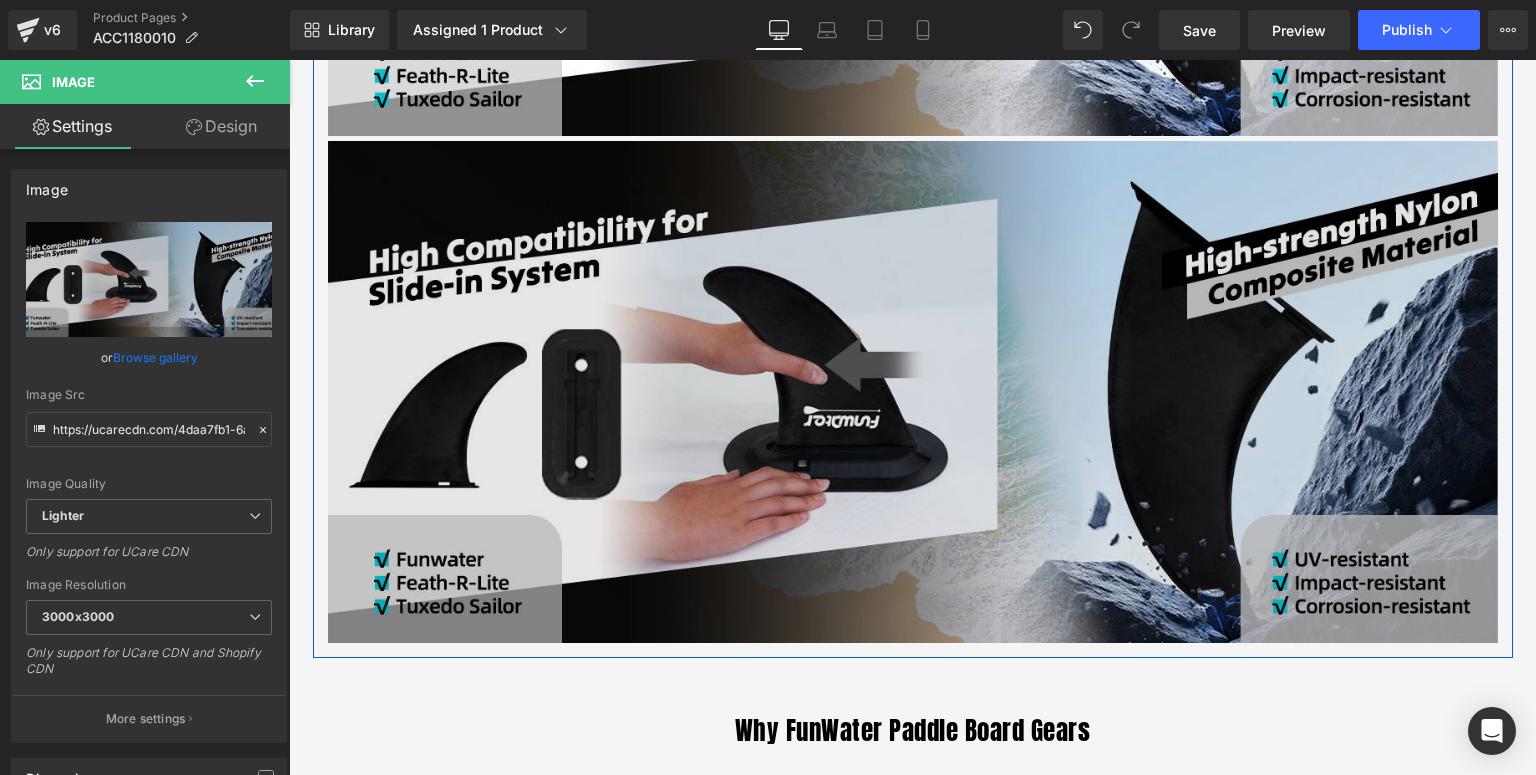 click at bounding box center (913, 391) 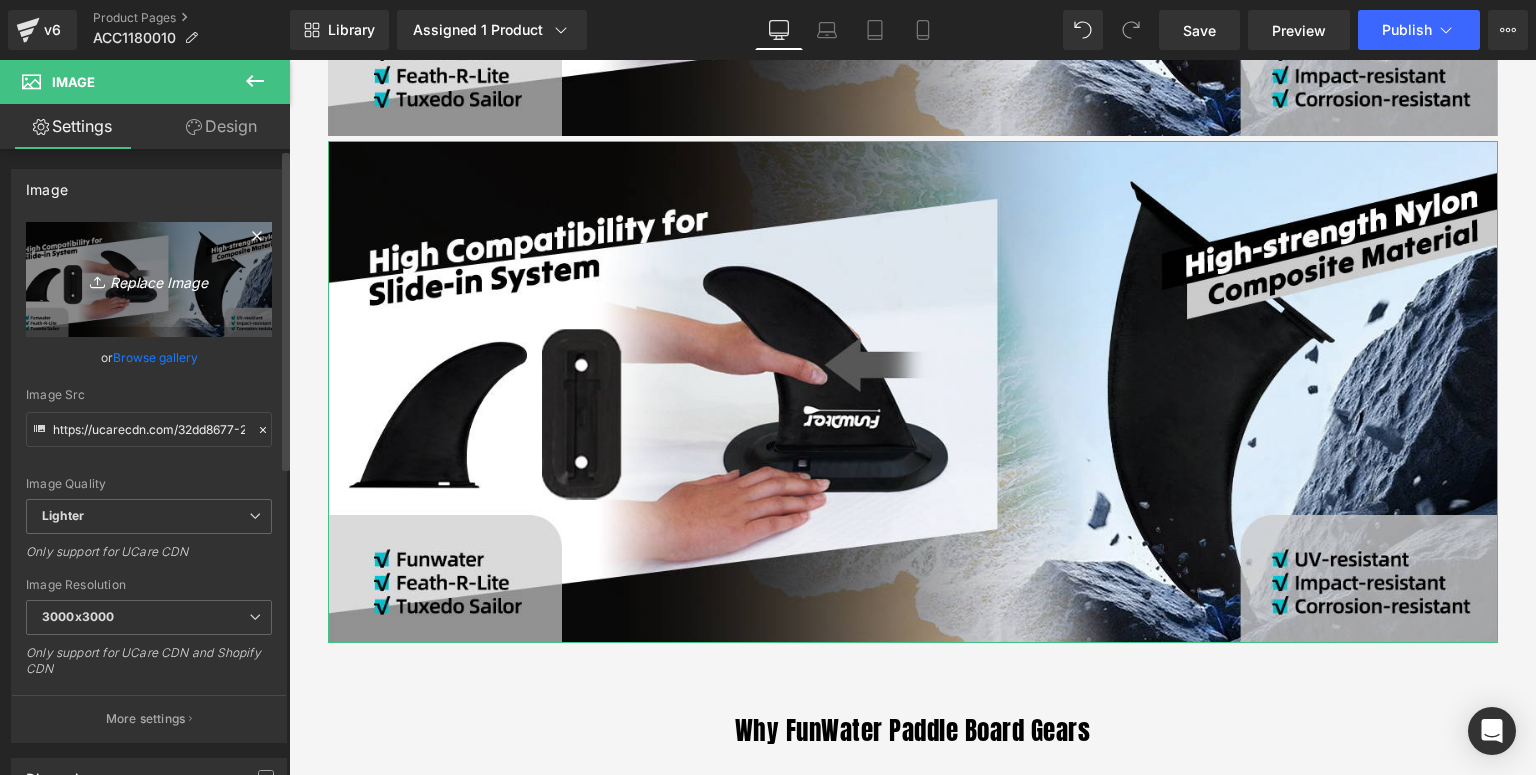 click on "Replace Image" at bounding box center (149, 279) 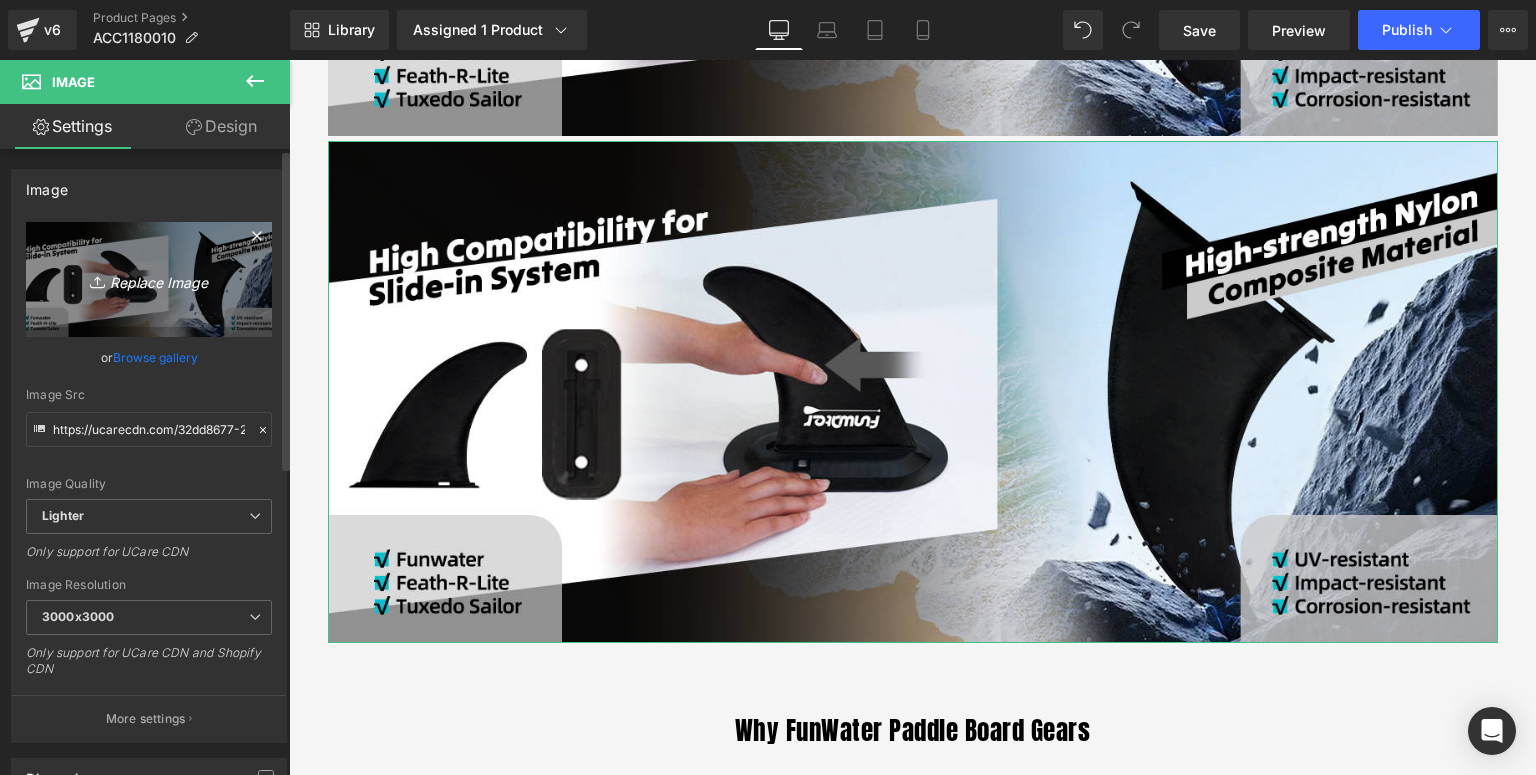 type on "C:\fakepath\9寸黑色鱼鳍-详情页_03.jpg" 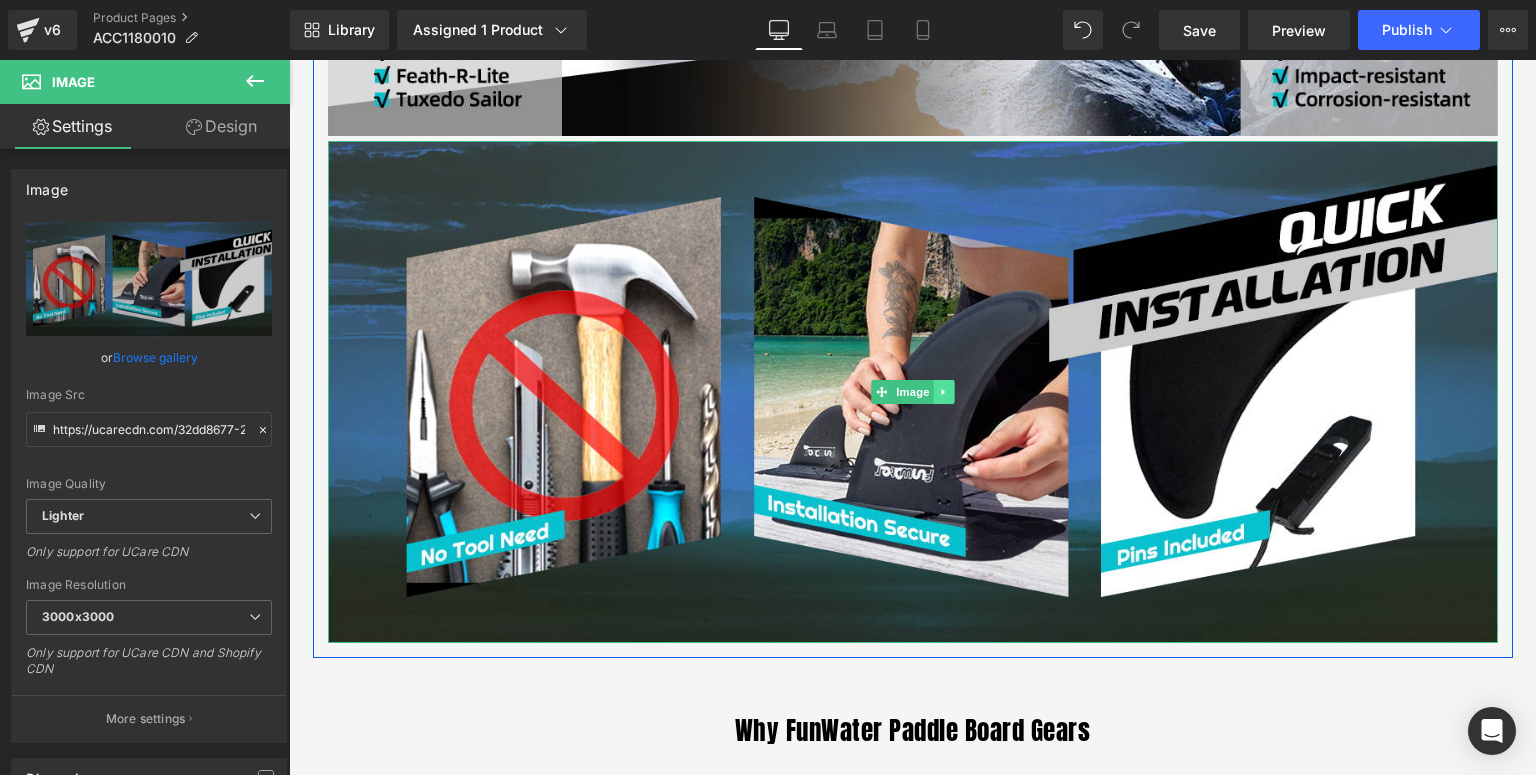click 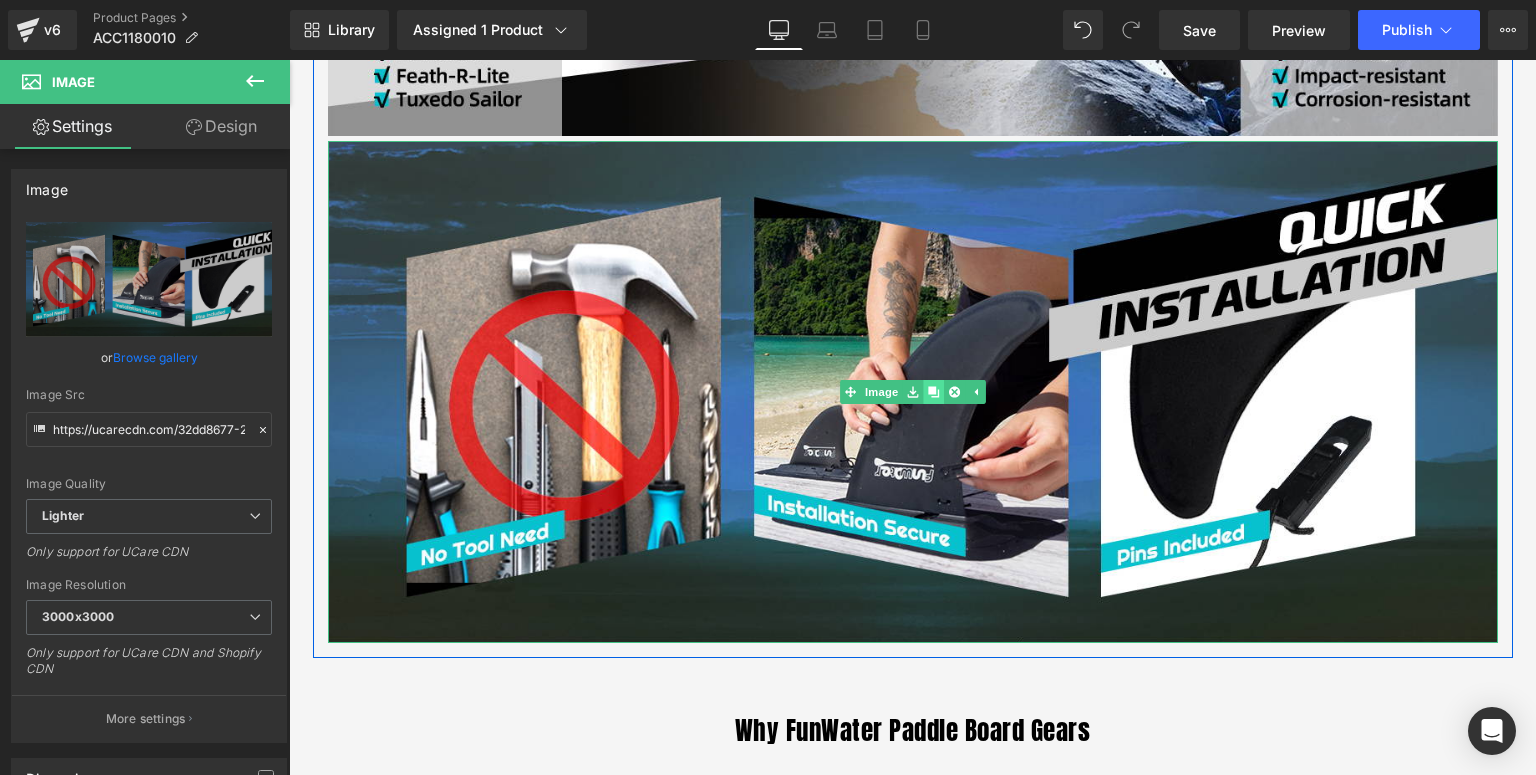 click 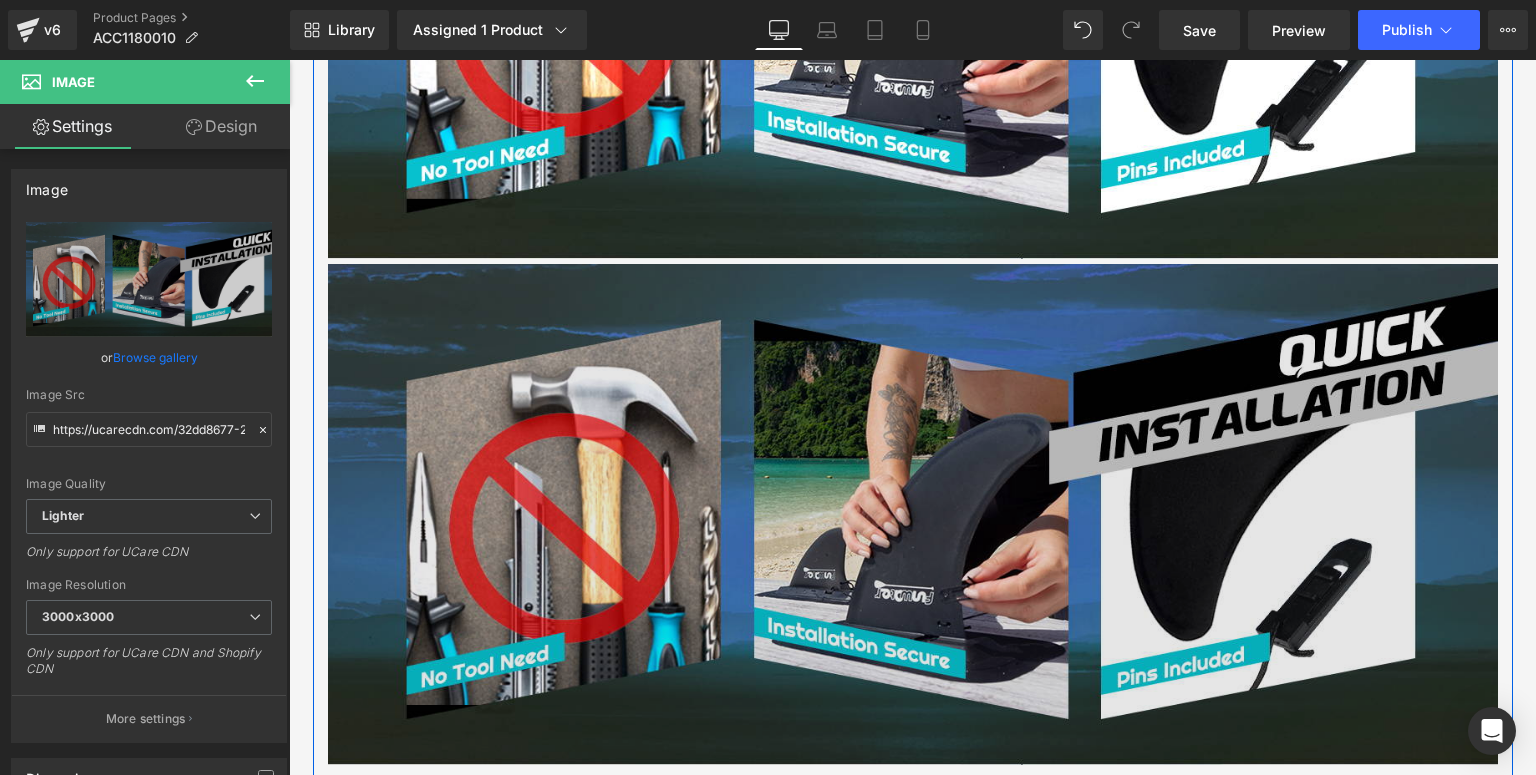 scroll, scrollTop: 2544, scrollLeft: 0, axis: vertical 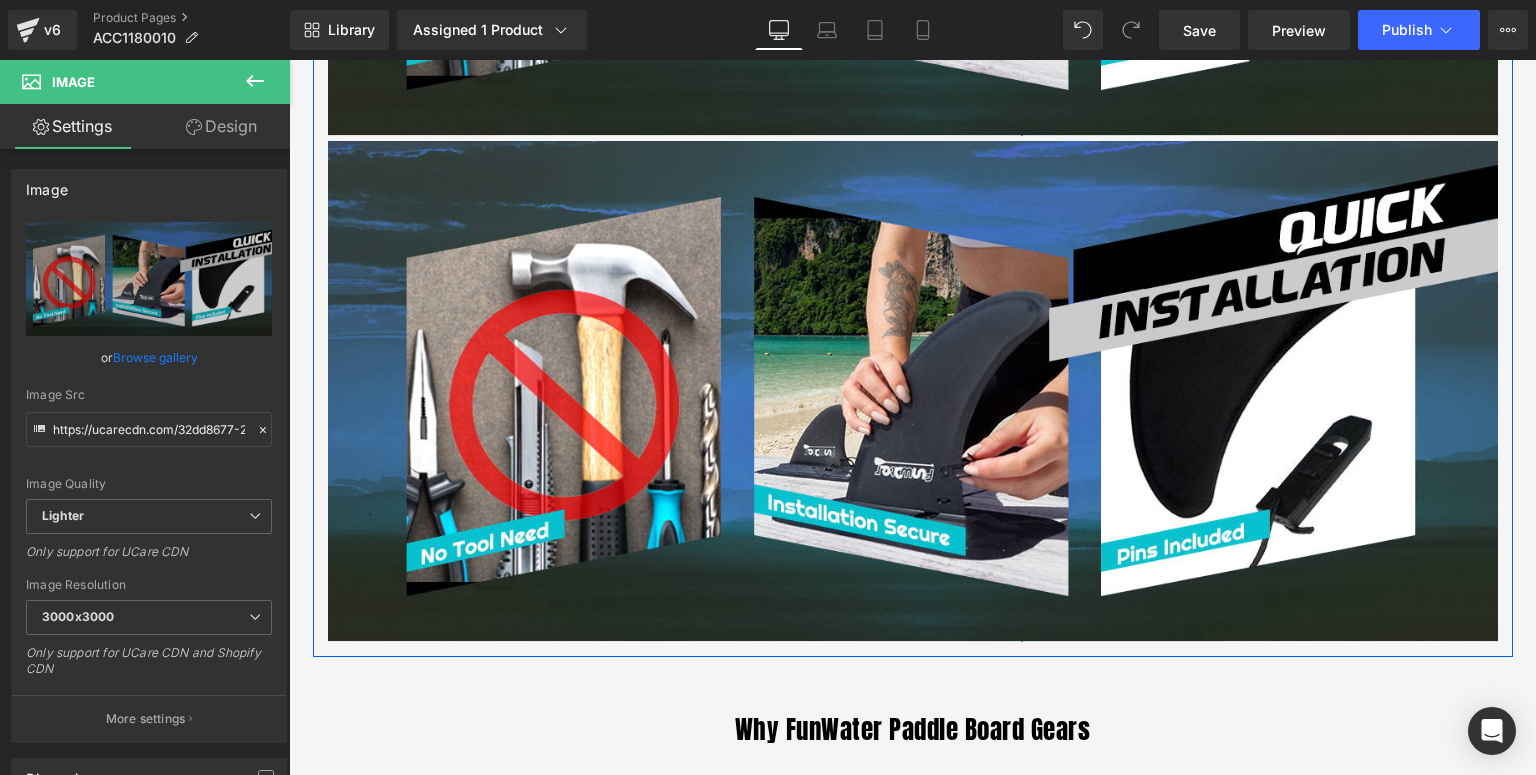 click at bounding box center (913, 391) 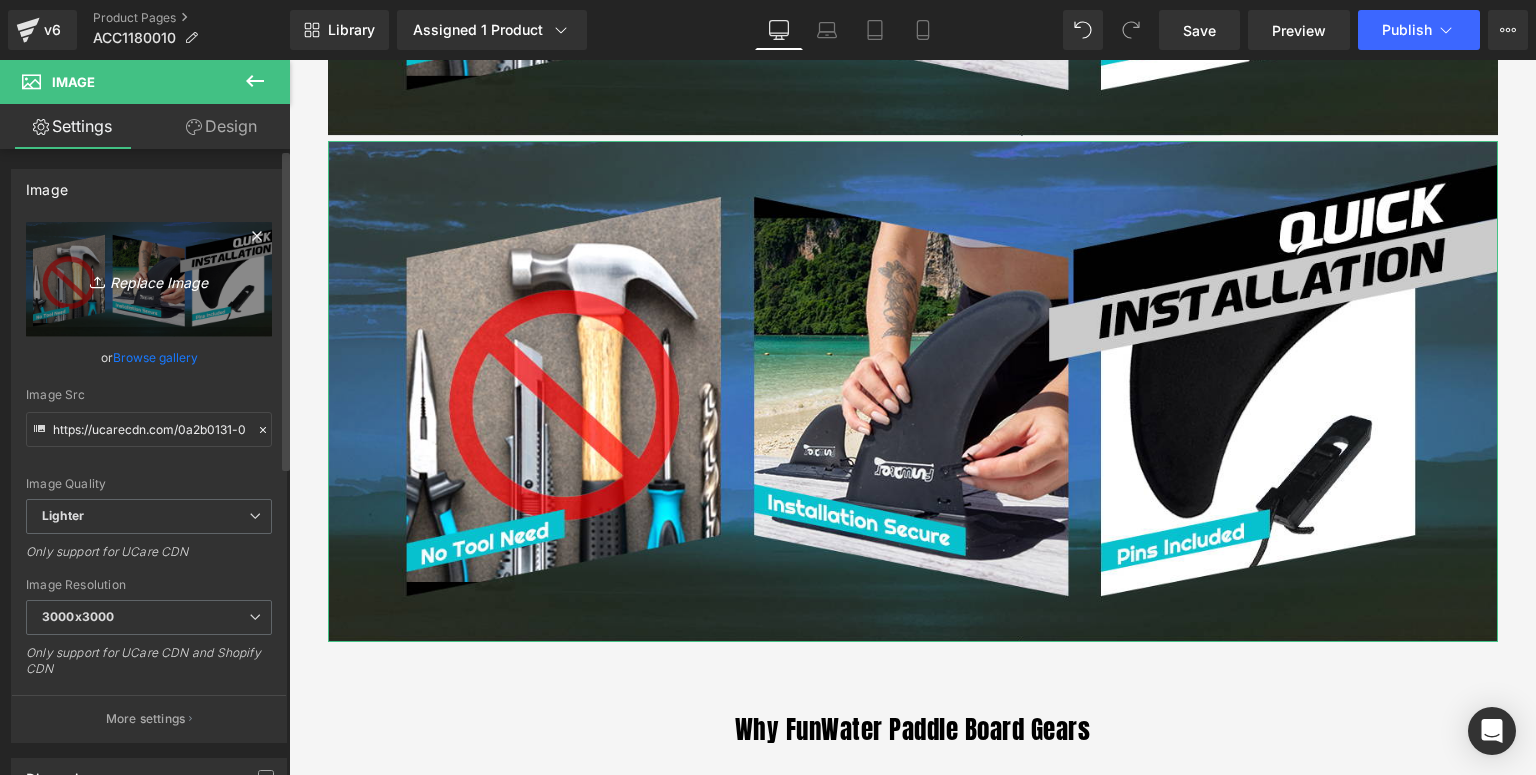 click on "Replace Image" at bounding box center (149, 279) 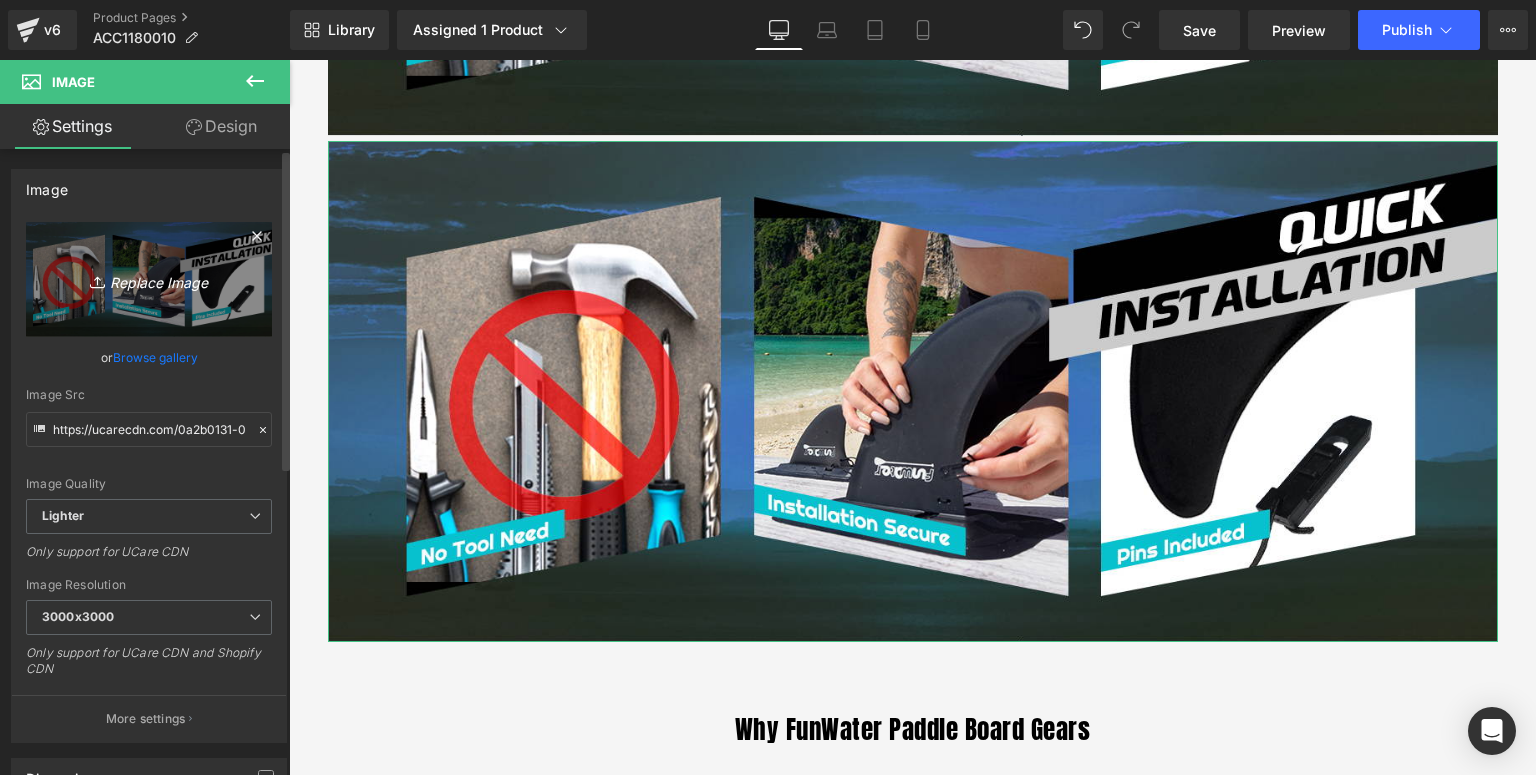 type on "C:\fakepath\9寸黑色鱼鳍-详情页_04.jpg" 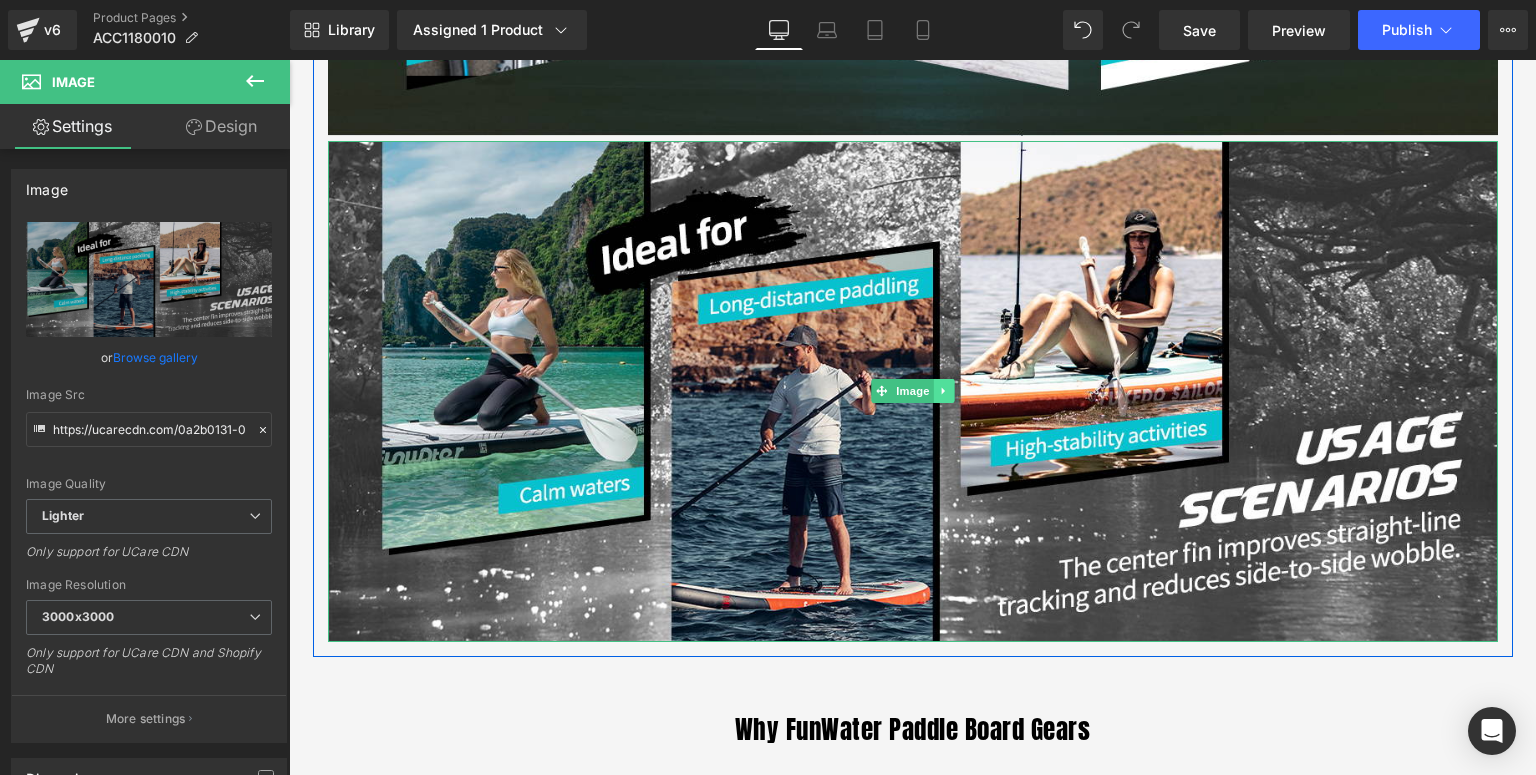 click at bounding box center (943, 391) 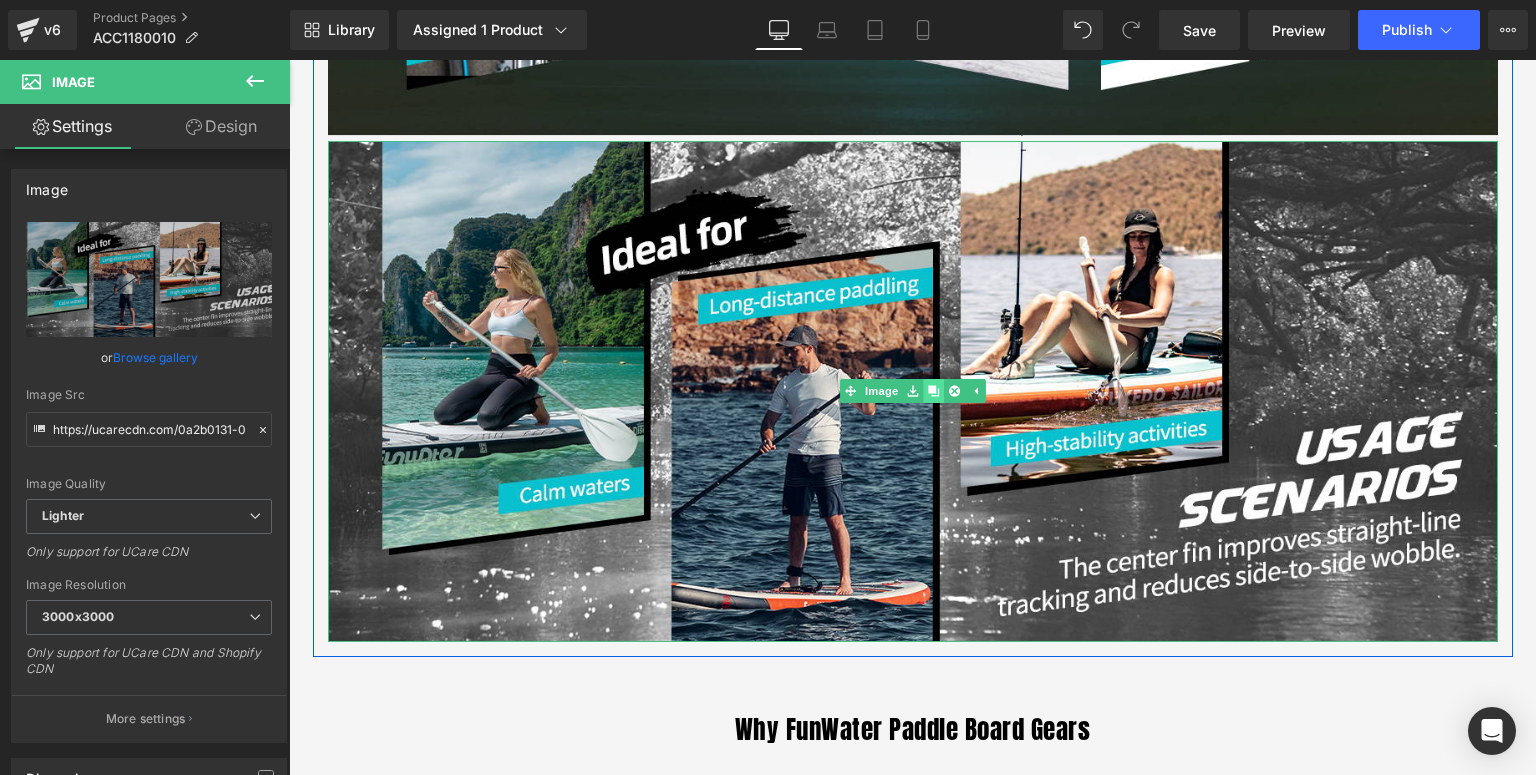 click 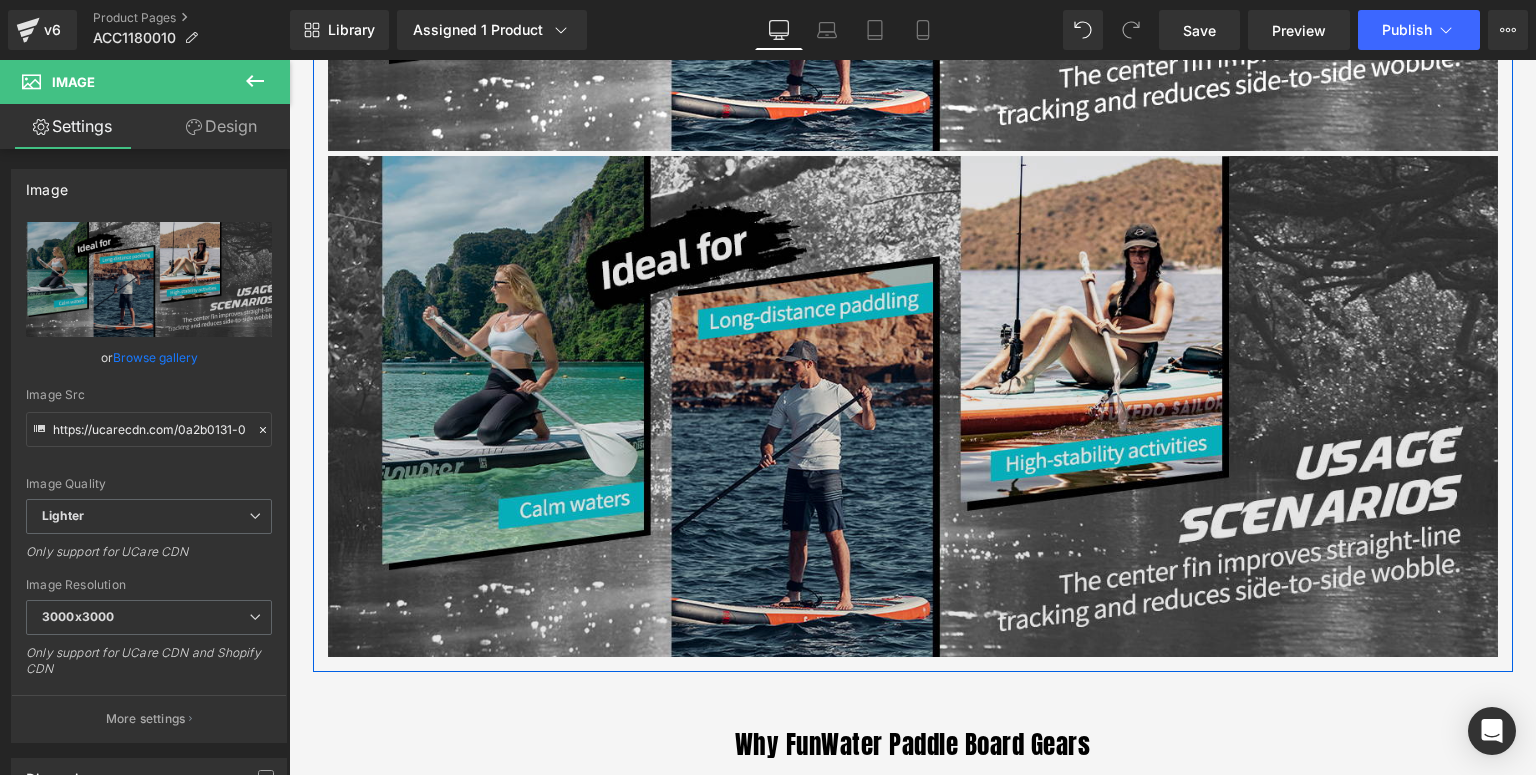 scroll, scrollTop: 3050, scrollLeft: 0, axis: vertical 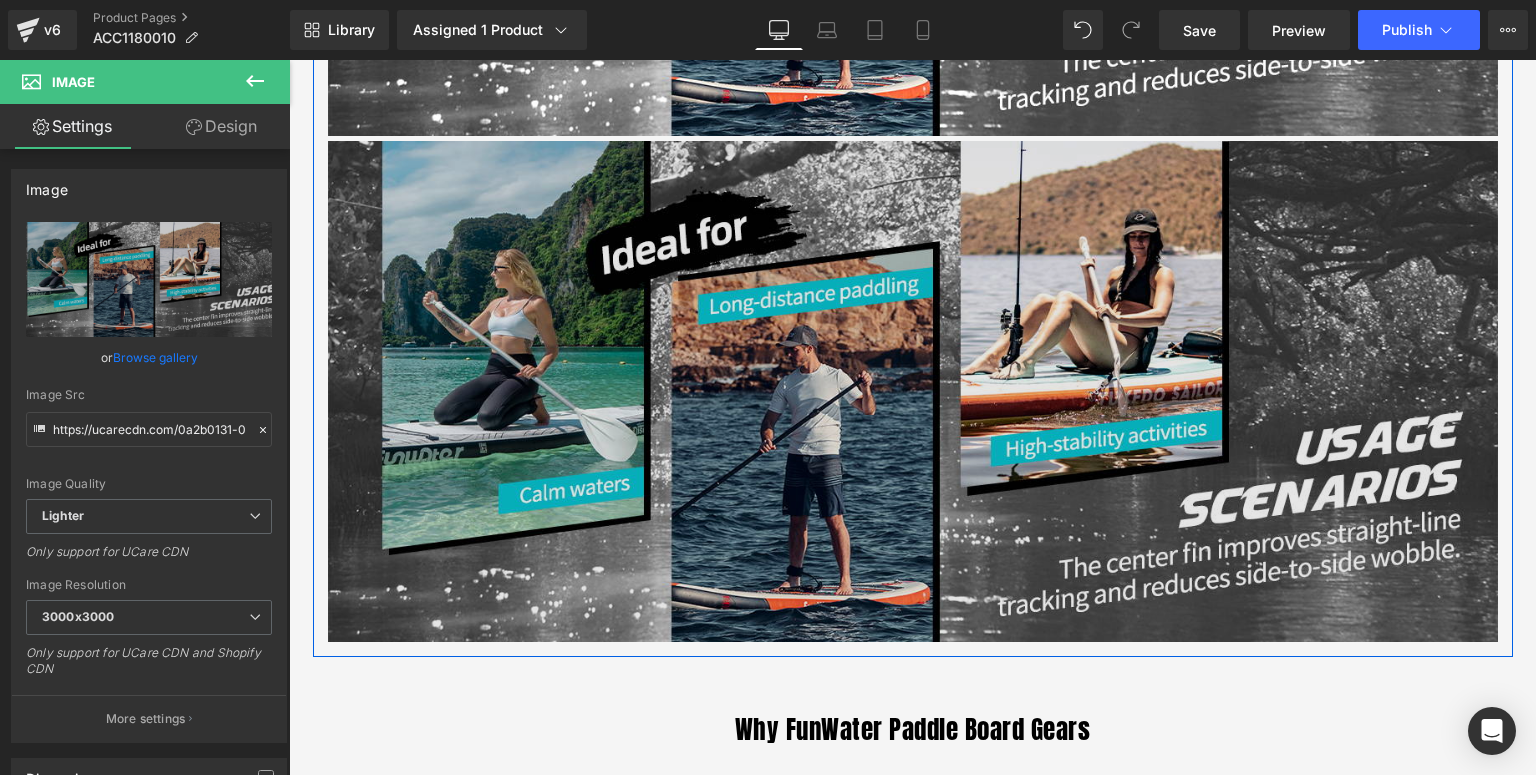 click at bounding box center (913, 391) 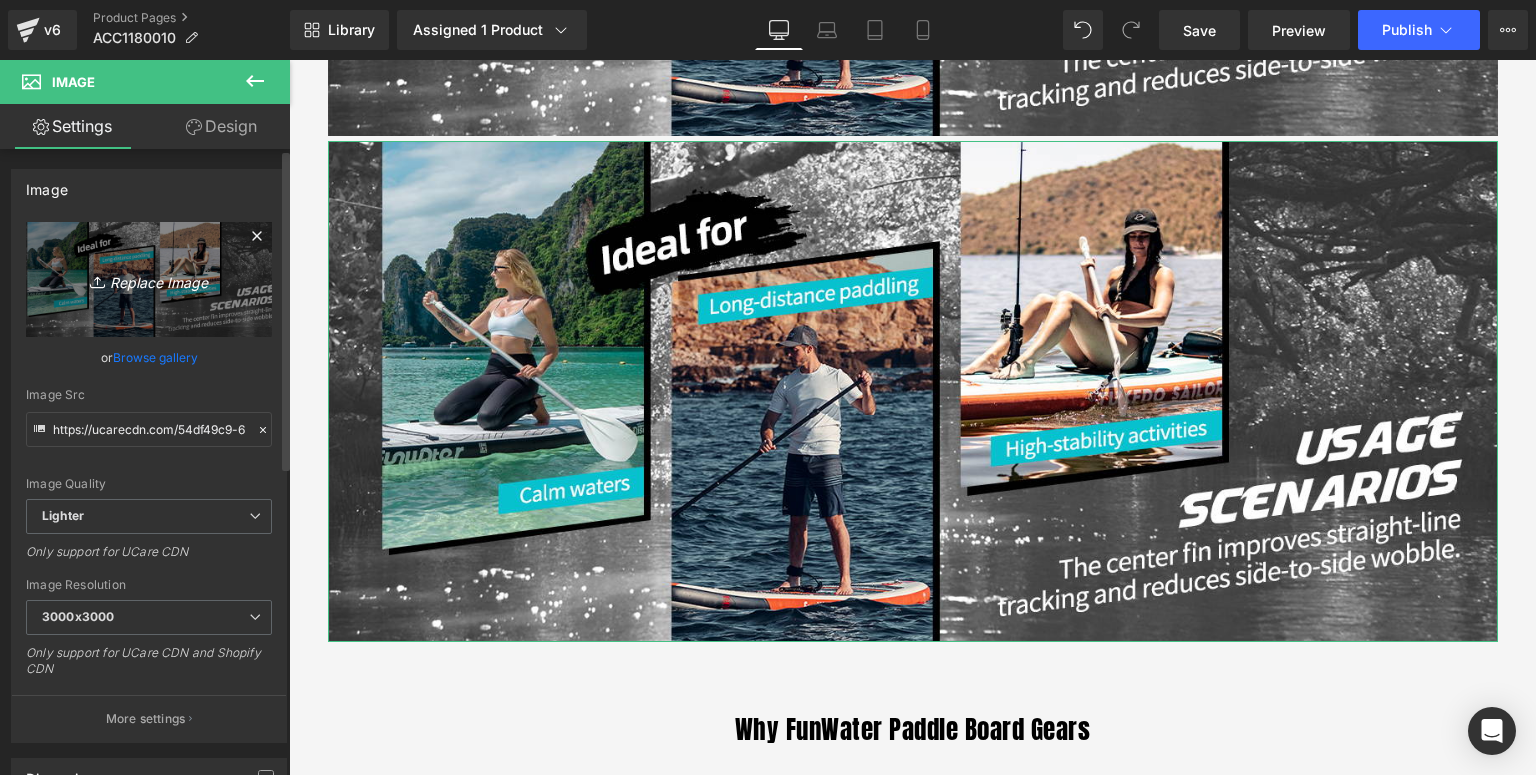 click on "Replace Image" at bounding box center [149, 279] 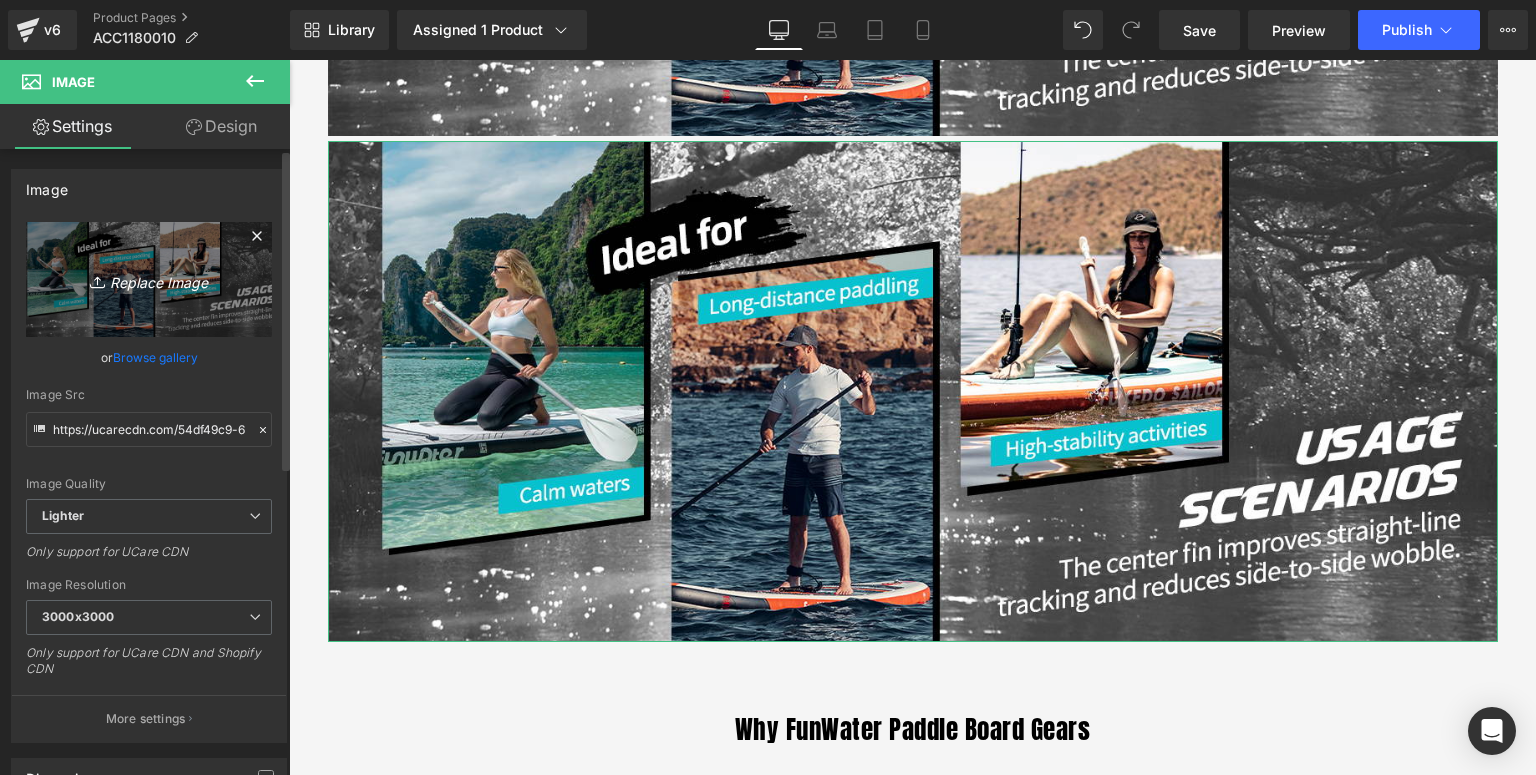 type on "C:\fakepath\9寸黑色鱼鳍-详情页_05.jpg" 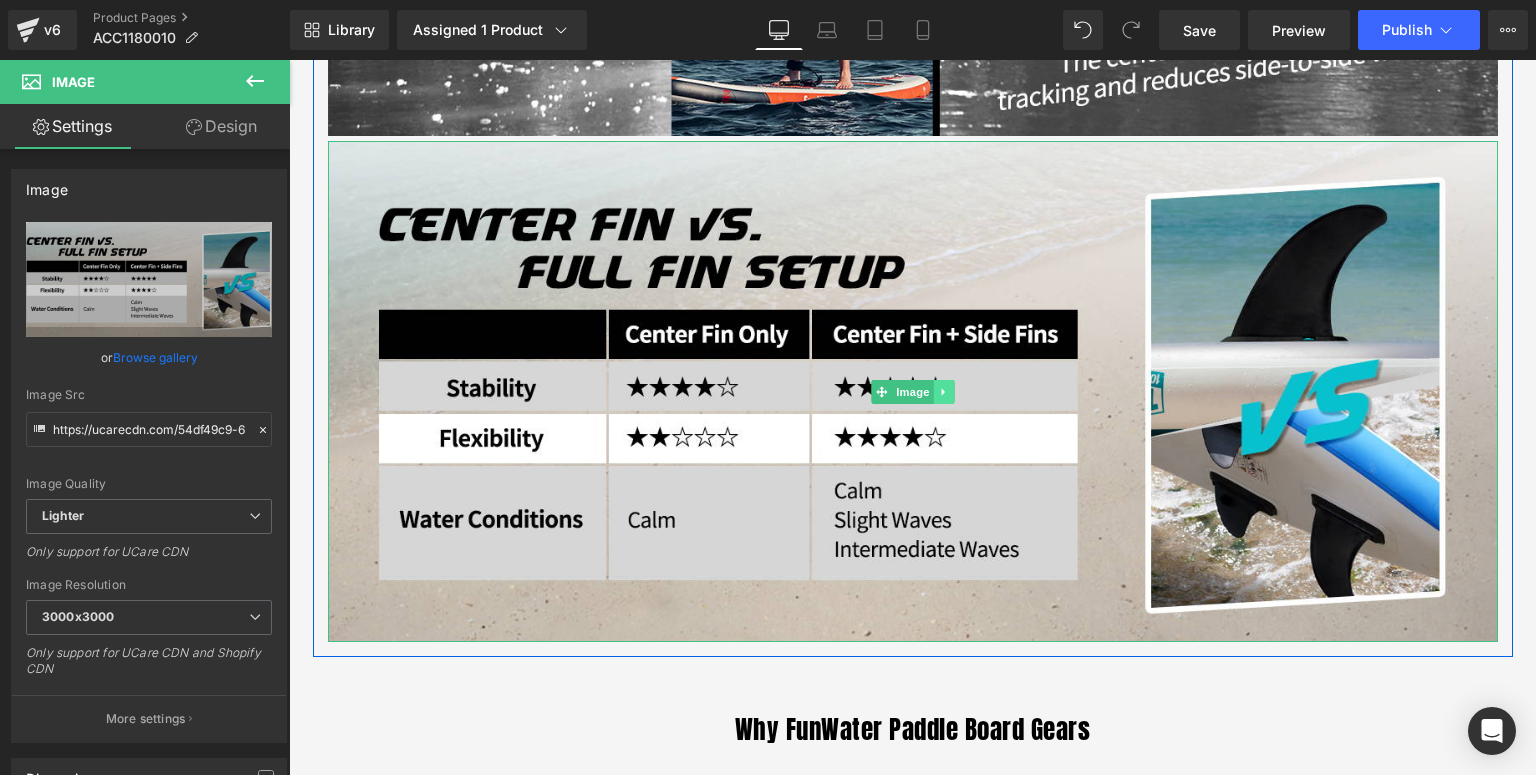 click 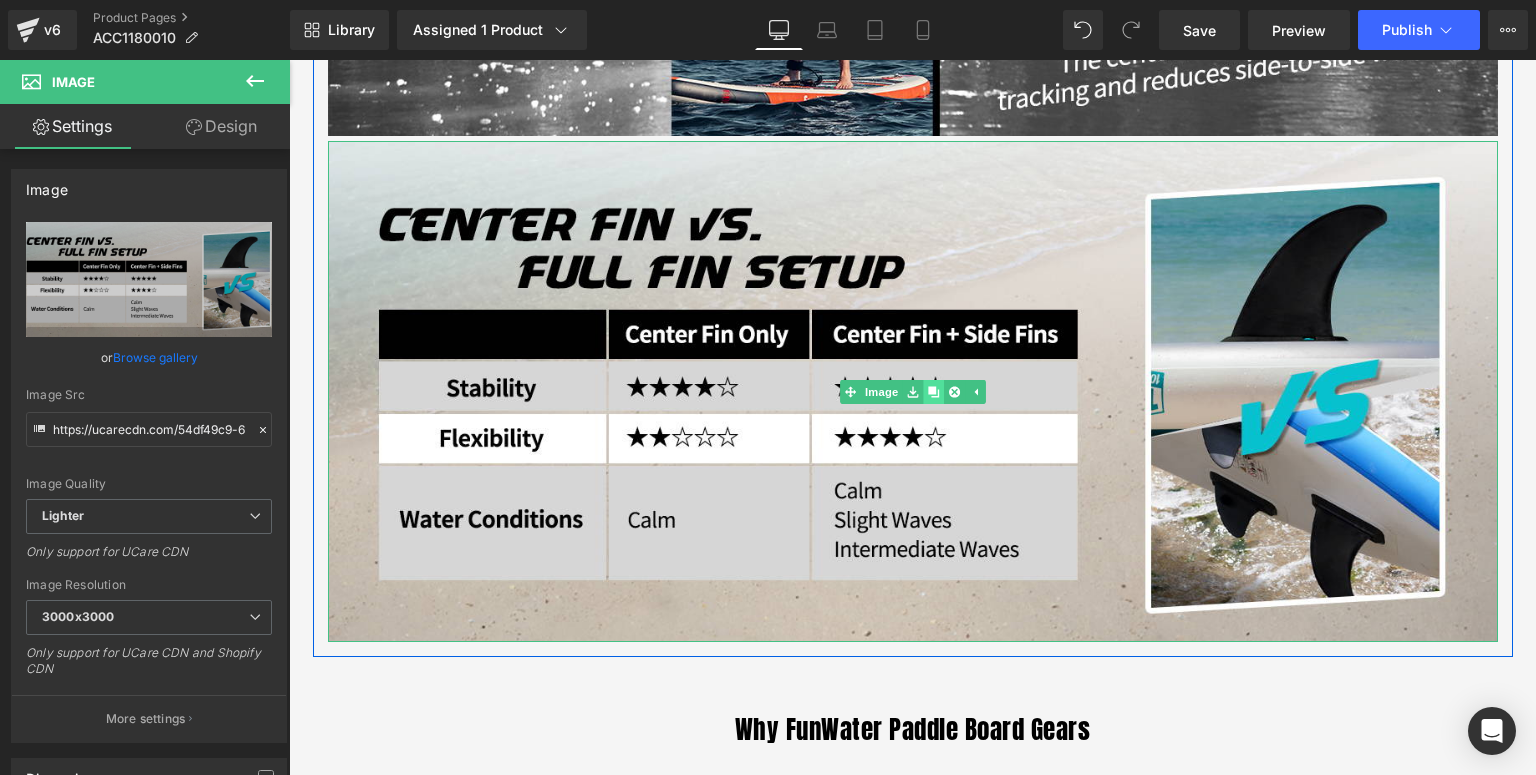 click 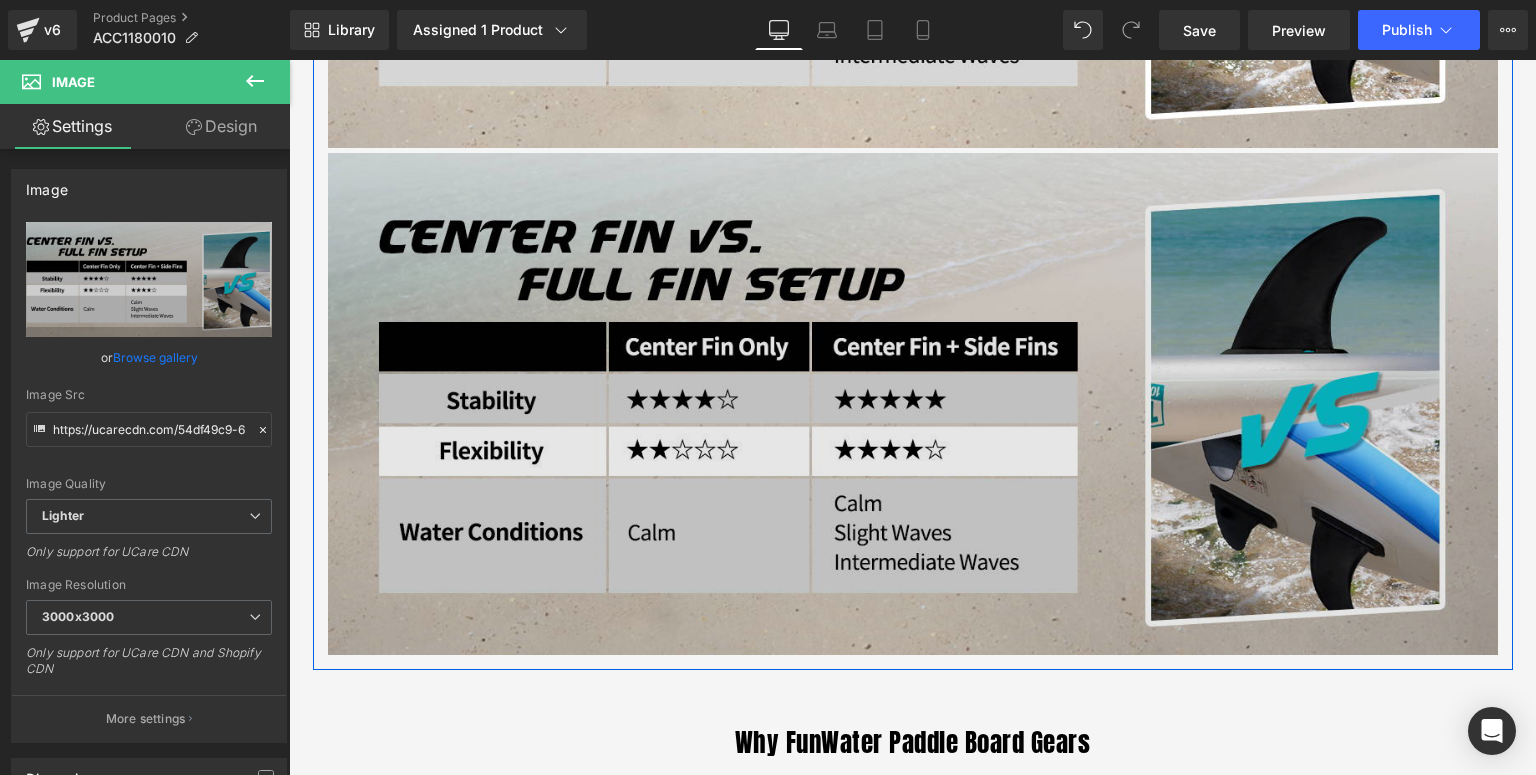 scroll, scrollTop: 3556, scrollLeft: 0, axis: vertical 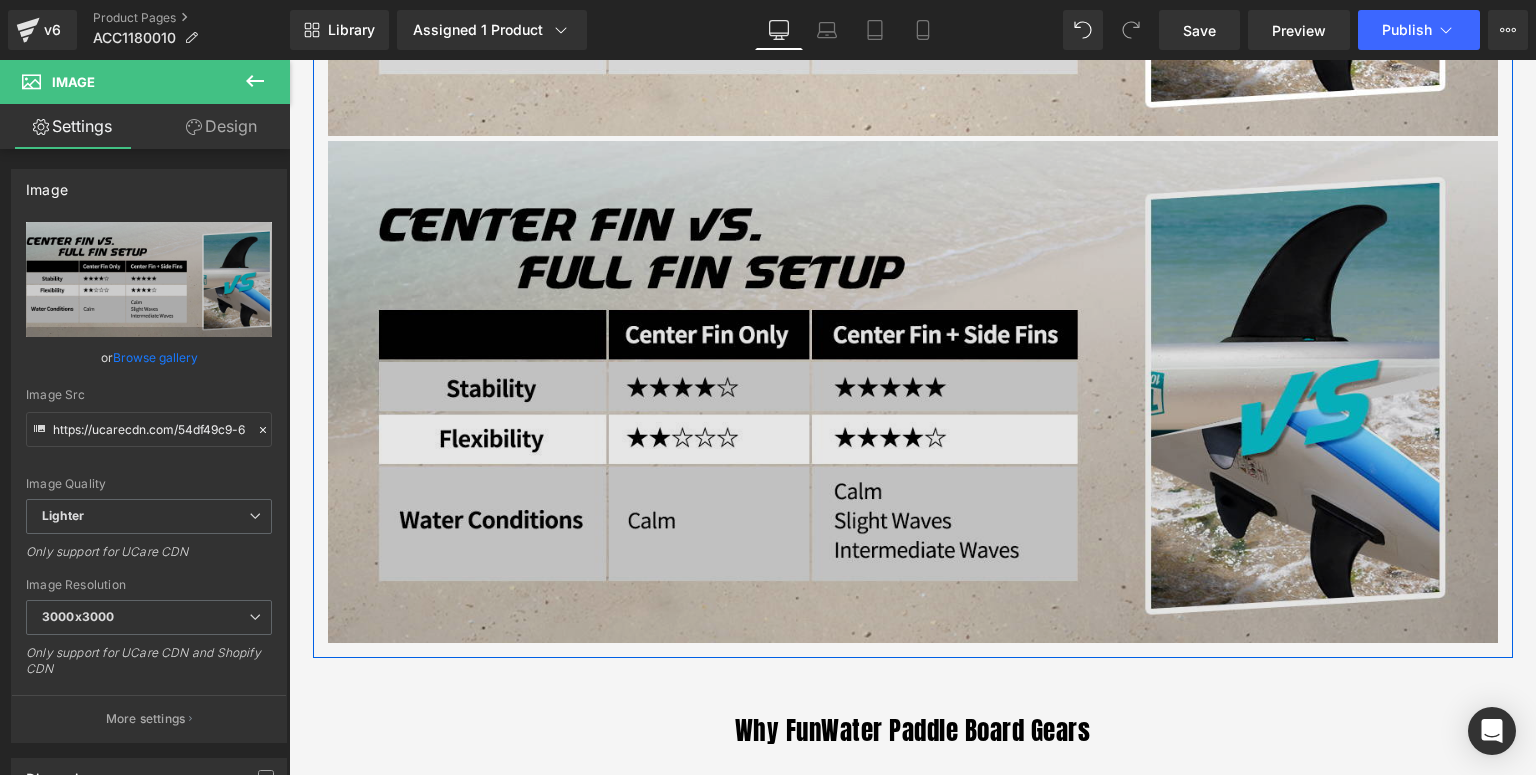 click at bounding box center [913, 391] 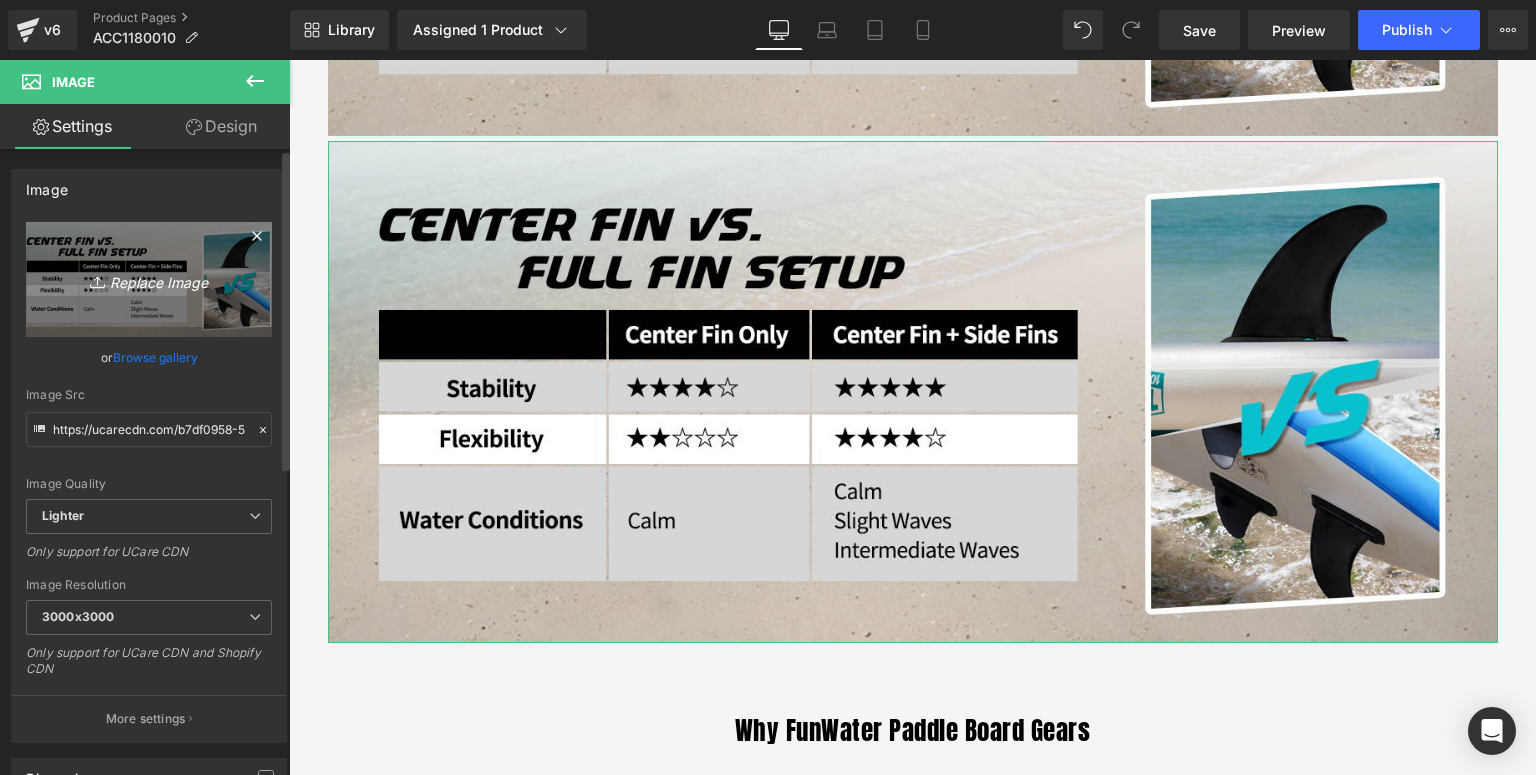 click on "Replace Image" at bounding box center (149, 279) 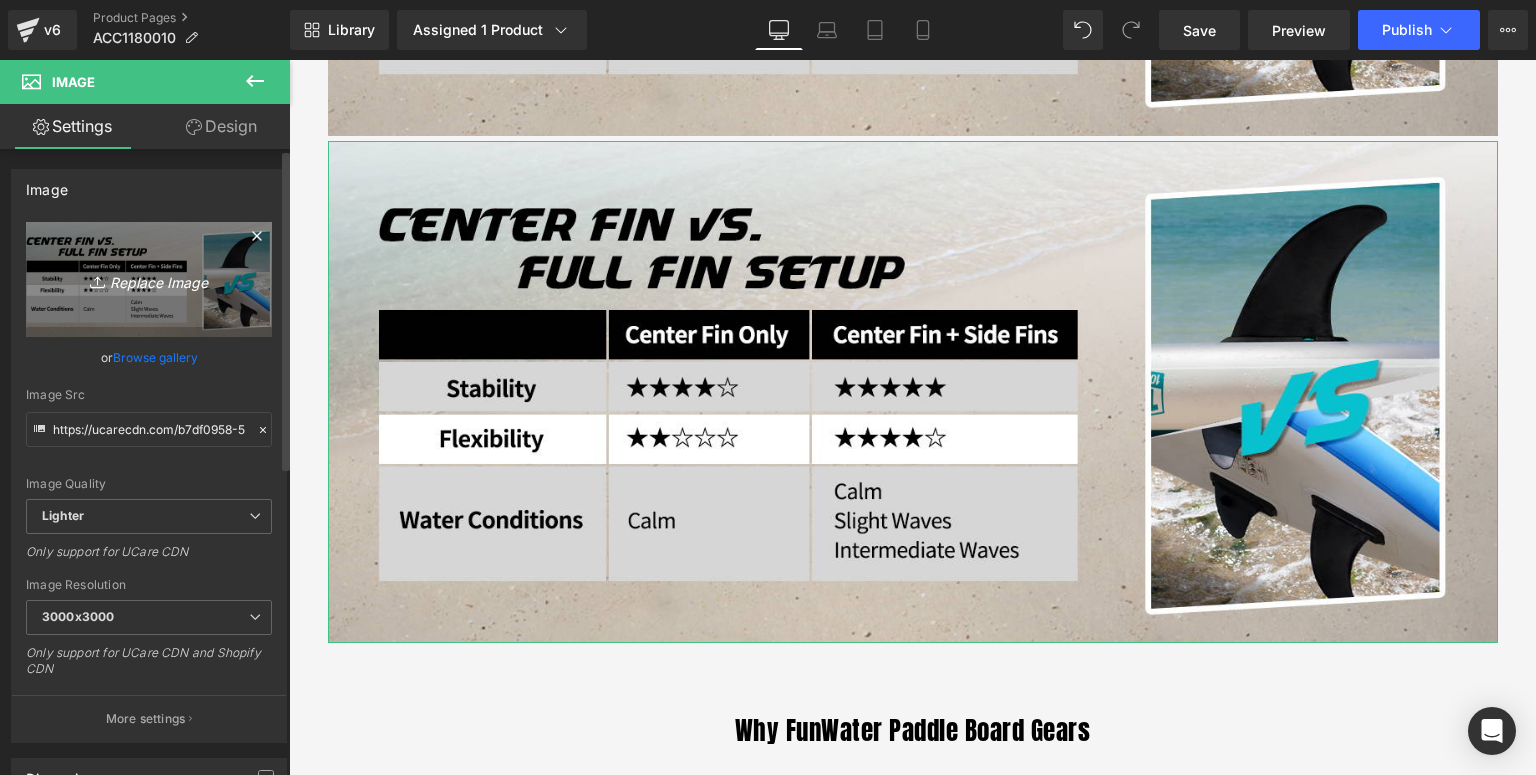 type on "C:\fakepath\9寸黑色鱼鳍-详情页_06.jpg" 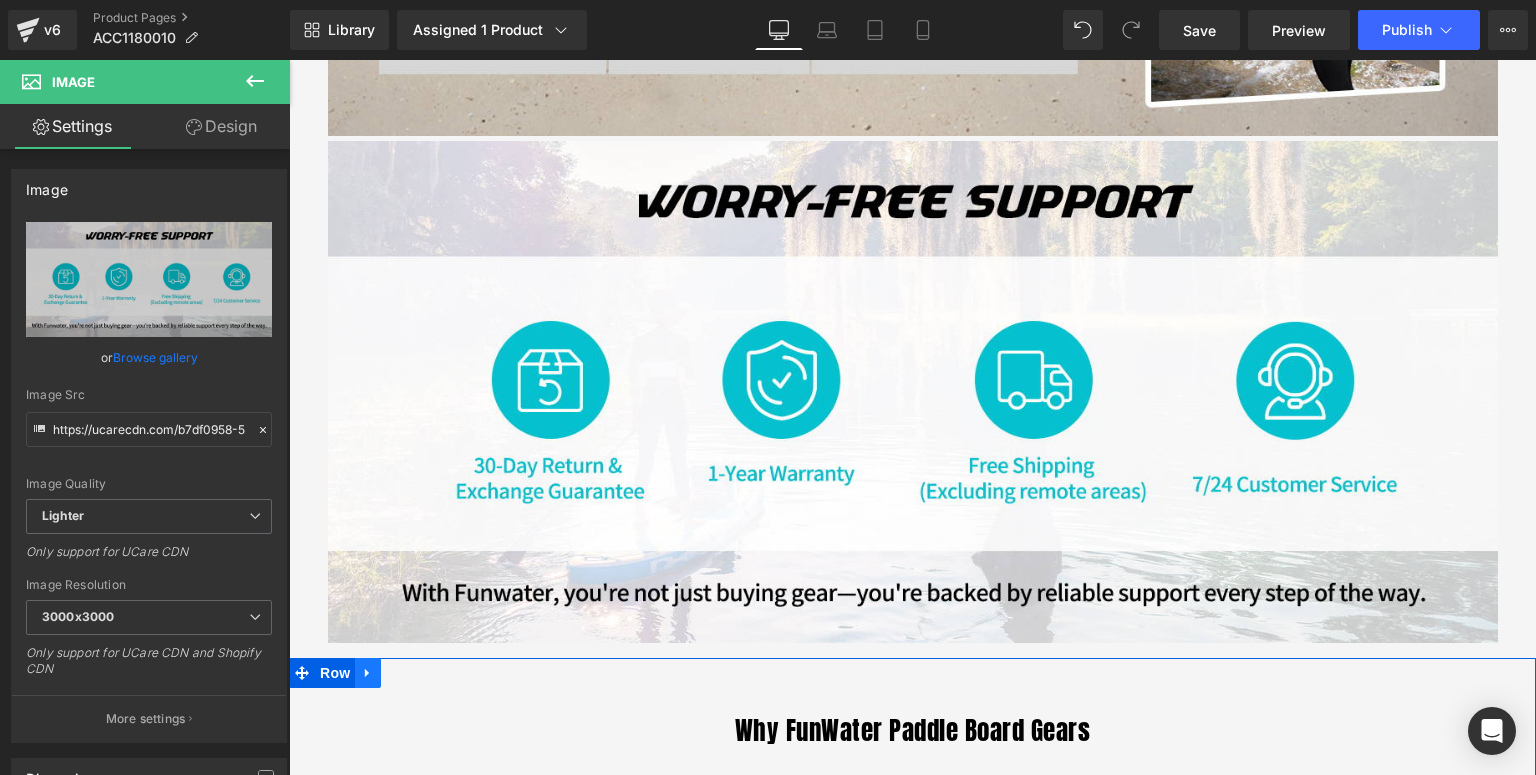 click 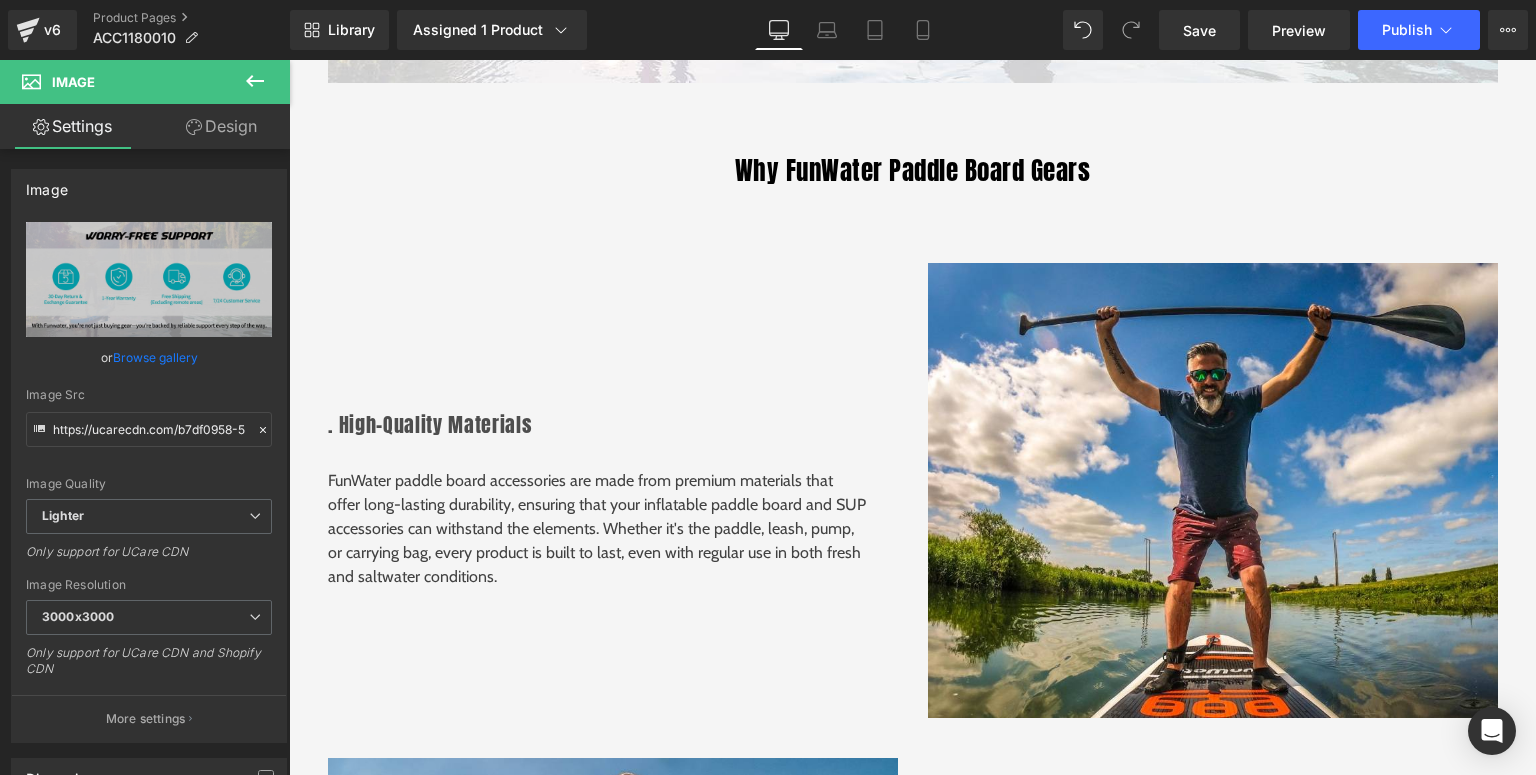 scroll, scrollTop: 3956, scrollLeft: 0, axis: vertical 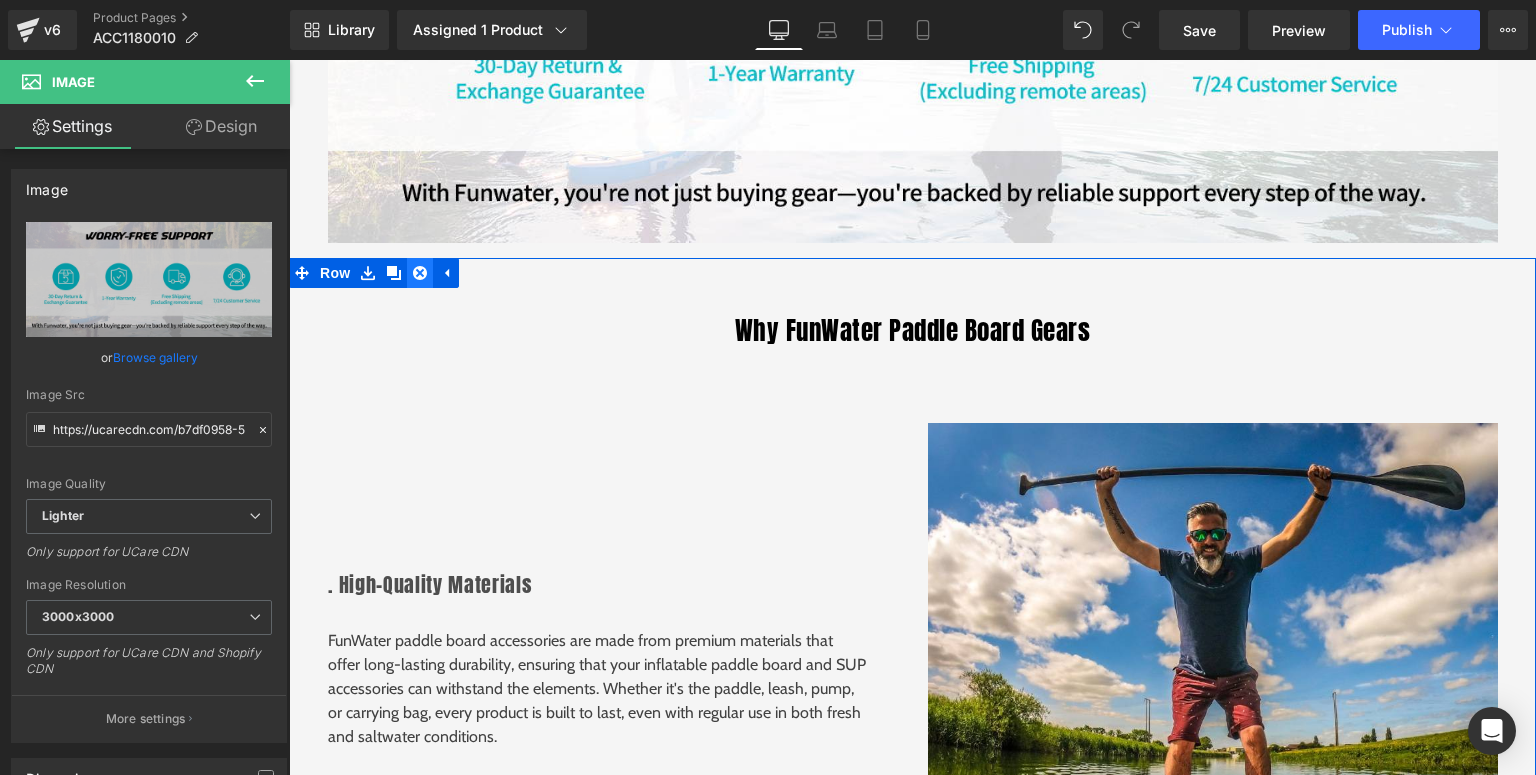 click 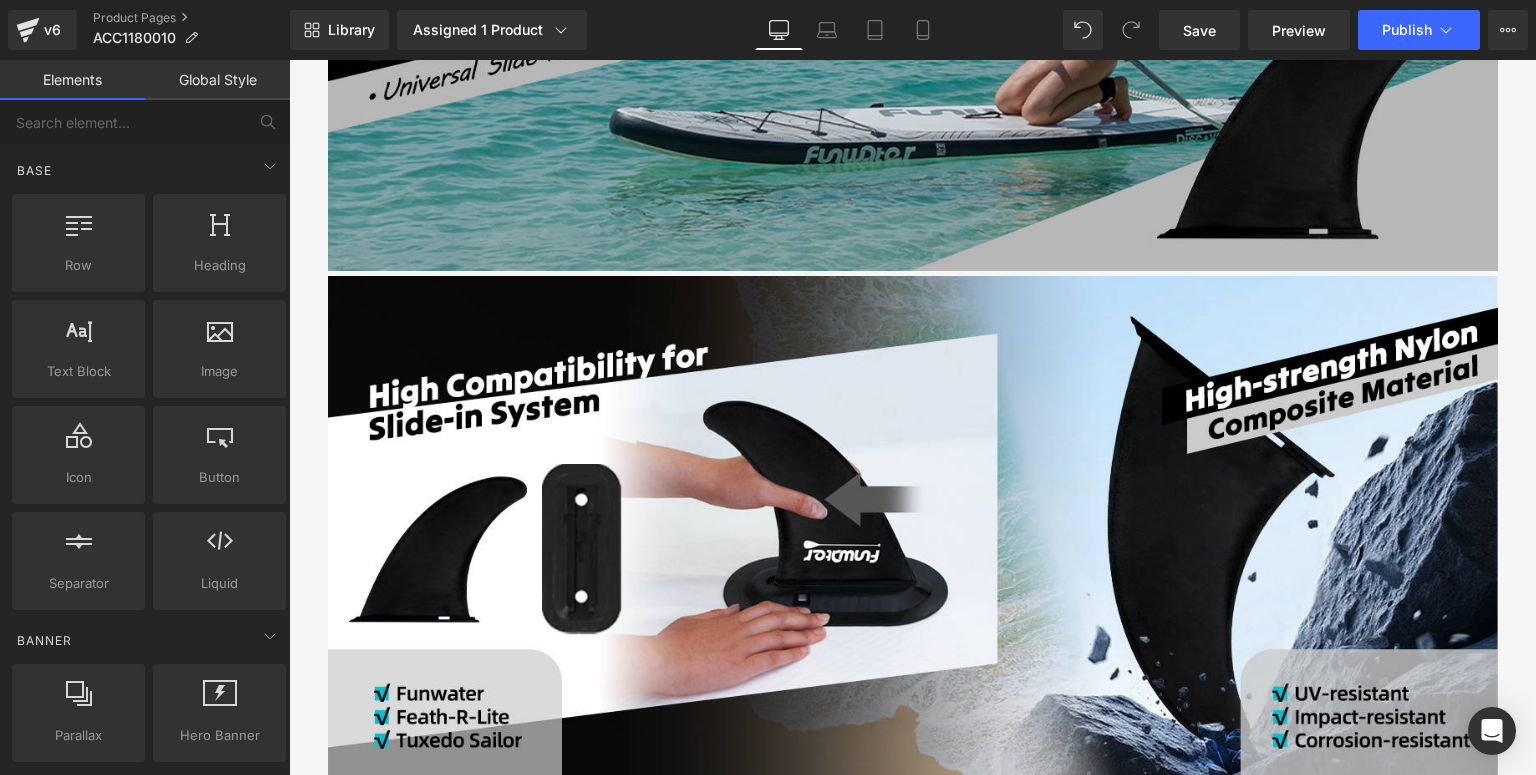 scroll, scrollTop: 1156, scrollLeft: 0, axis: vertical 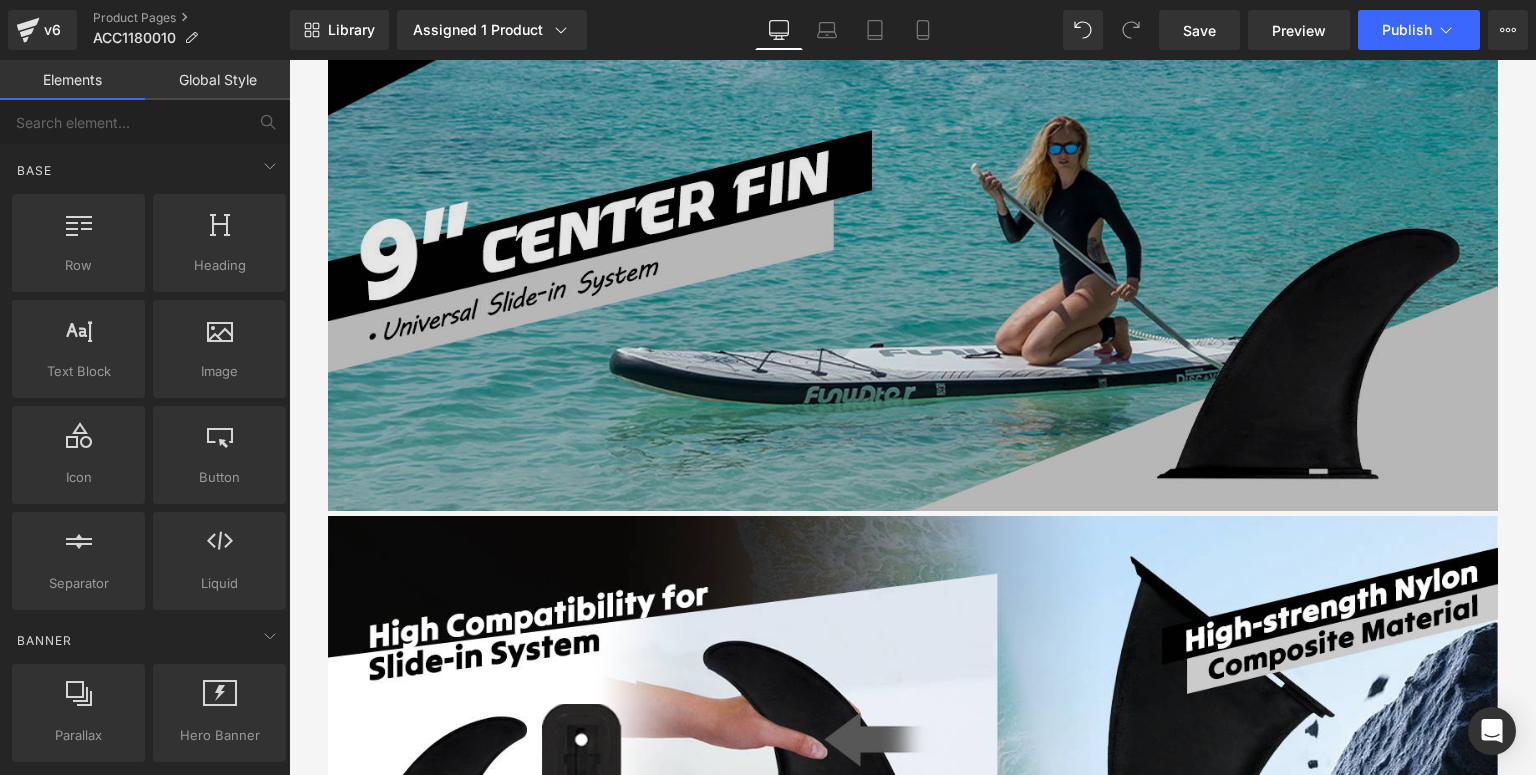 click at bounding box center (913, 259) 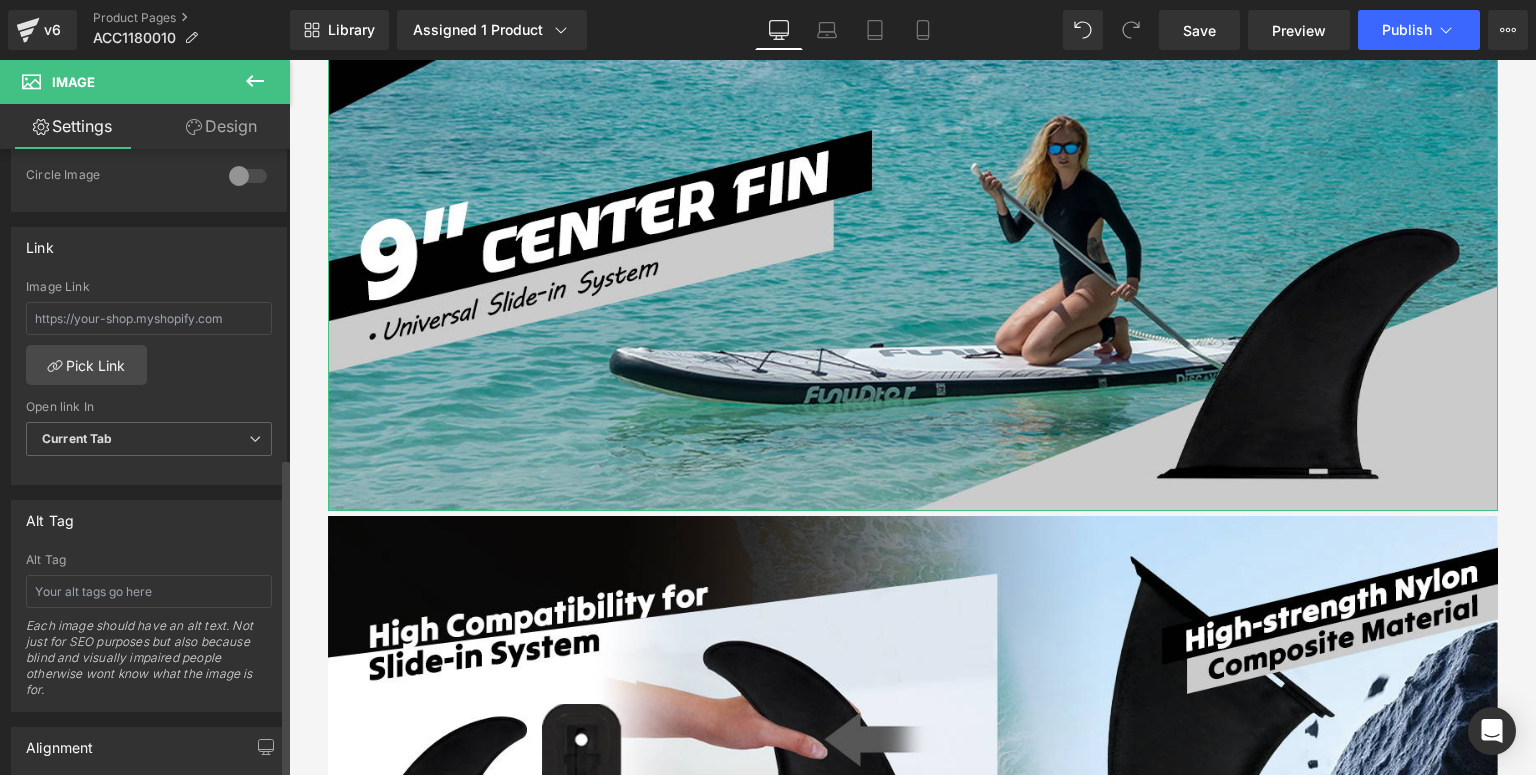 scroll, scrollTop: 1120, scrollLeft: 0, axis: vertical 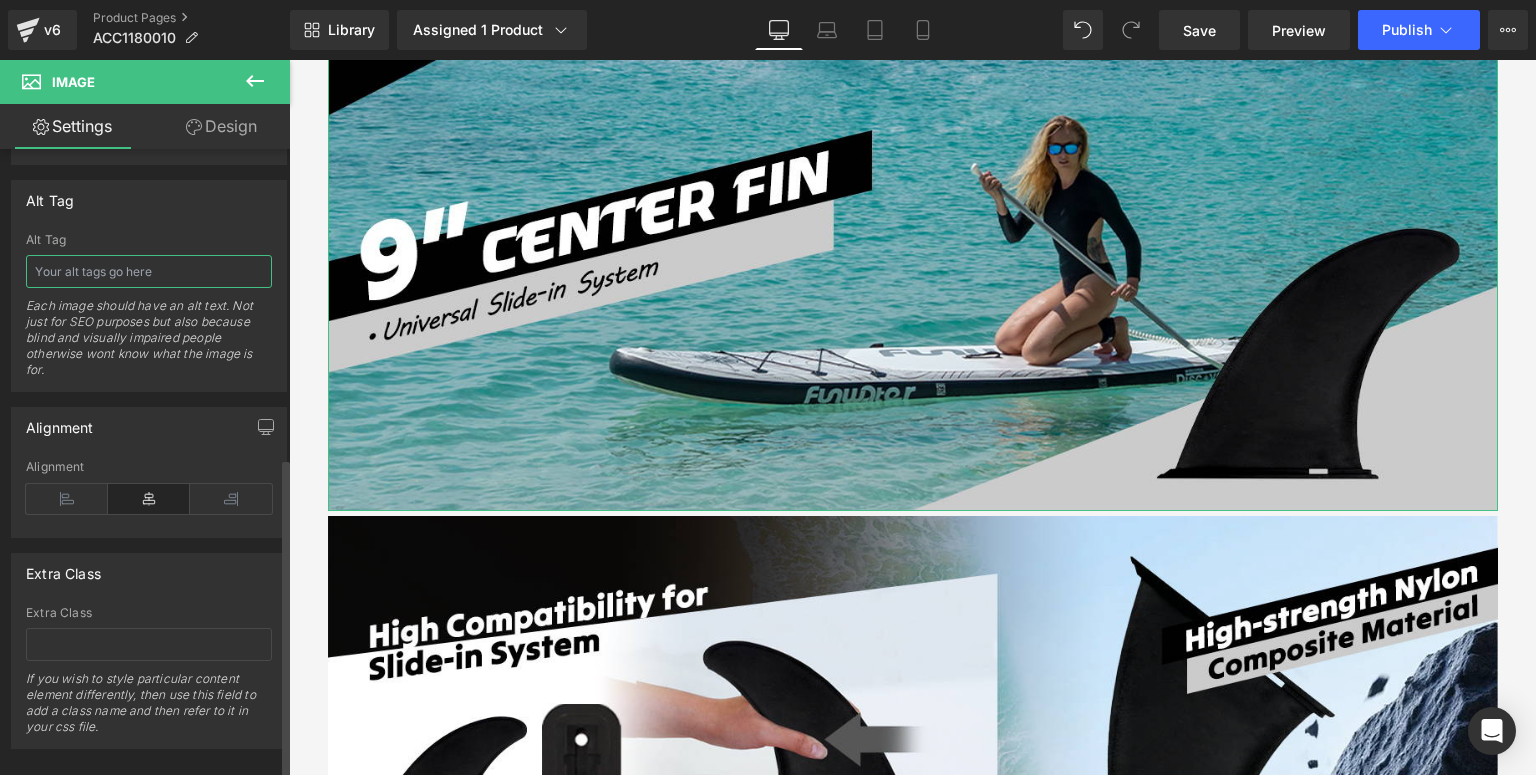 click at bounding box center [149, 271] 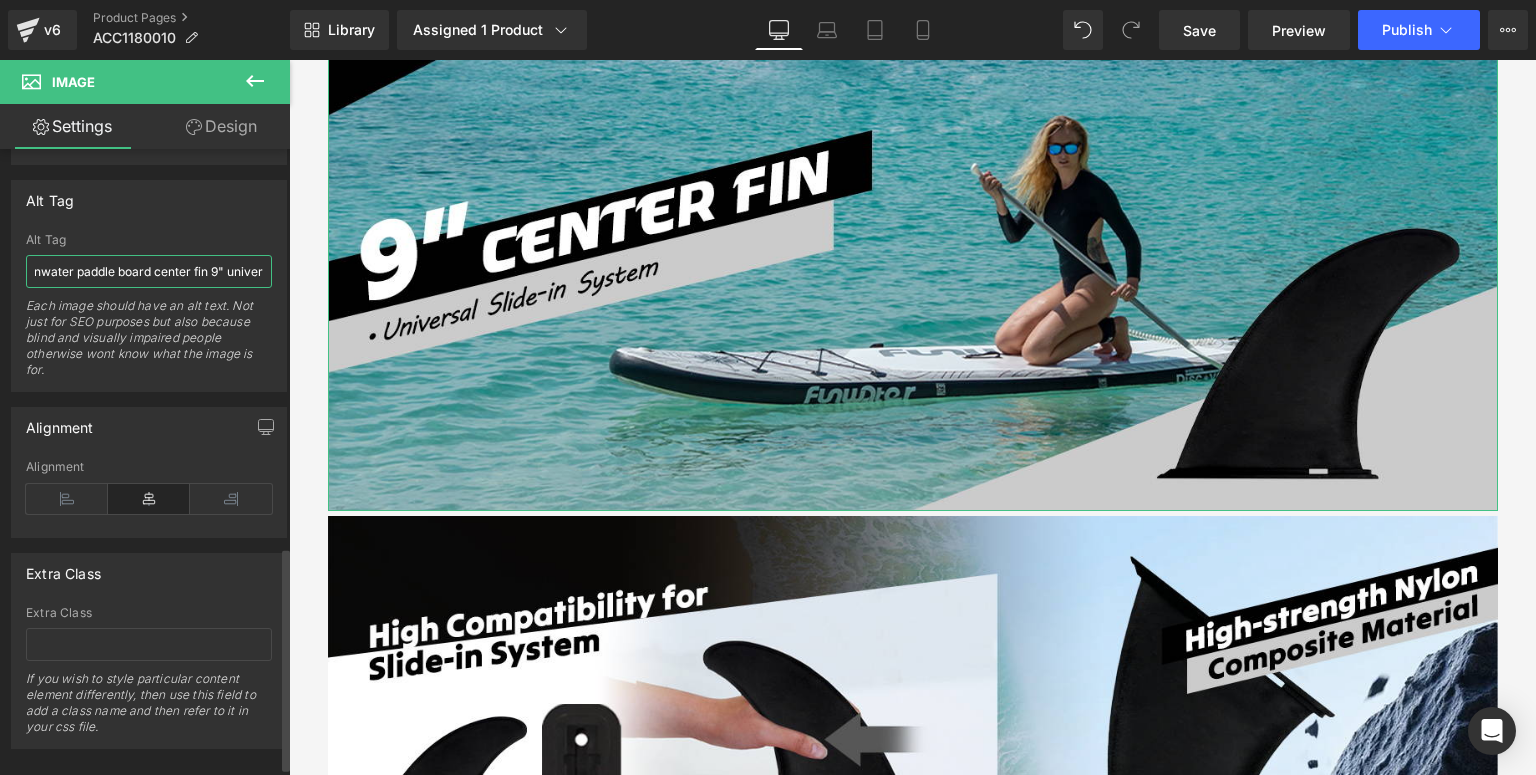 scroll, scrollTop: 0, scrollLeft: 23, axis: horizontal 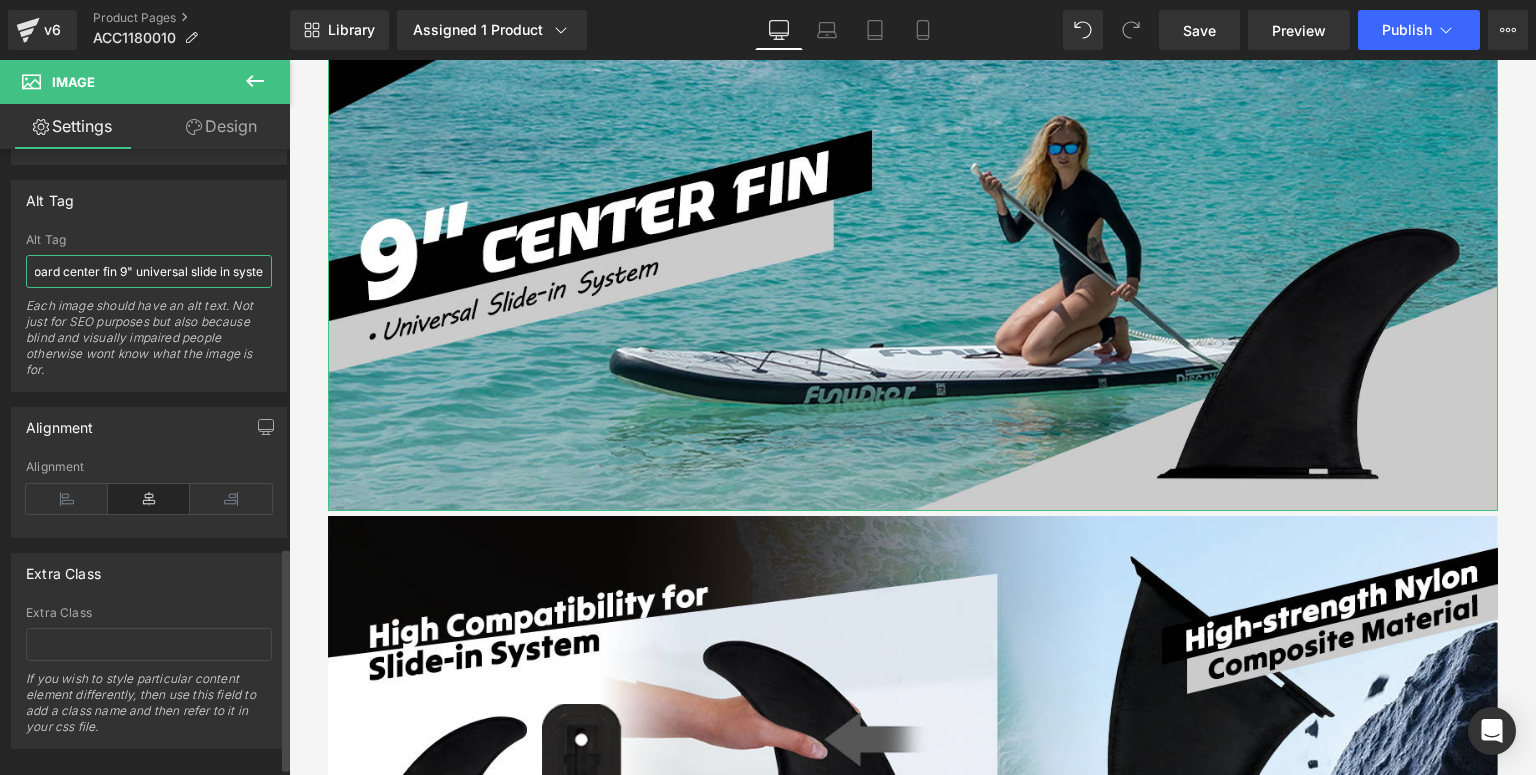 type on "Funwater paddle board center fin 9" universal slide in system" 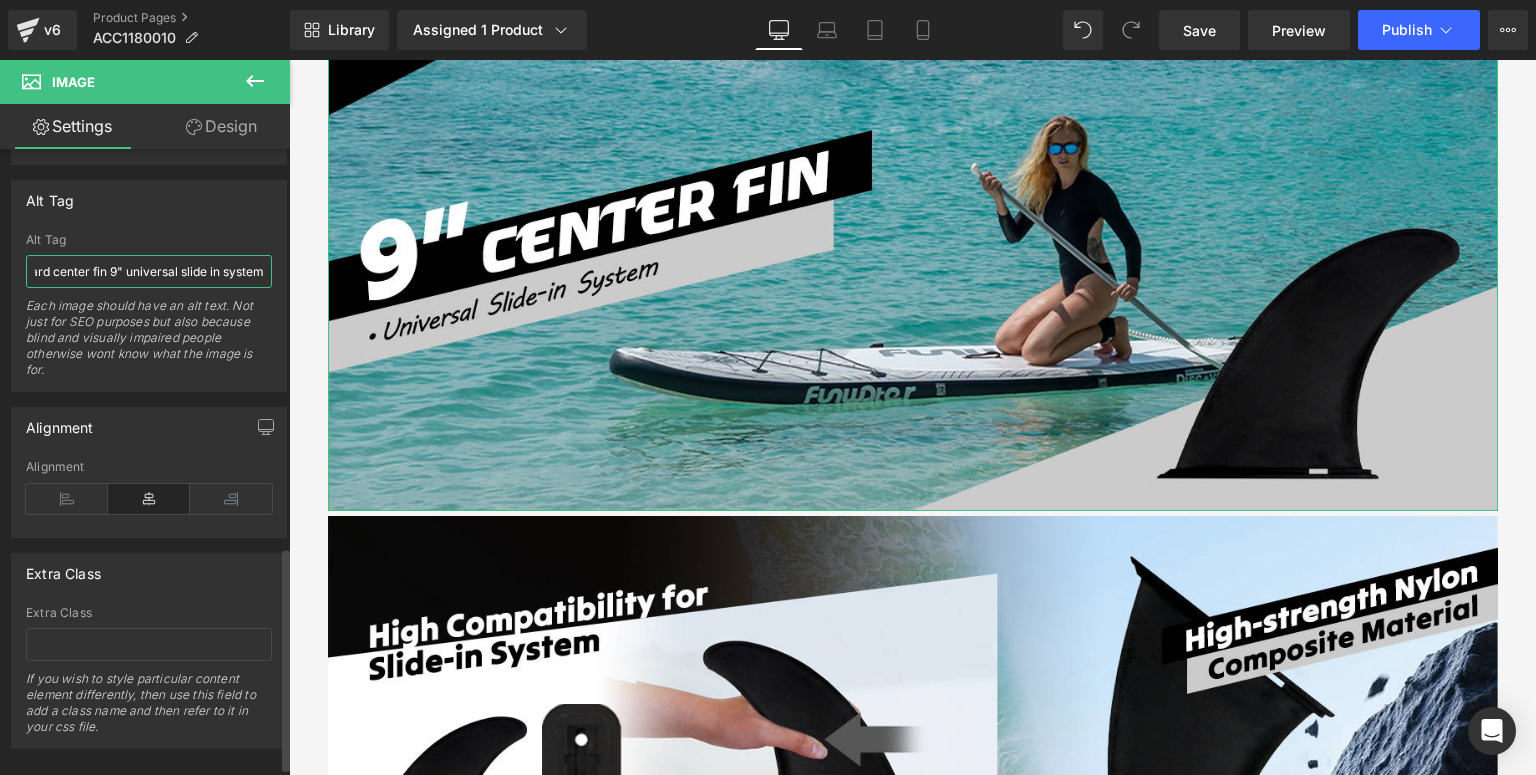 scroll, scrollTop: 0, scrollLeft: 126, axis: horizontal 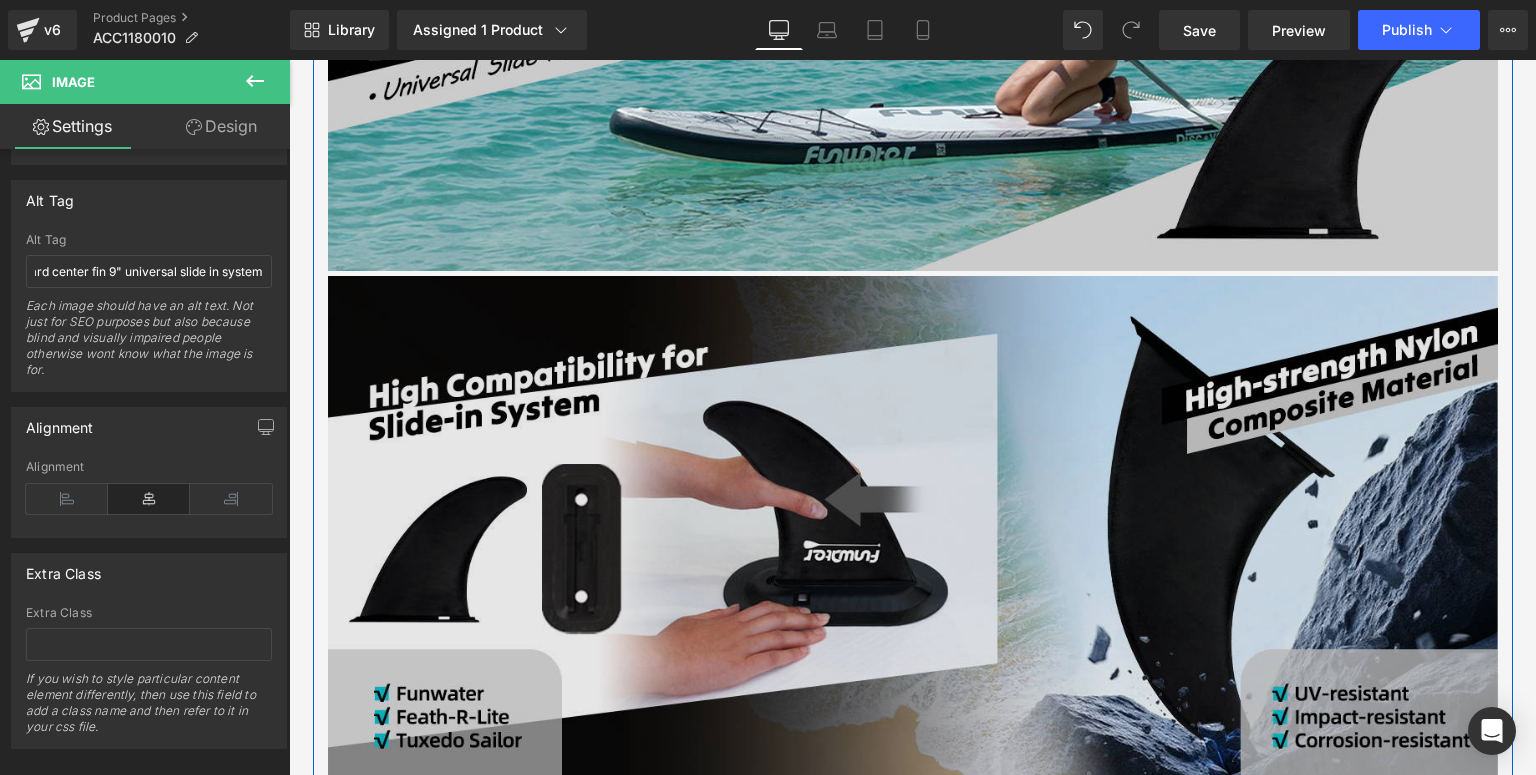 click at bounding box center [913, 526] 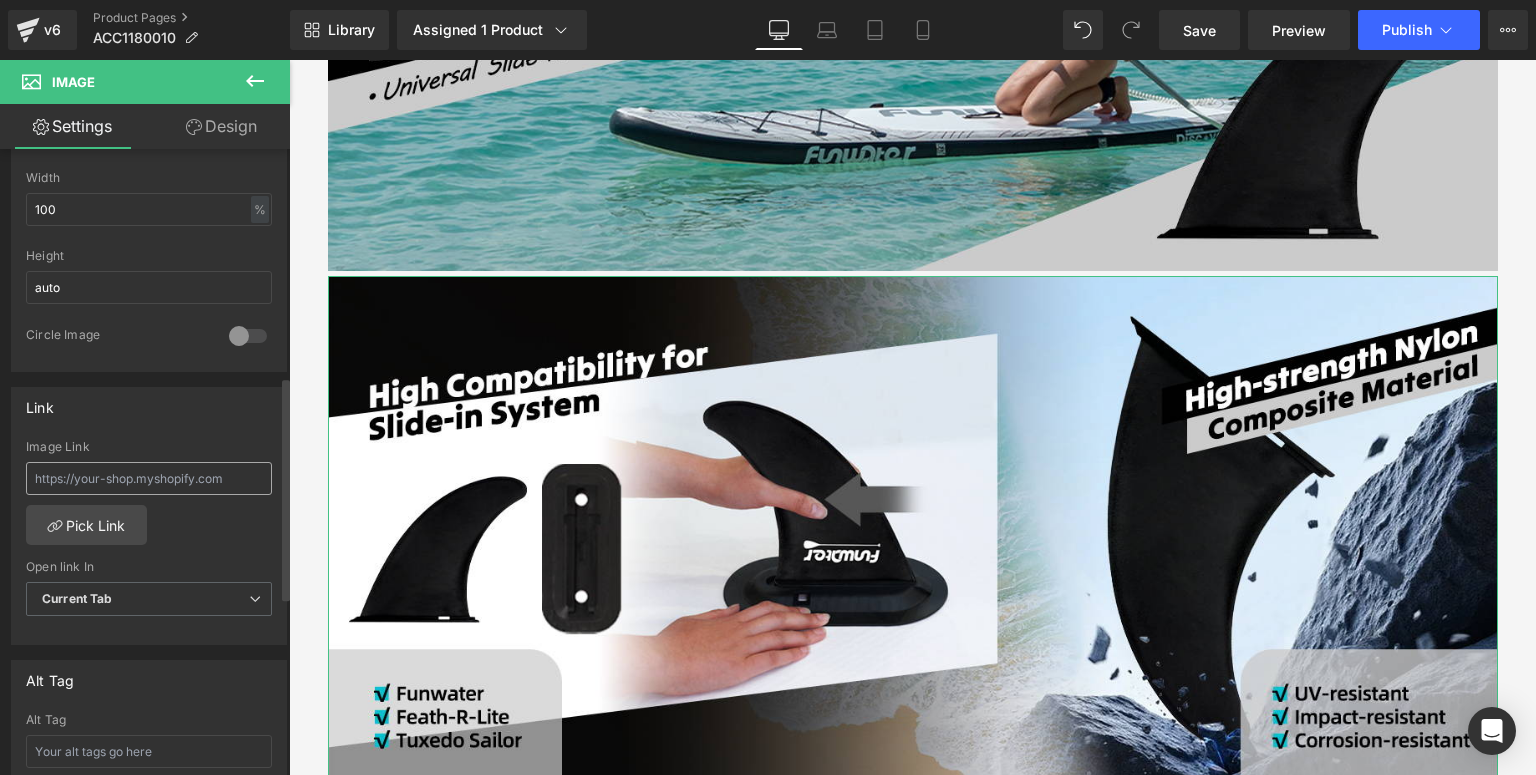 scroll, scrollTop: 800, scrollLeft: 0, axis: vertical 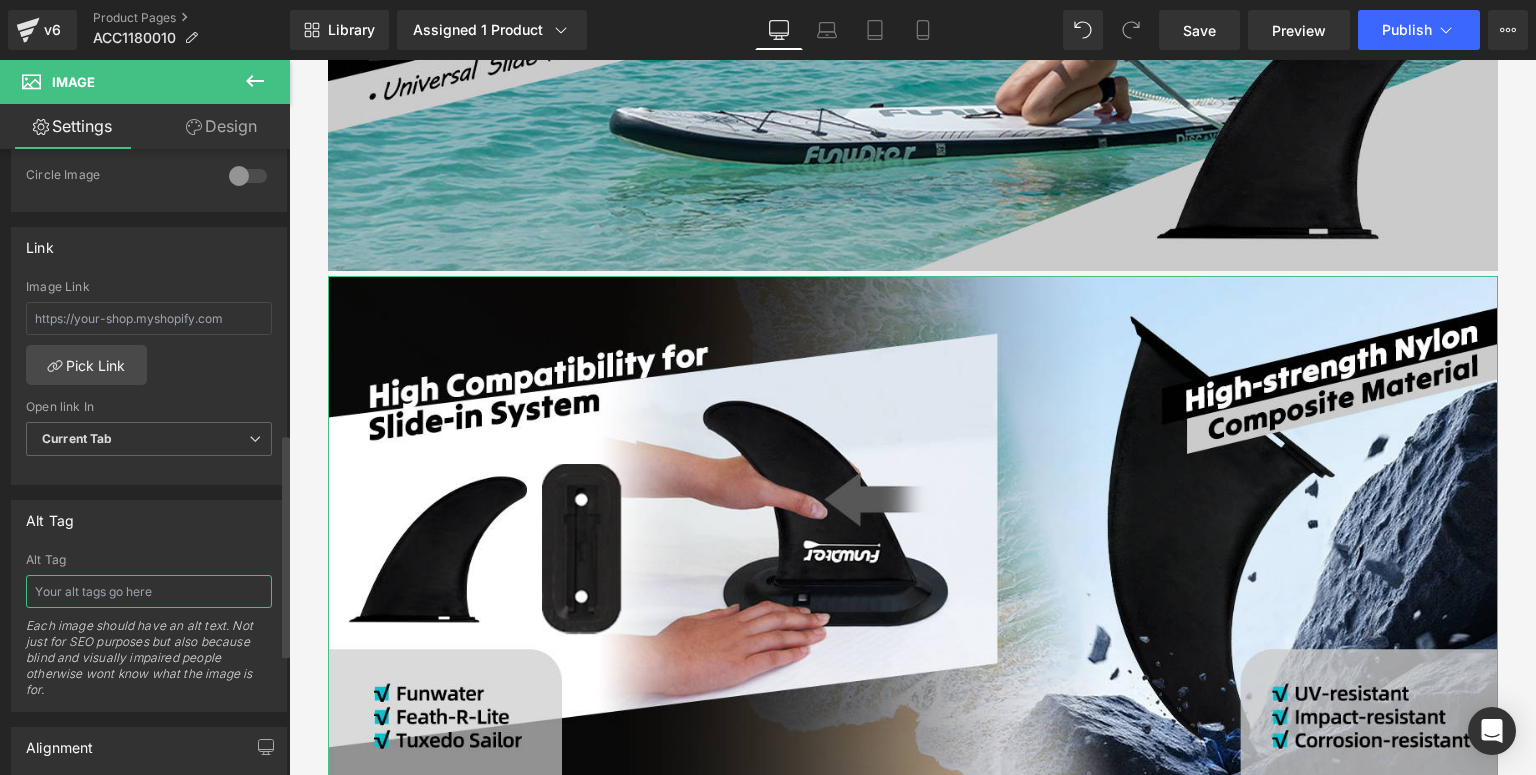 click at bounding box center [149, 591] 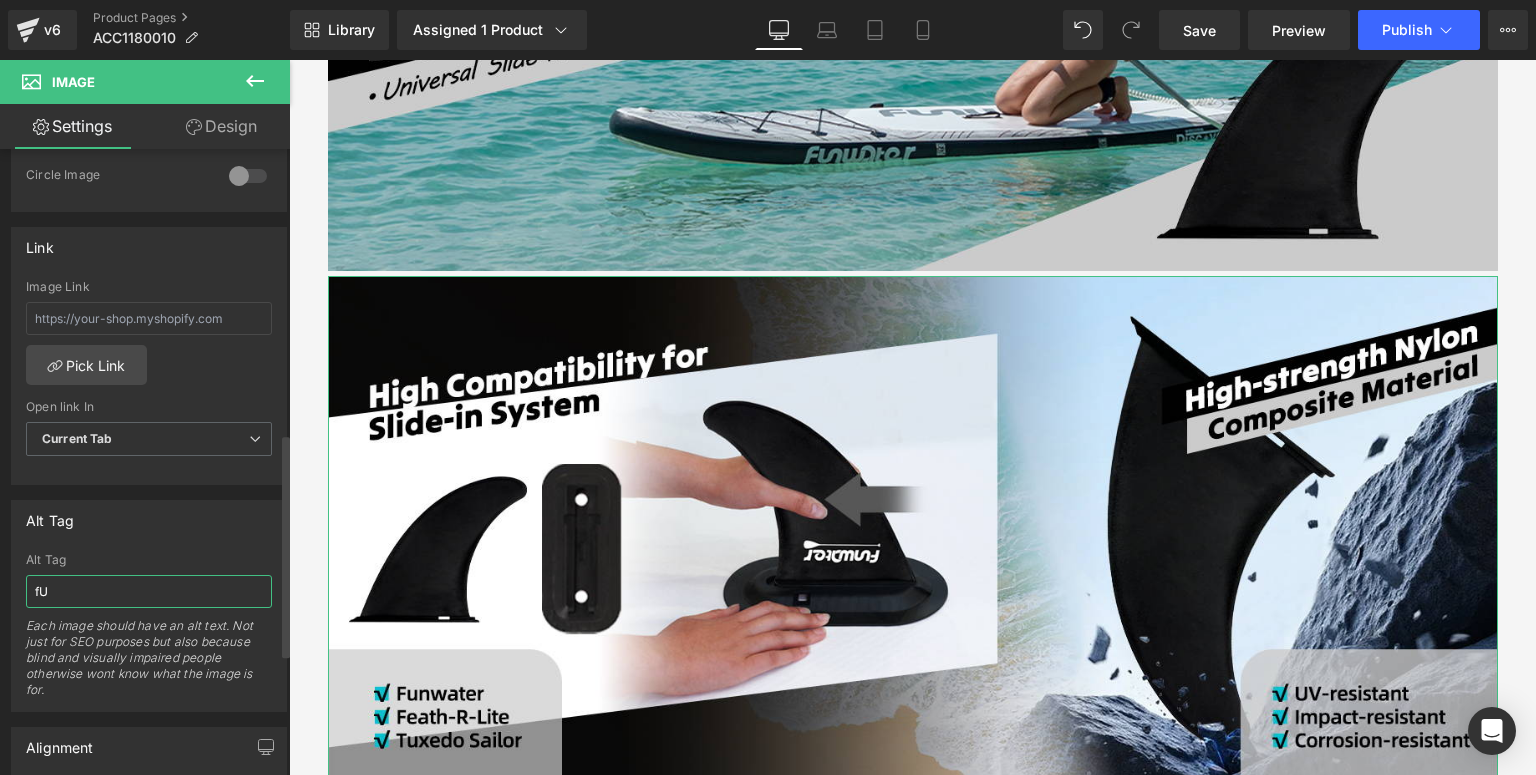 type on "f" 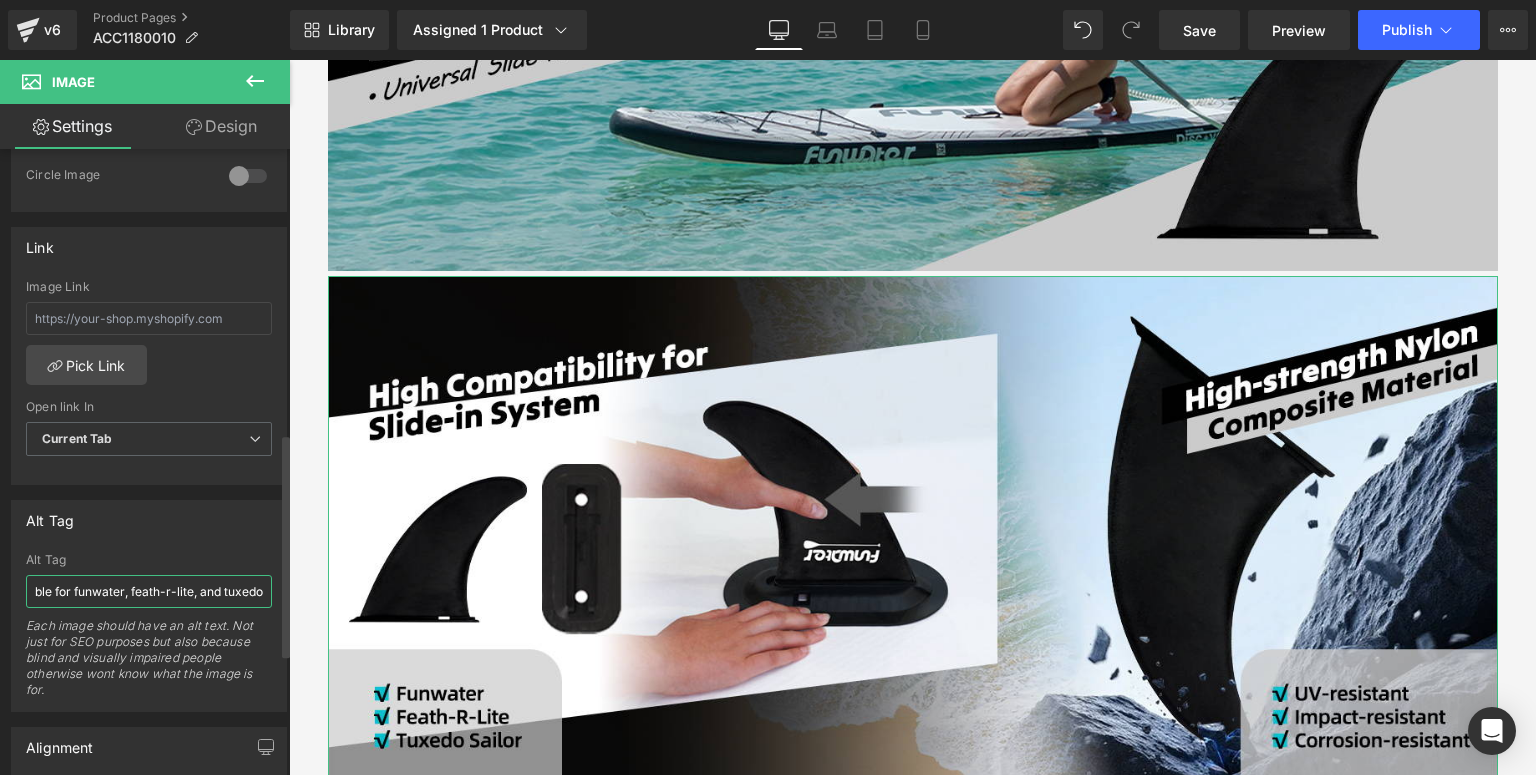 scroll, scrollTop: 0, scrollLeft: 389, axis: horizontal 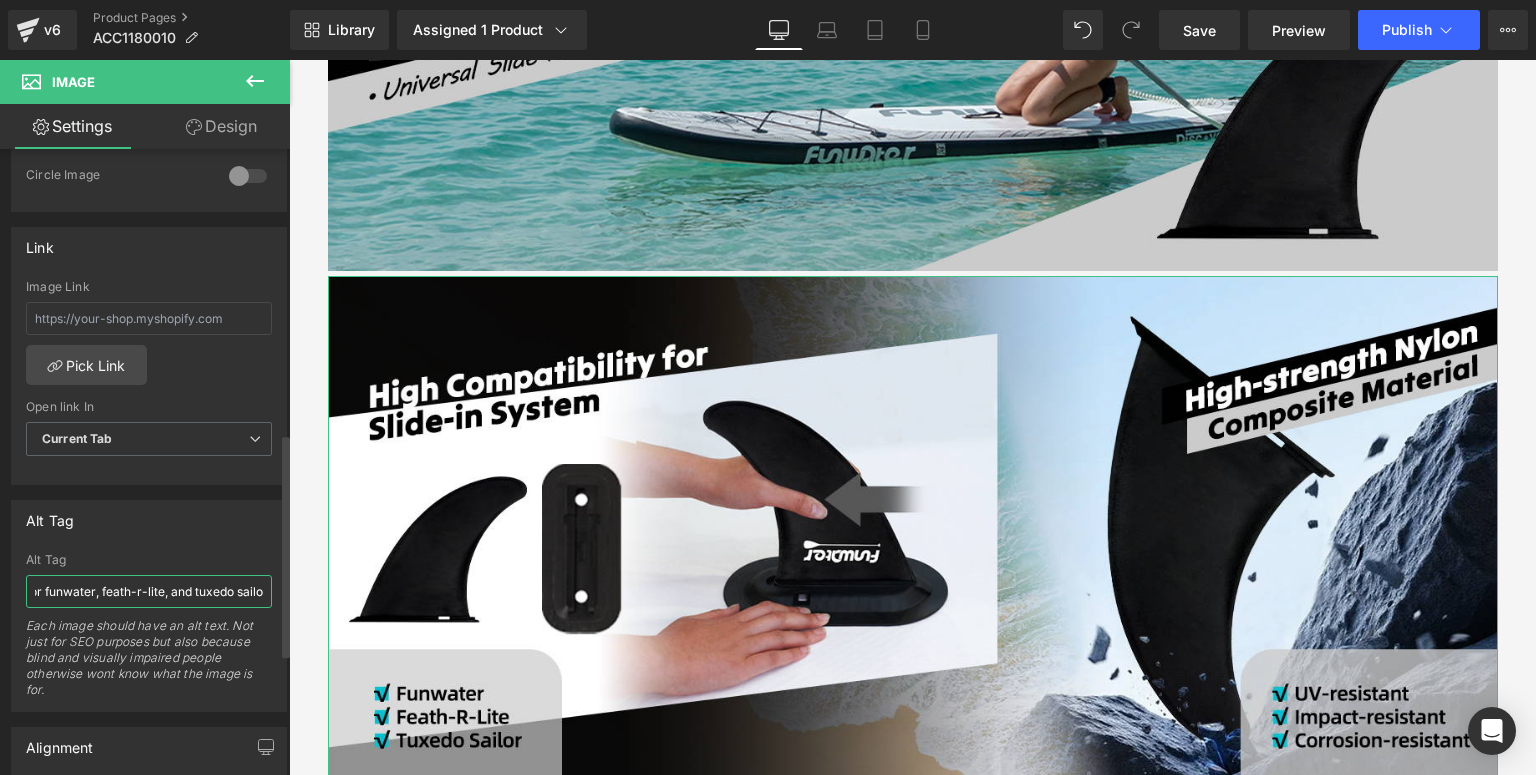 type on "Funwater inflatable paddle board fins use high-stength nylon, suitable for funwater, feath-r-lite, and tuxedo sailor" 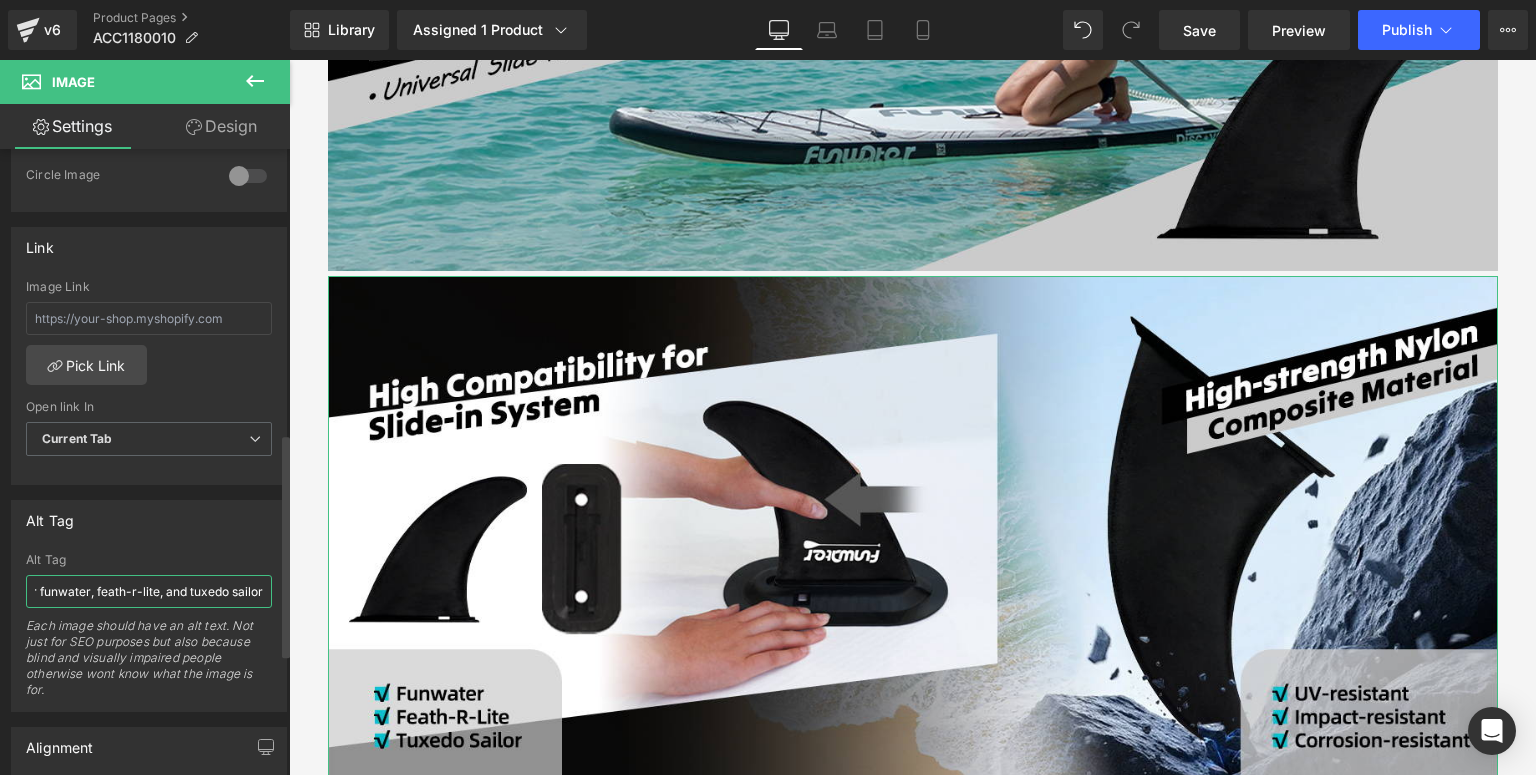scroll, scrollTop: 0, scrollLeft: 420, axis: horizontal 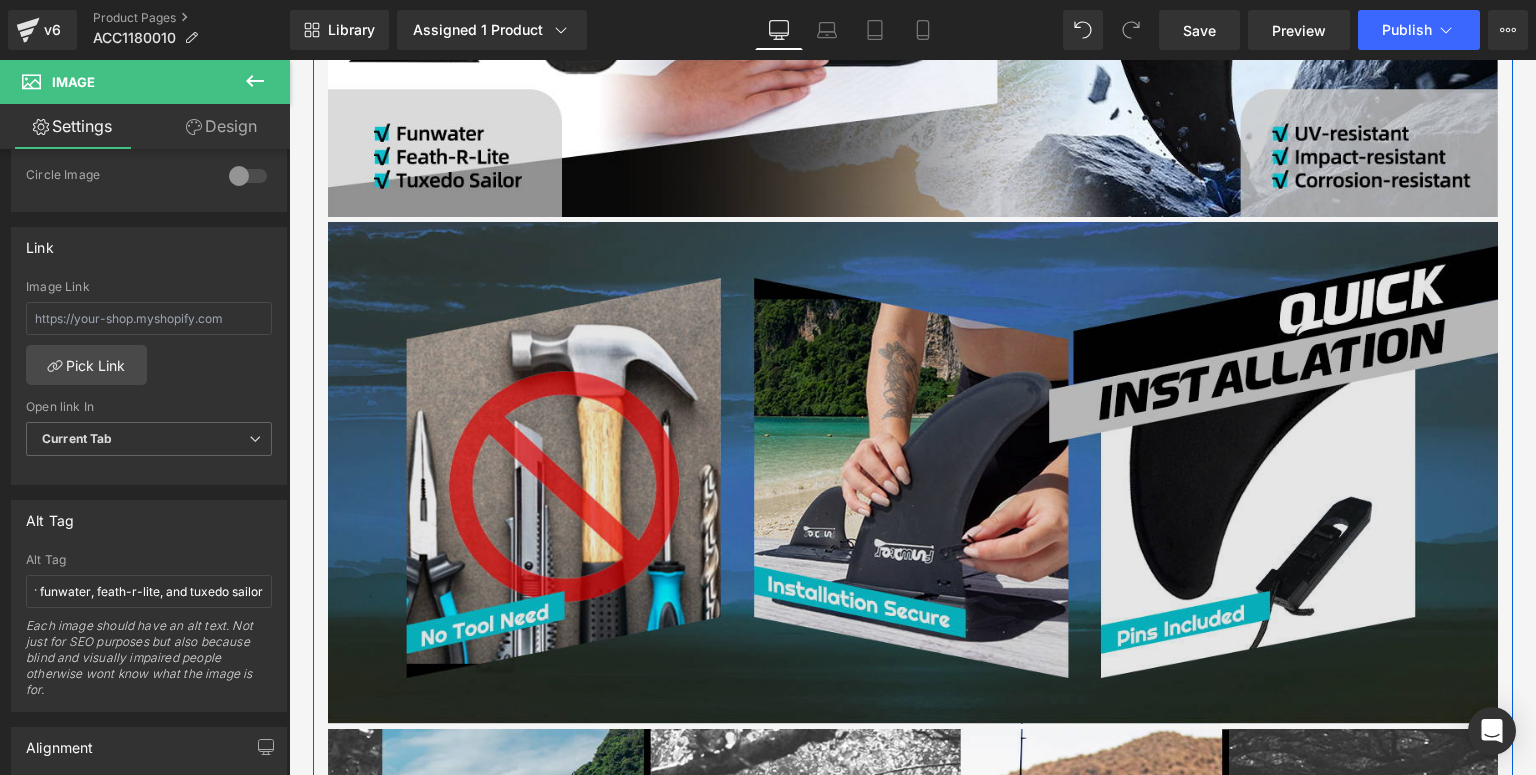click at bounding box center [913, 472] 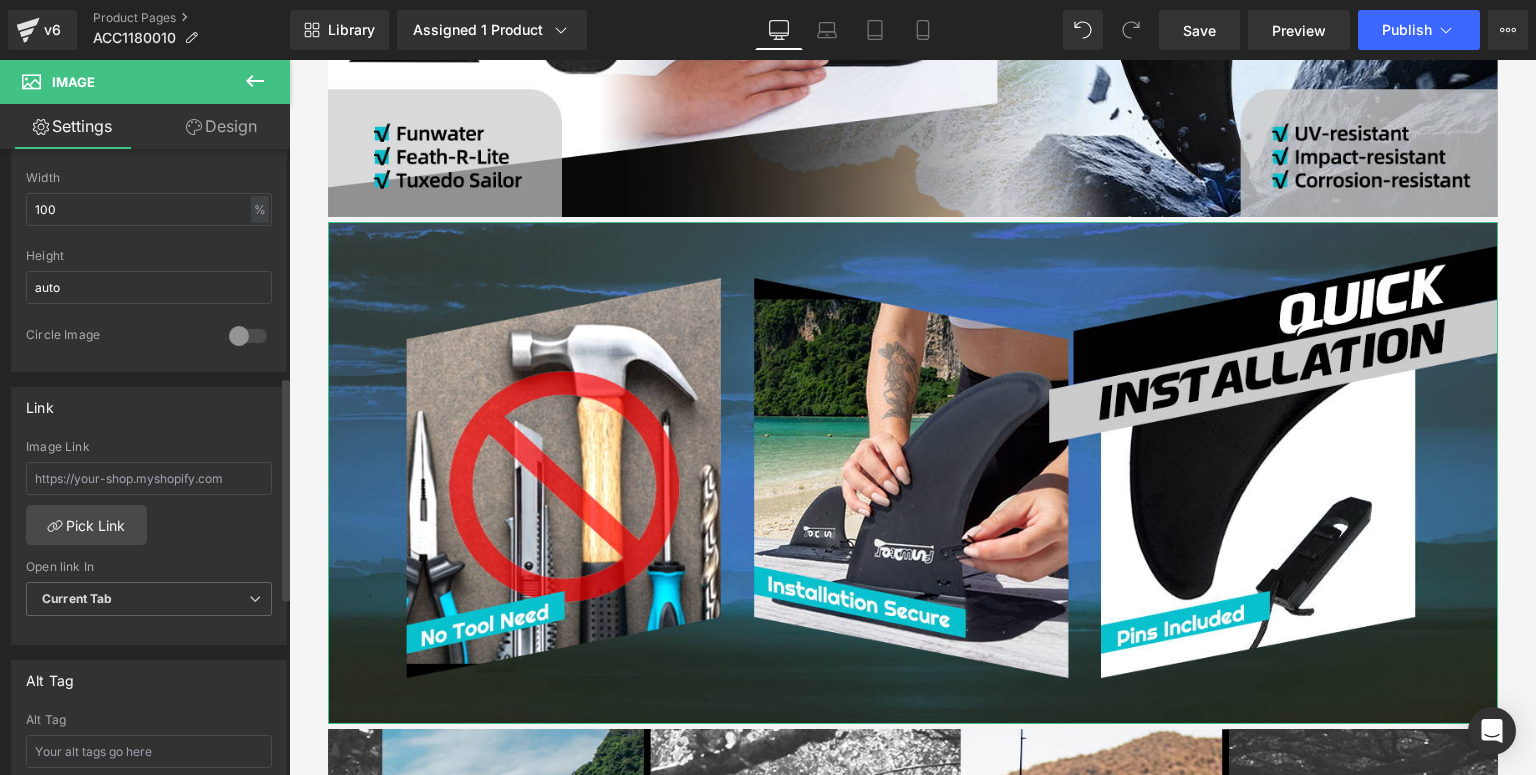 scroll, scrollTop: 800, scrollLeft: 0, axis: vertical 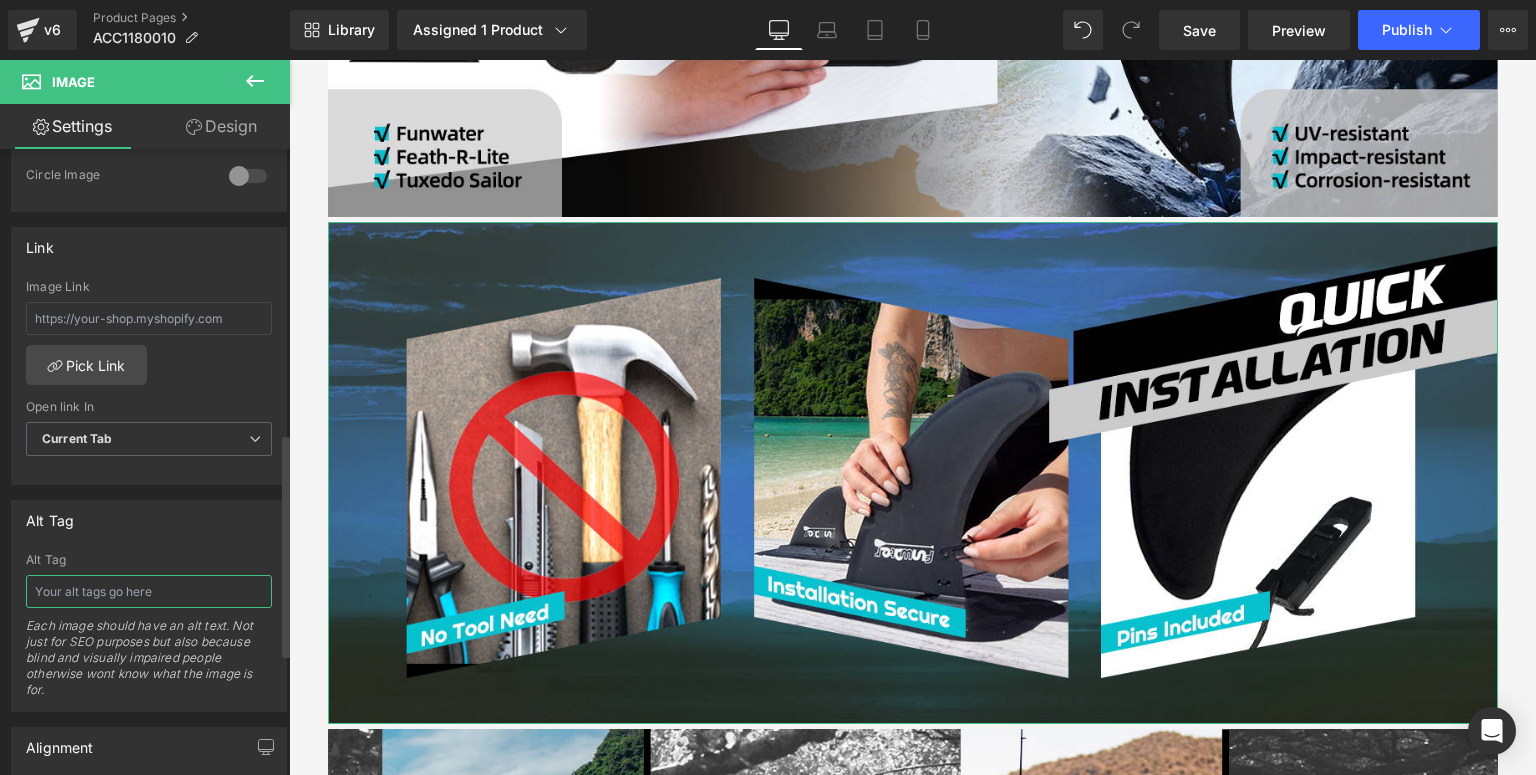 click at bounding box center (149, 591) 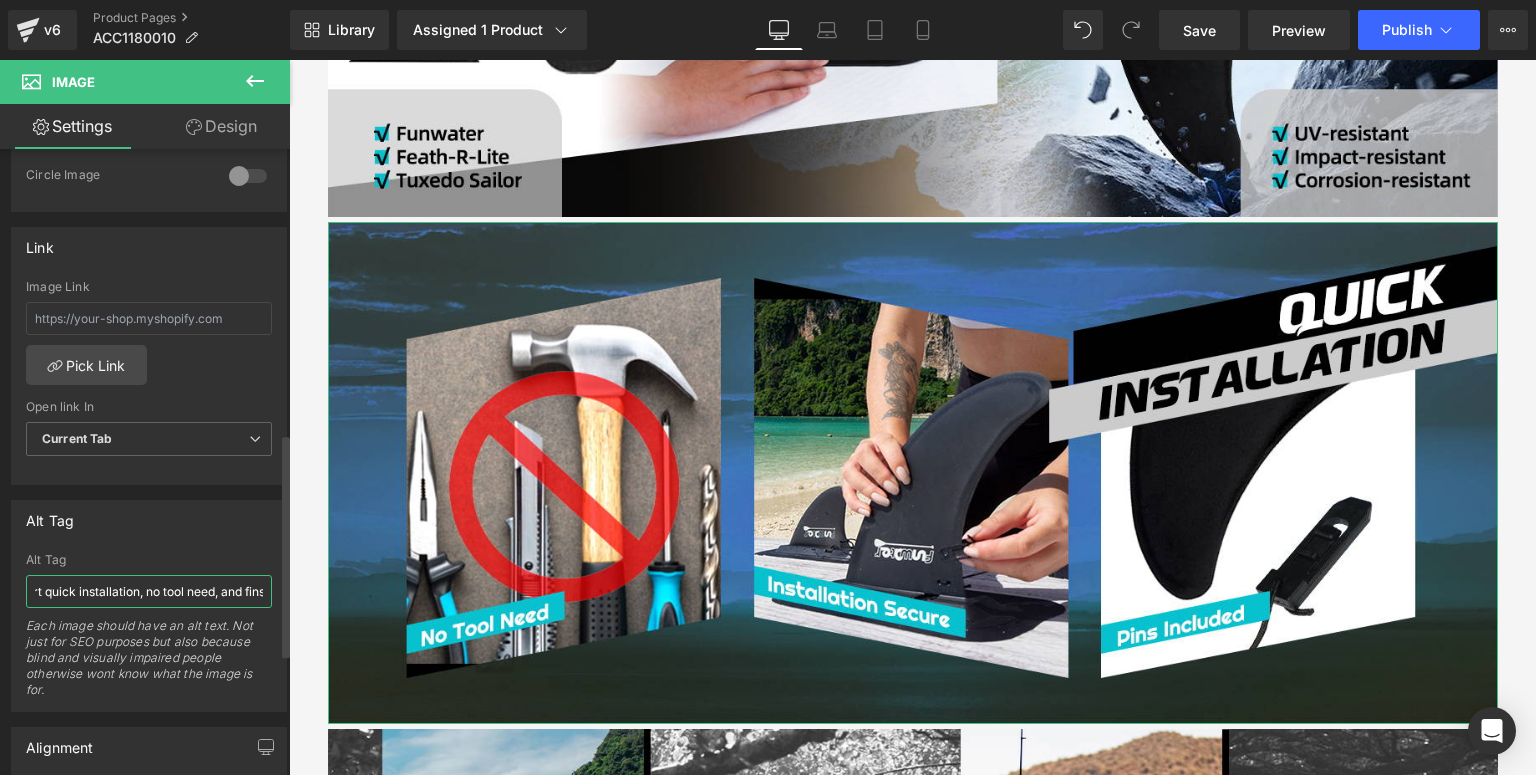 scroll, scrollTop: 0, scrollLeft: 152, axis: horizontal 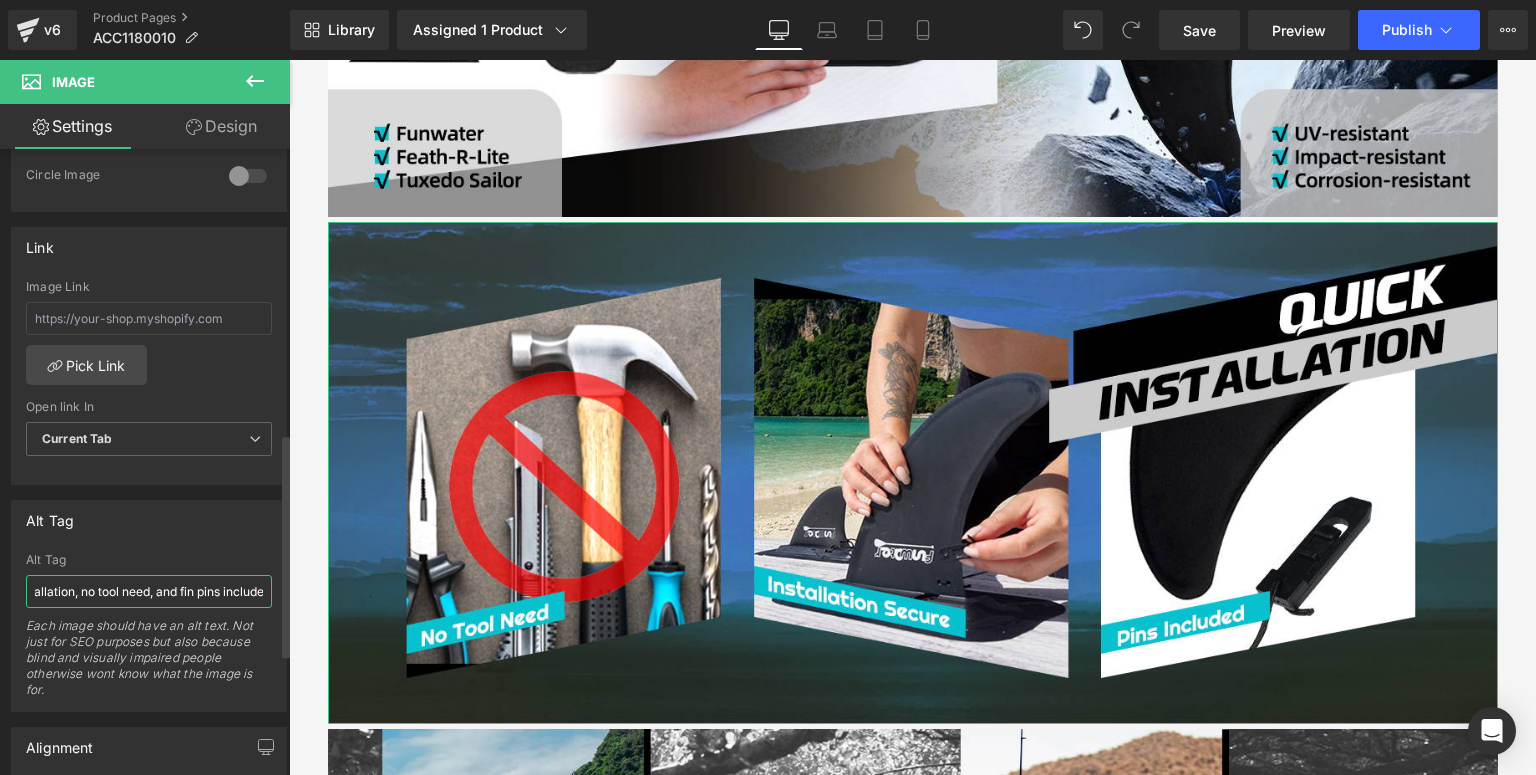 type on "Funwater SUP fin support quick installation, no tool need, and fin pins included" 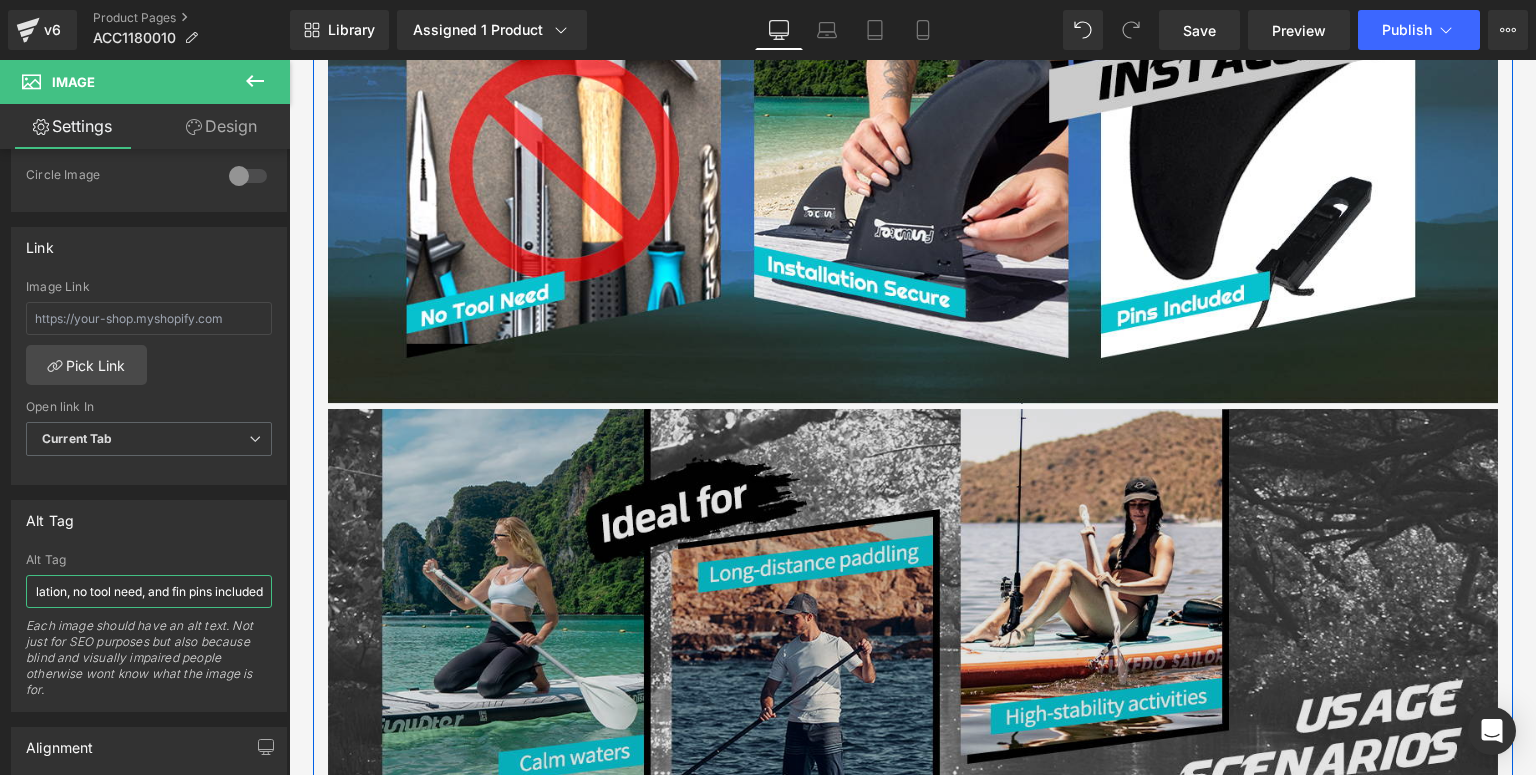 scroll, scrollTop: 2436, scrollLeft: 0, axis: vertical 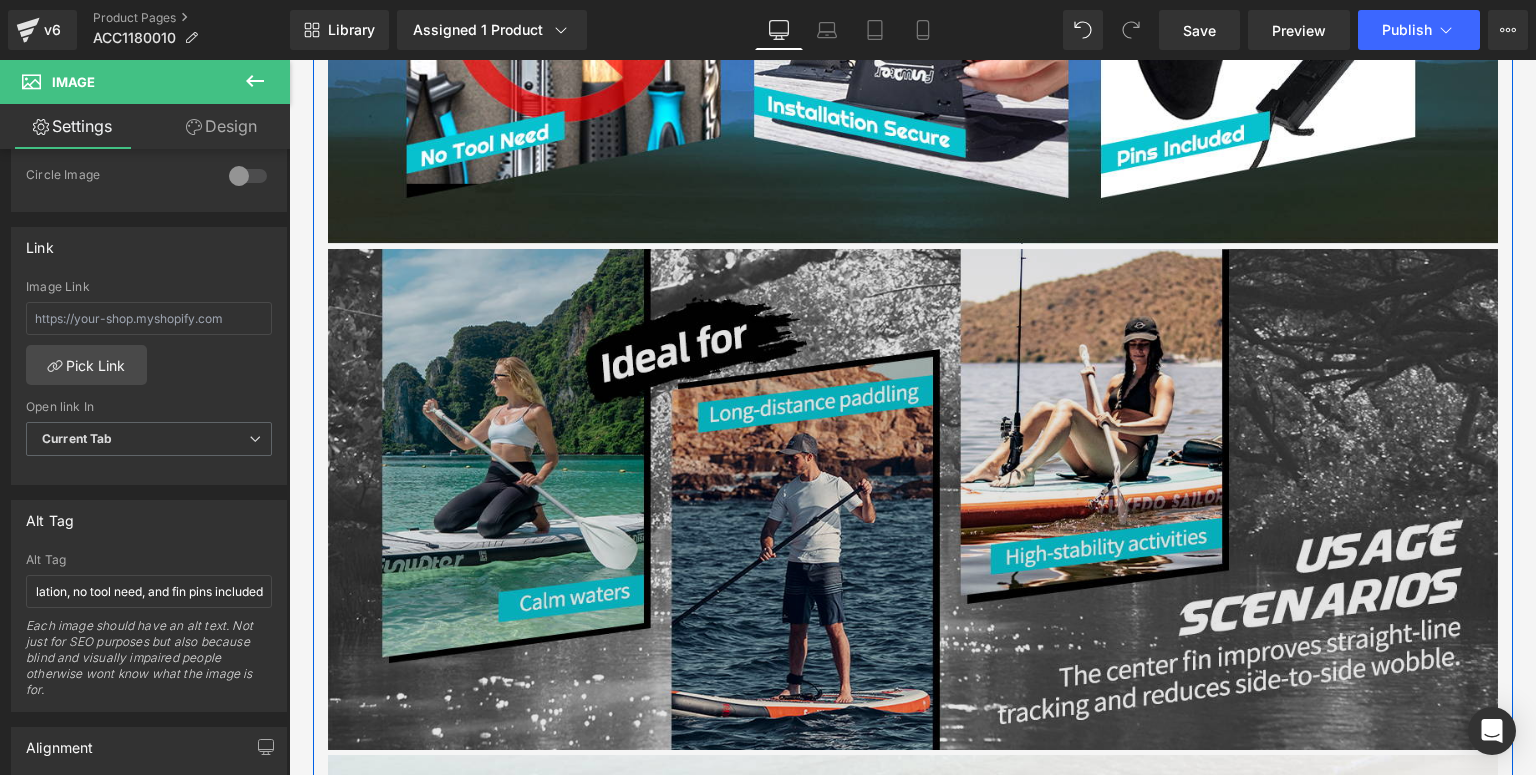 click at bounding box center [913, 499] 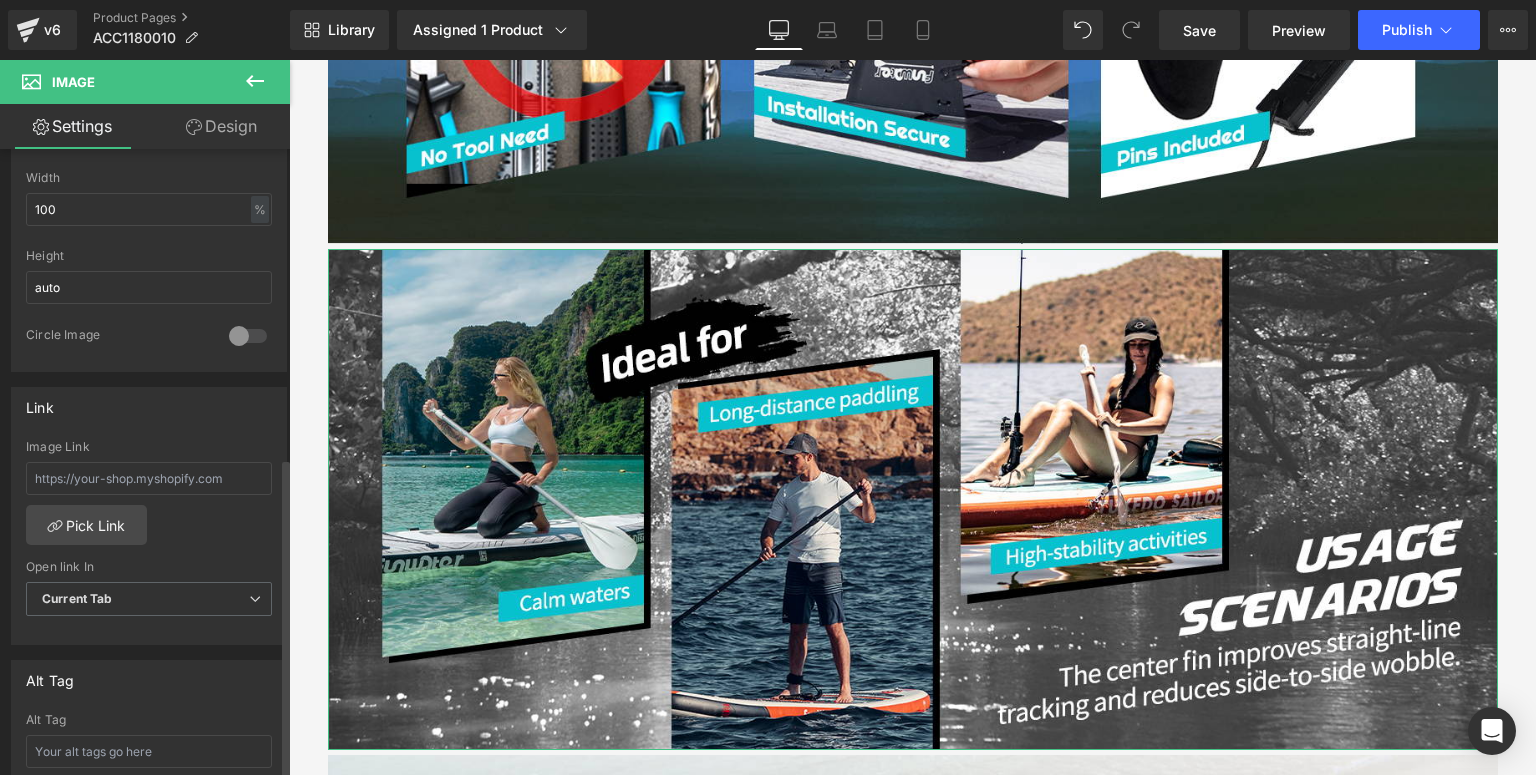 scroll, scrollTop: 880, scrollLeft: 0, axis: vertical 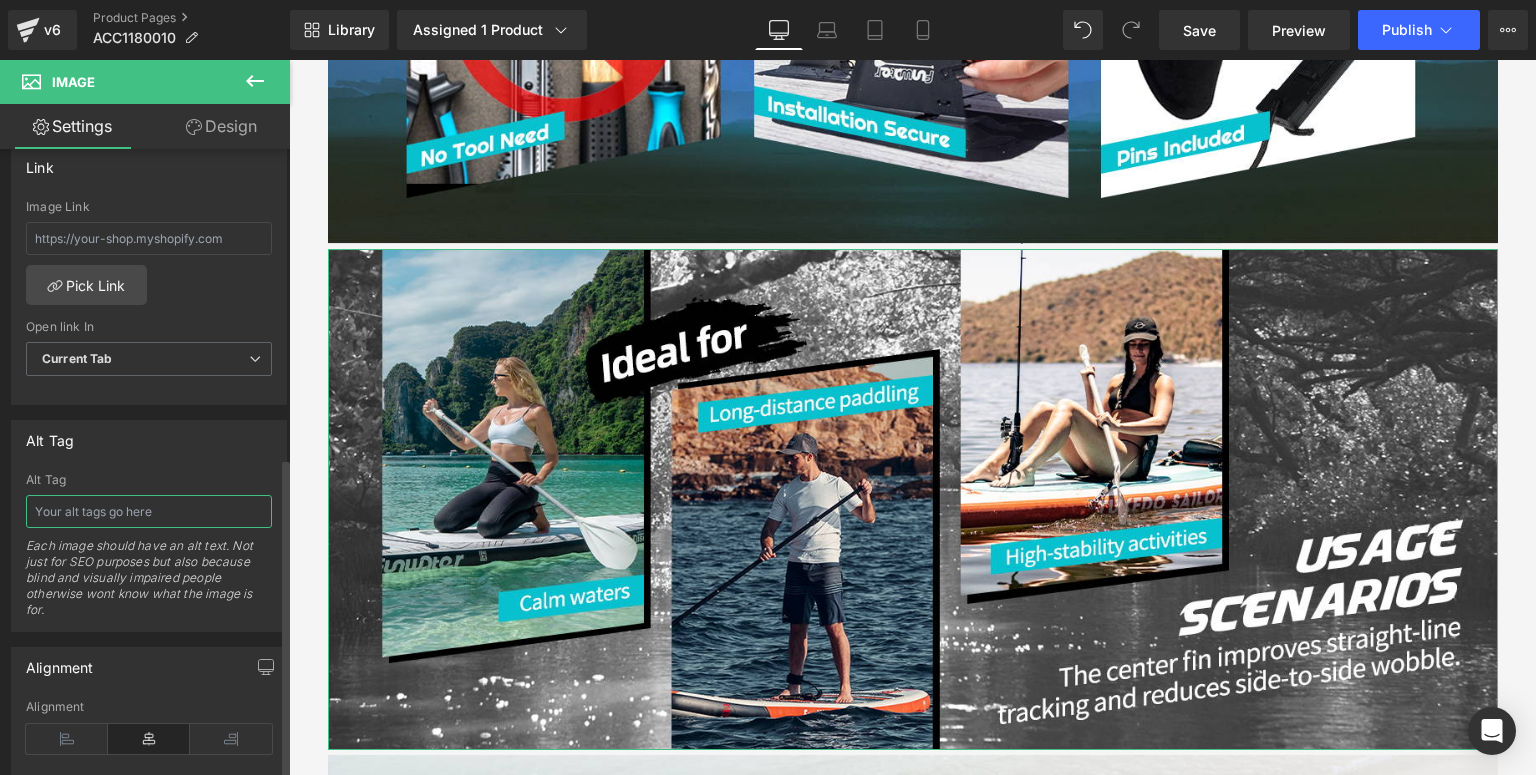 click at bounding box center [149, 511] 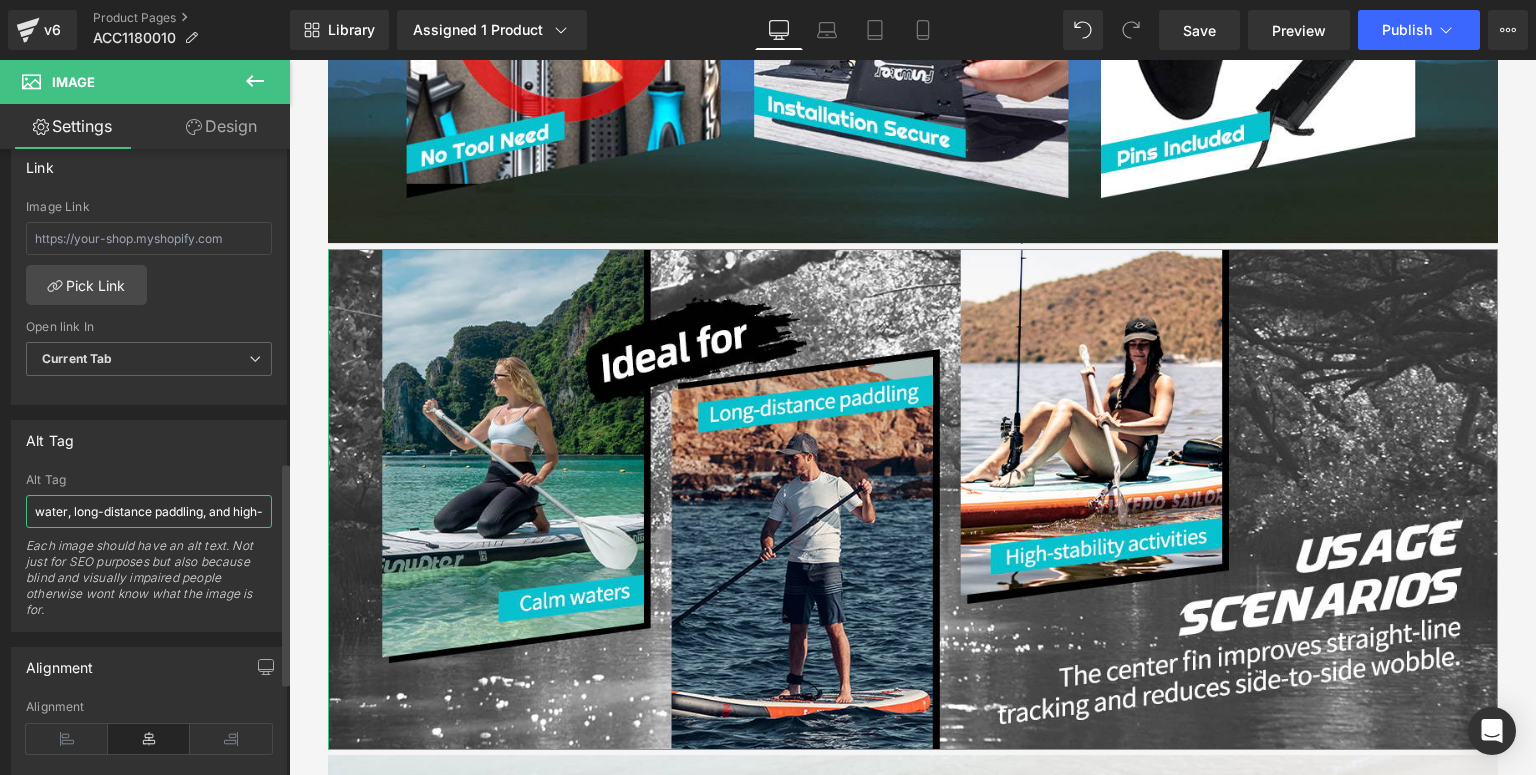 scroll, scrollTop: 0, scrollLeft: 90, axis: horizontal 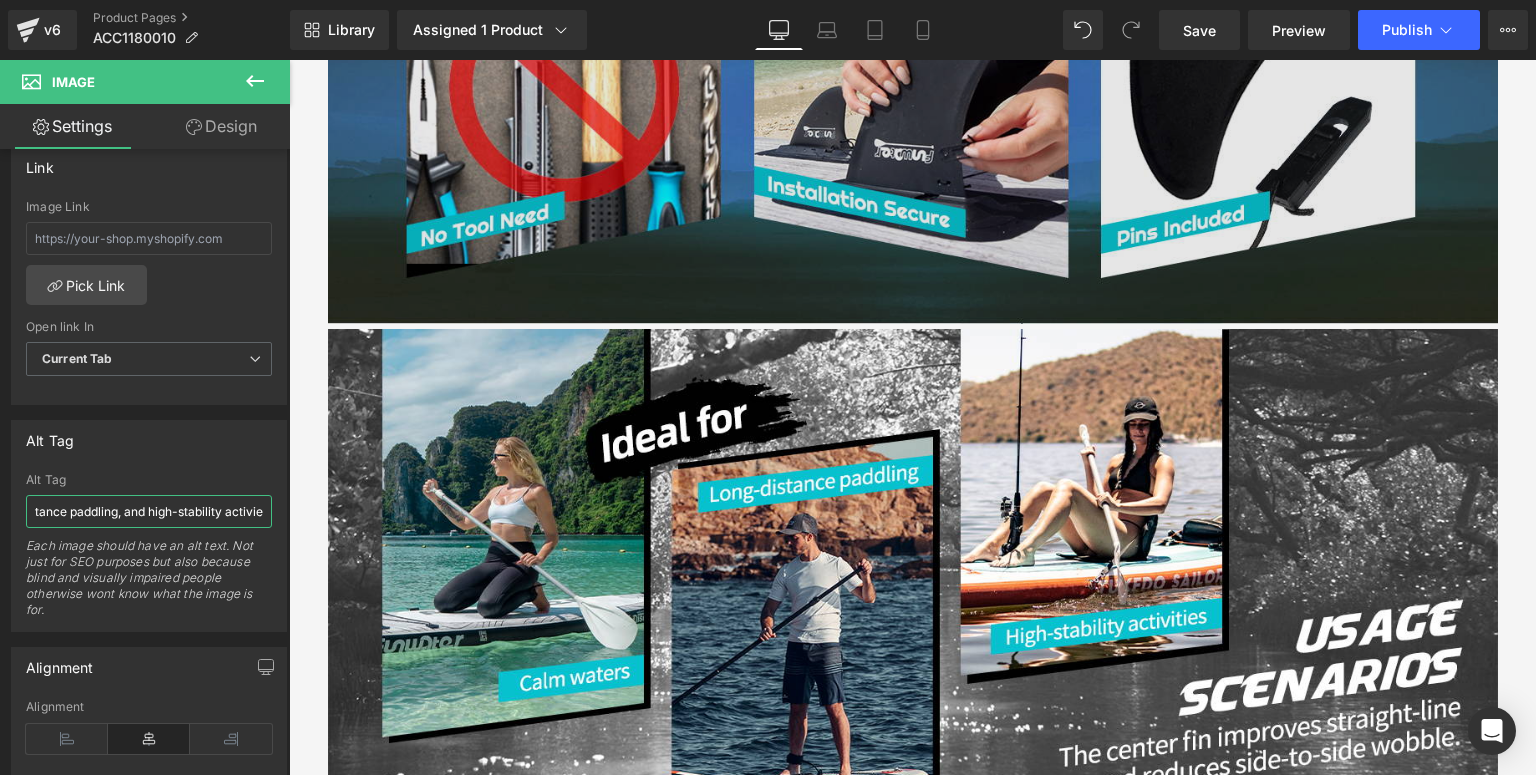 type on "Ideal for calm water, long-distance paddling, and high-stability activies" 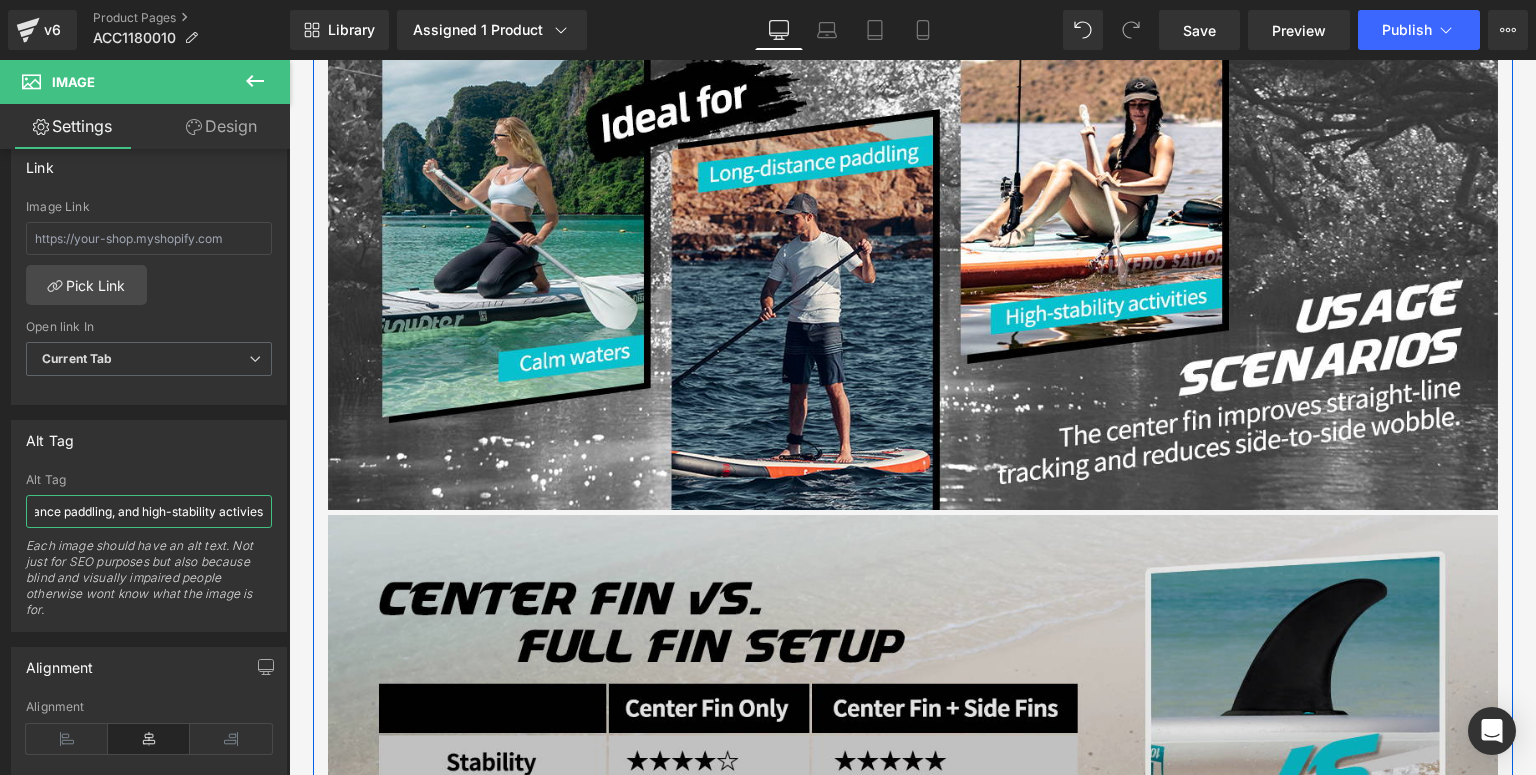 scroll, scrollTop: 2996, scrollLeft: 0, axis: vertical 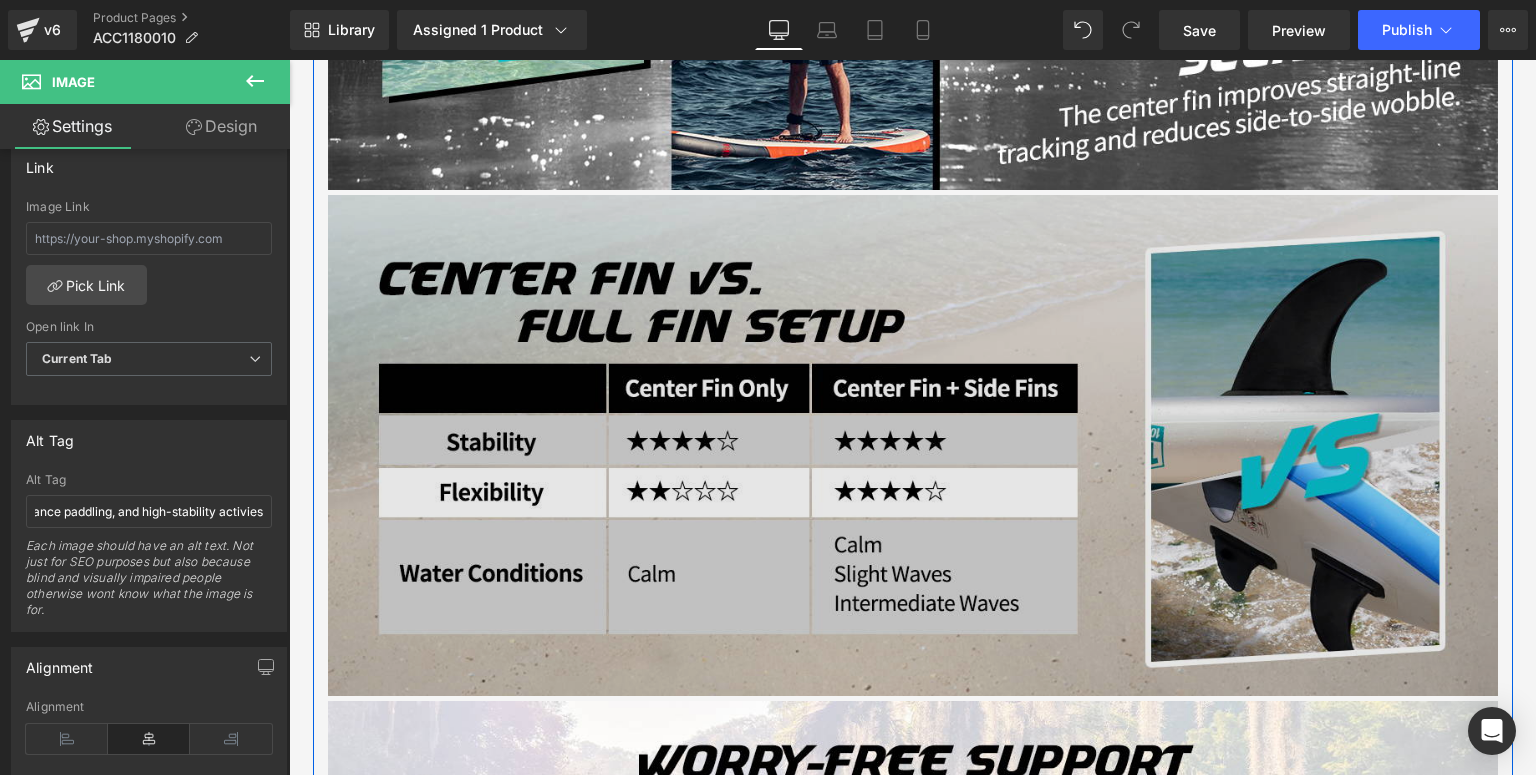 click at bounding box center (913, 445) 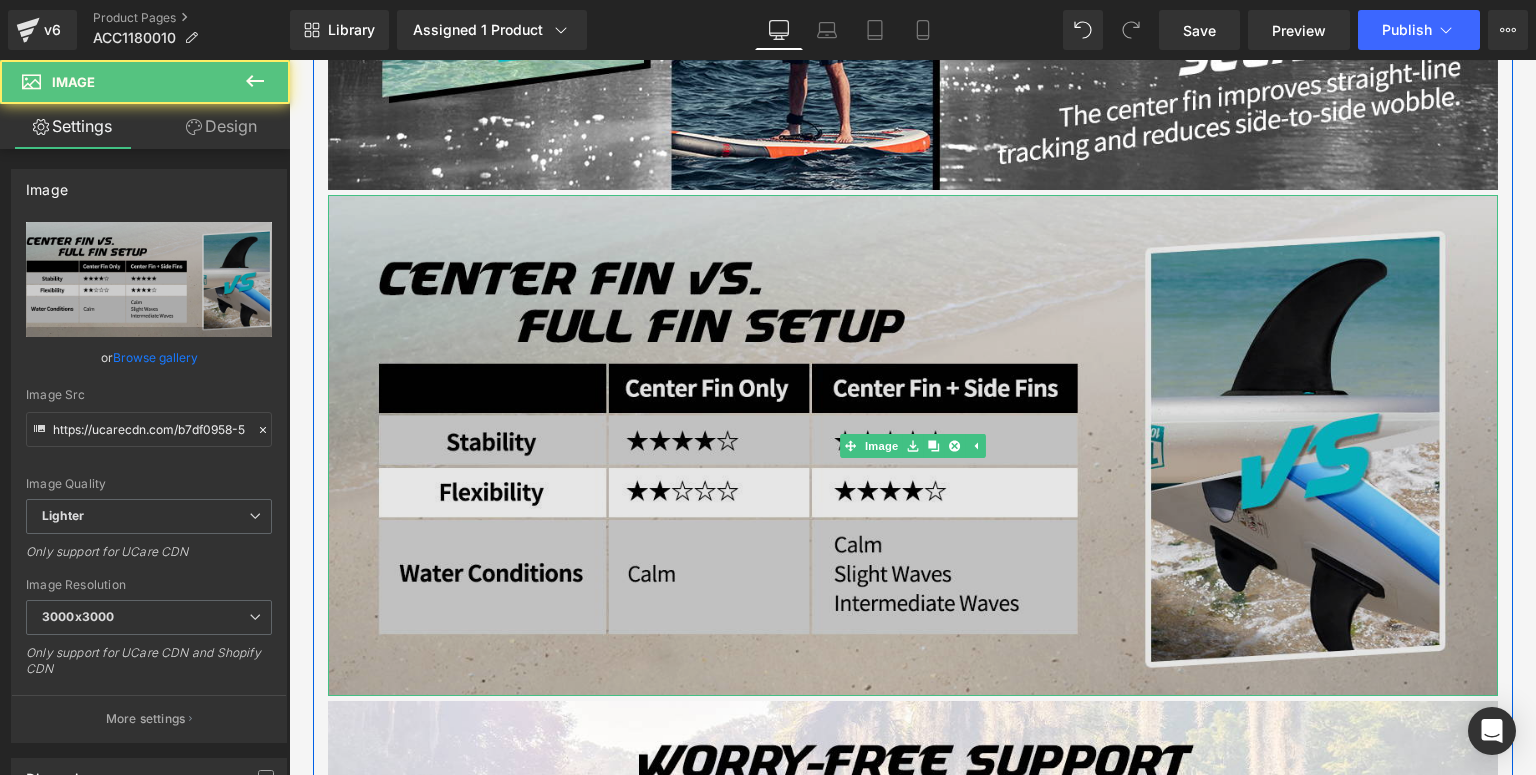 click at bounding box center [913, 445] 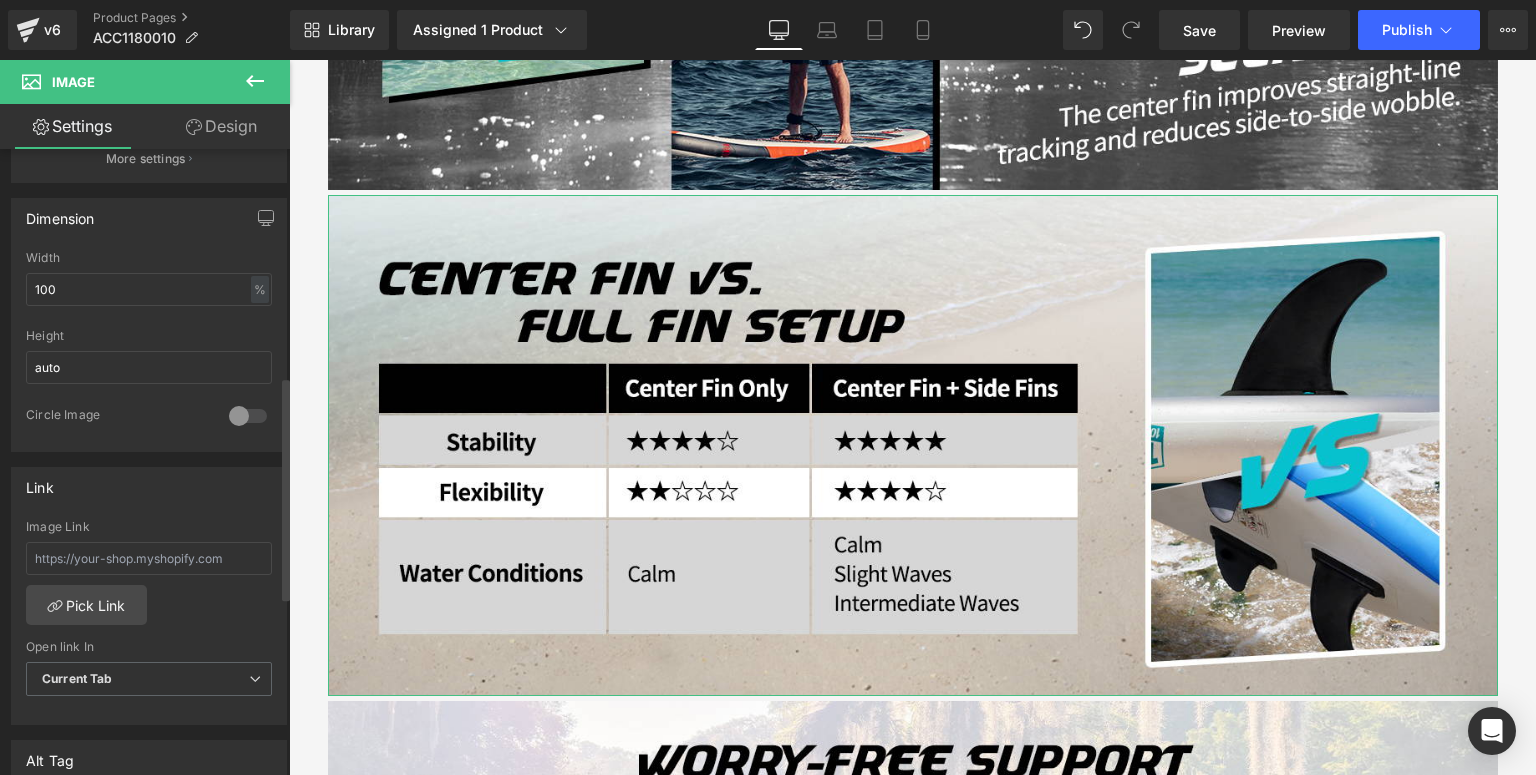 scroll, scrollTop: 800, scrollLeft: 0, axis: vertical 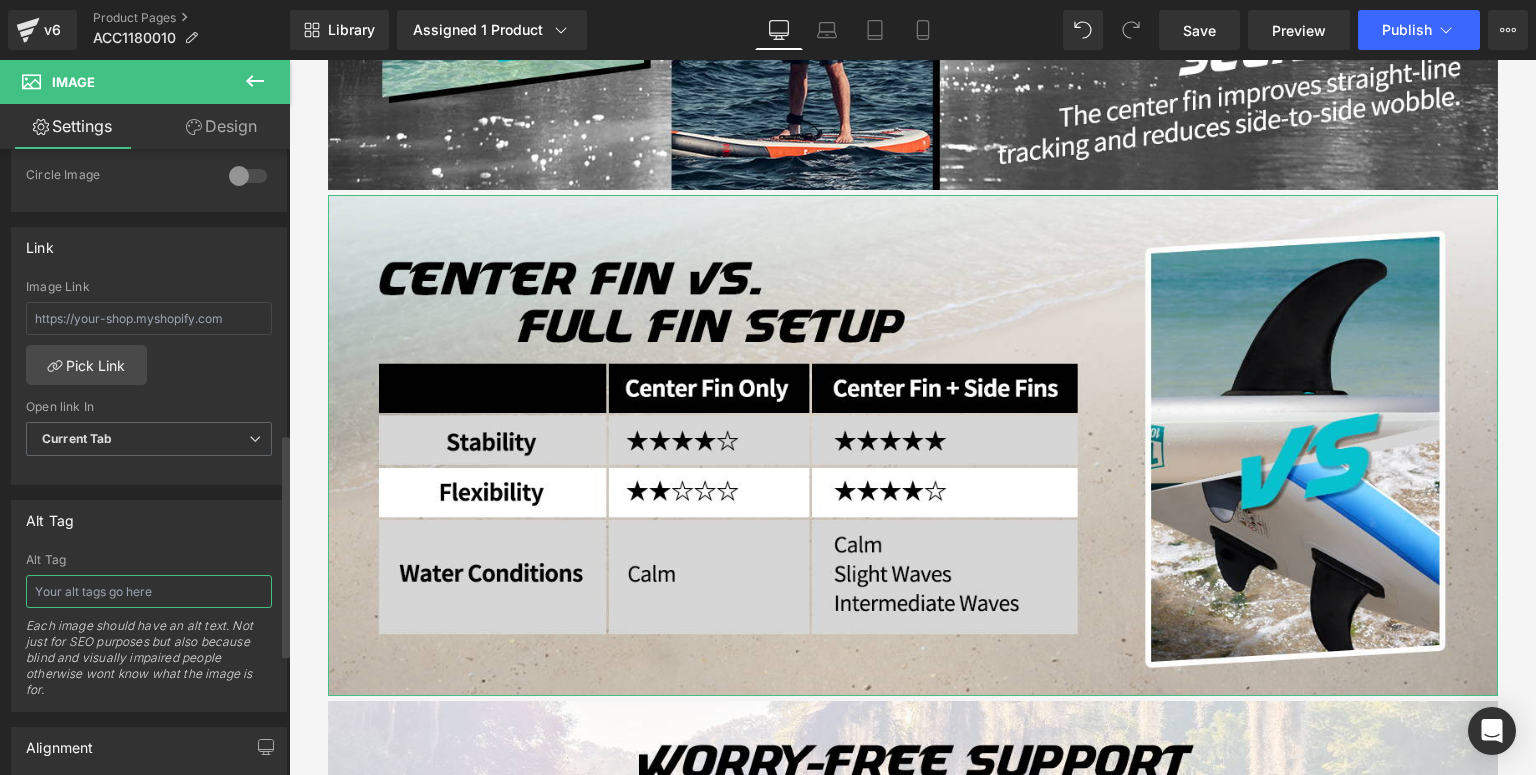 click at bounding box center [149, 591] 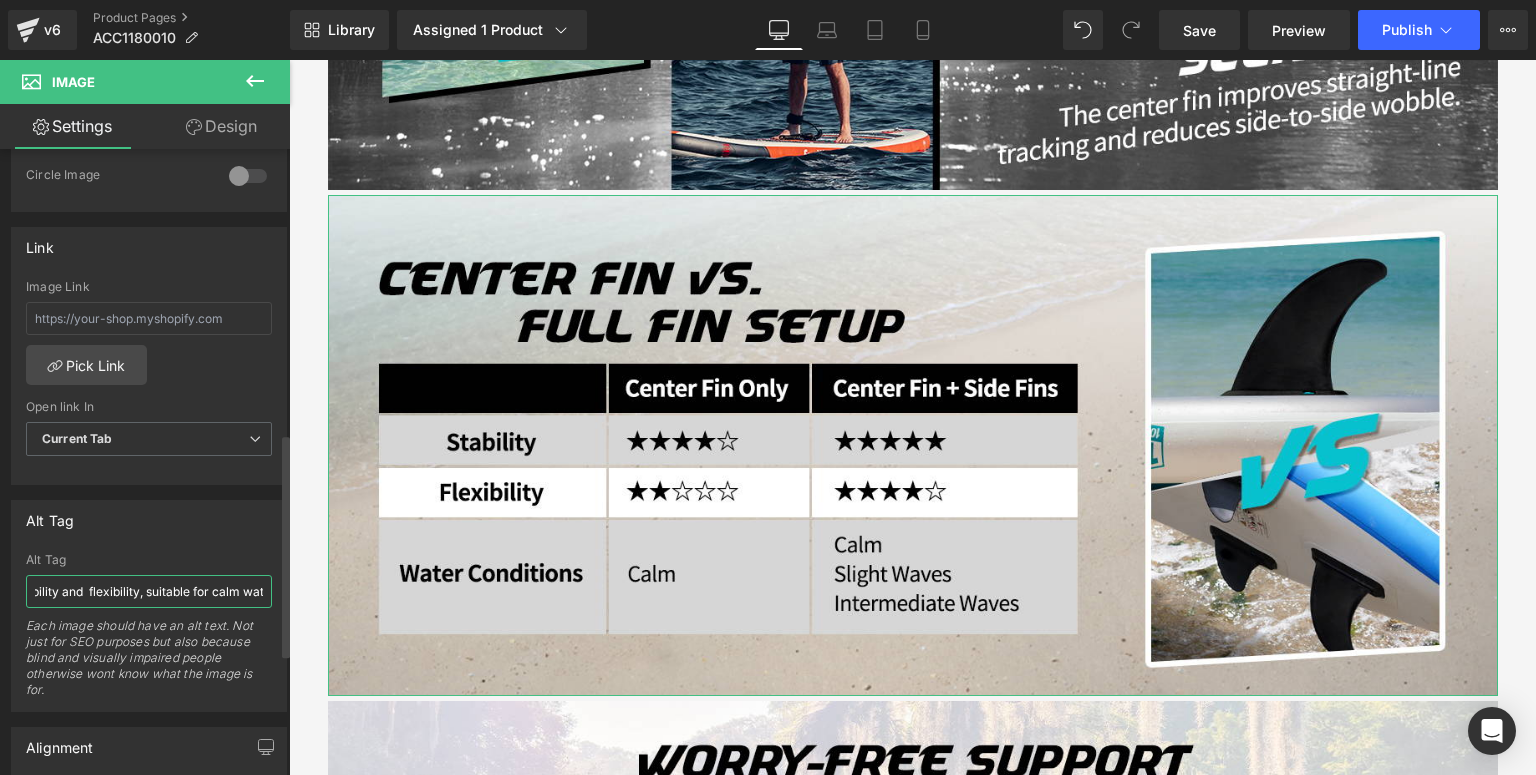 scroll, scrollTop: 0, scrollLeft: 221, axis: horizontal 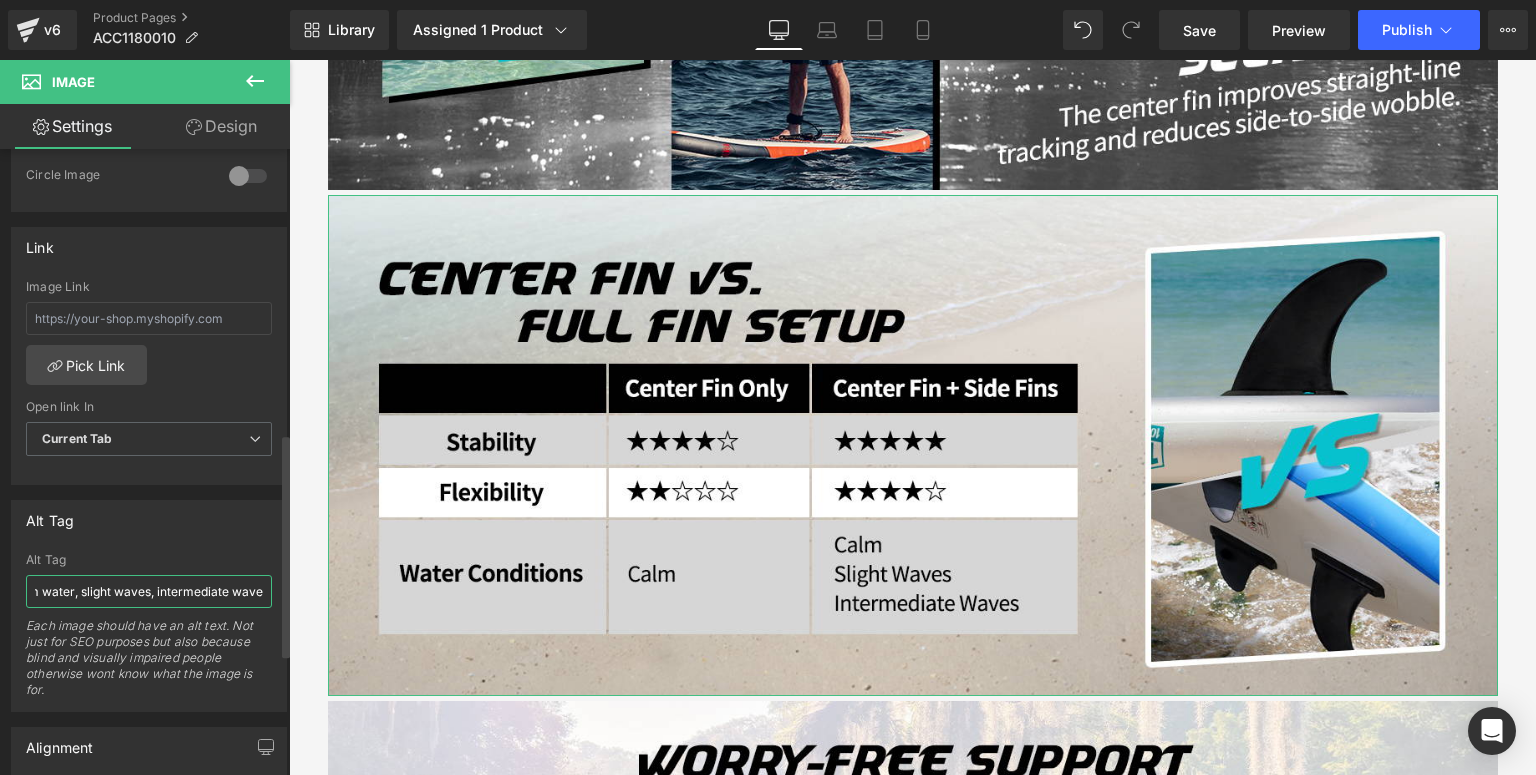 type on "Paddle board fin set have great stability and flexibility, suitable for calm water, slight waves, intermediate waves" 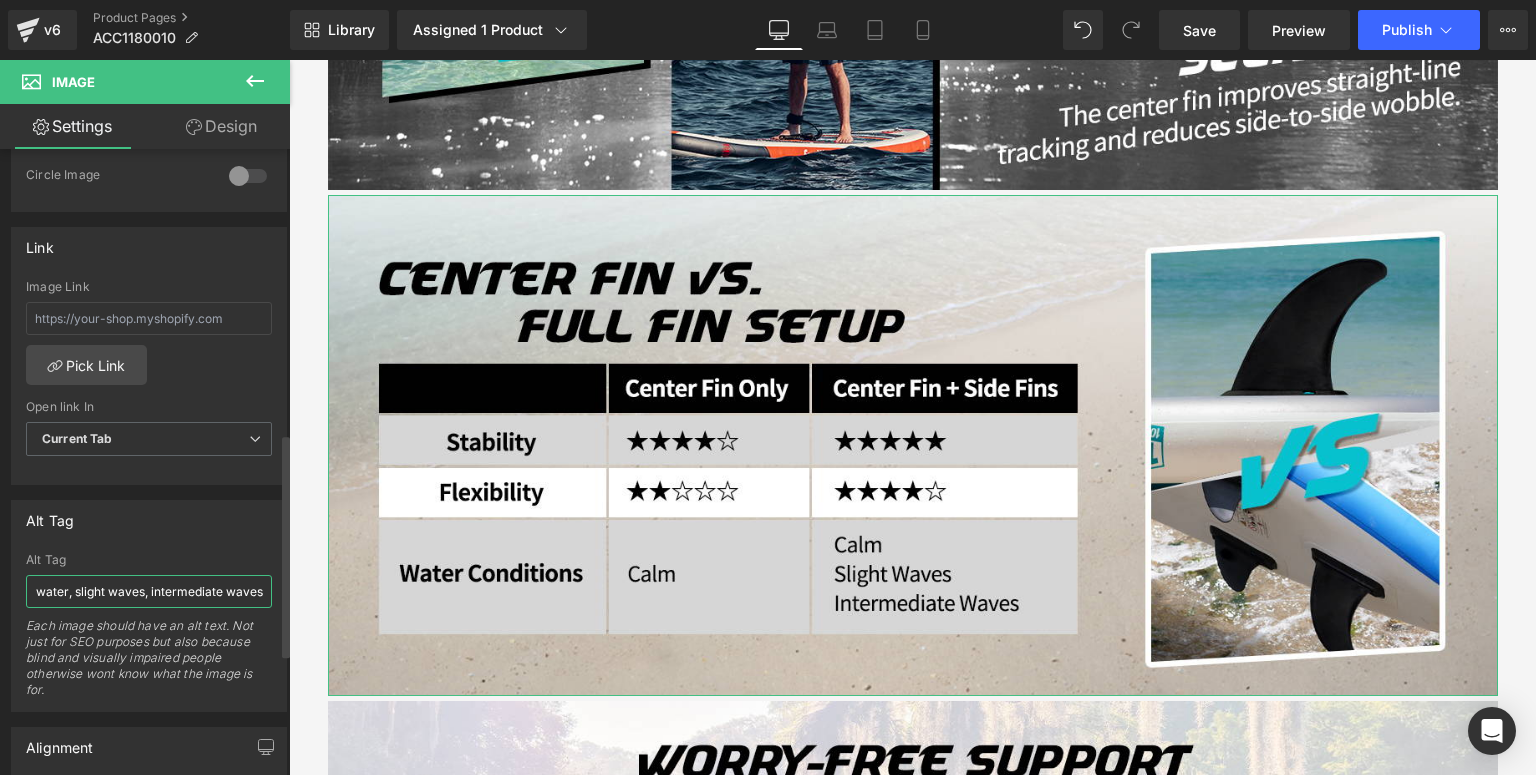 scroll, scrollTop: 0, scrollLeft: 415, axis: horizontal 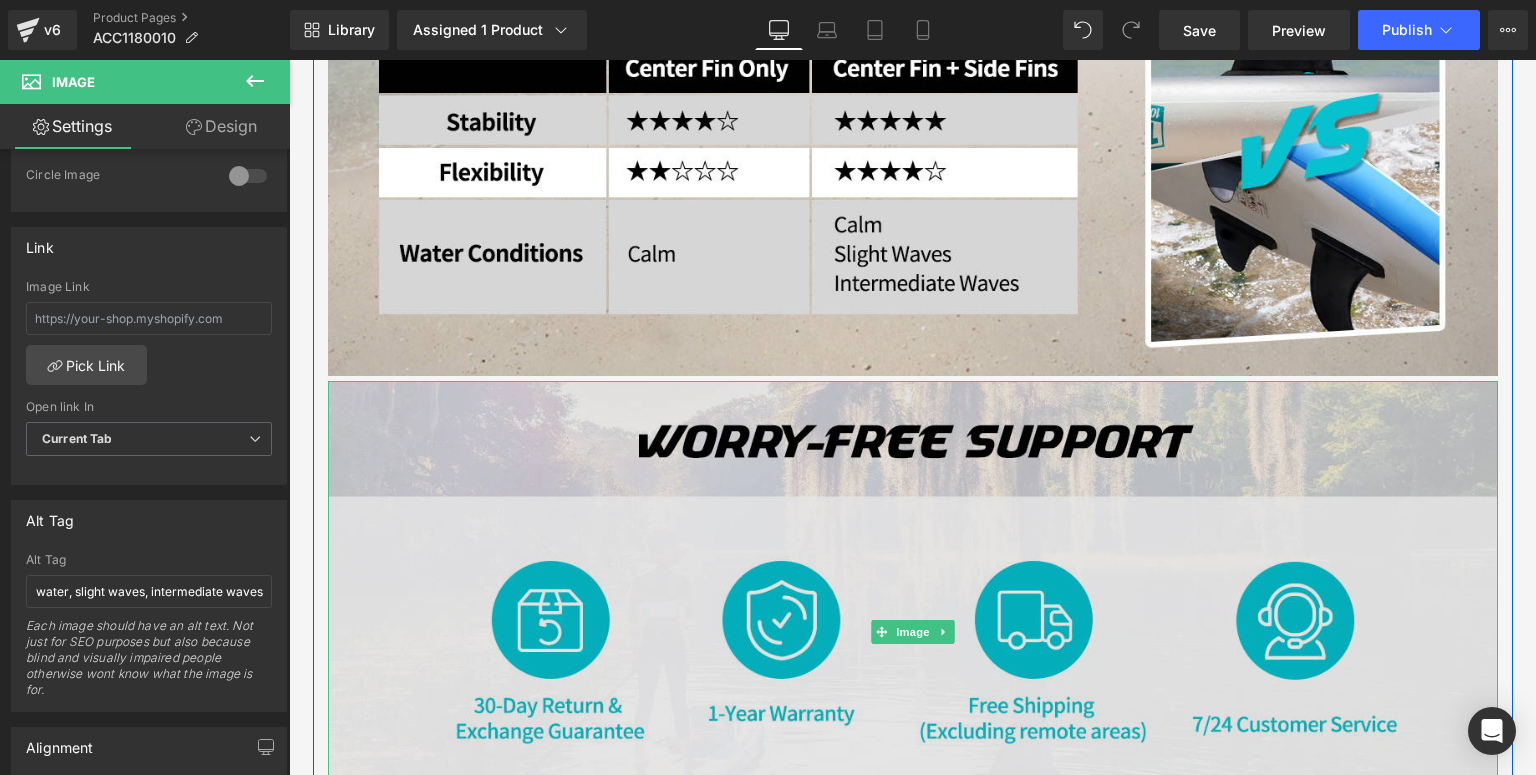 click at bounding box center [913, 631] 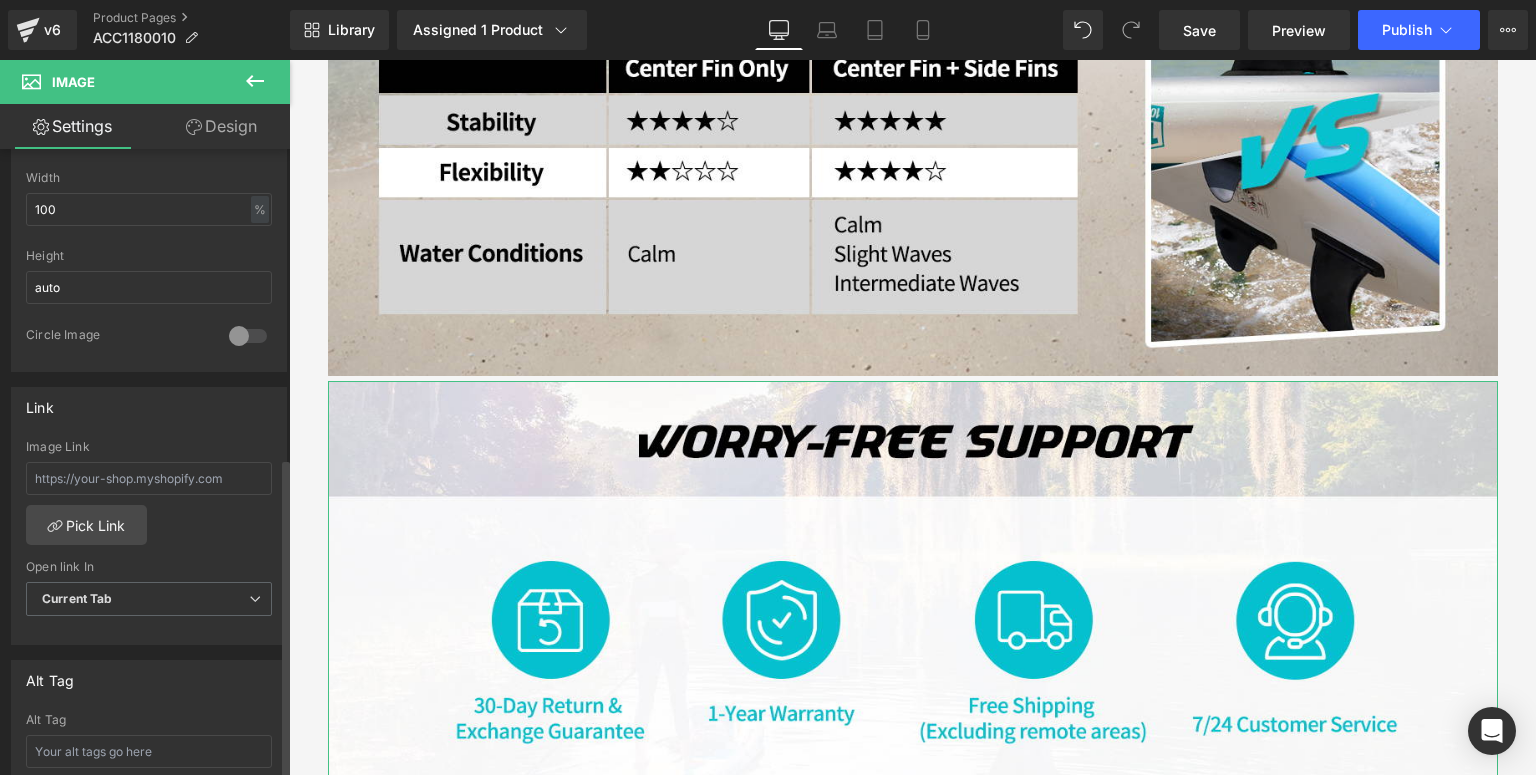 scroll, scrollTop: 1040, scrollLeft: 0, axis: vertical 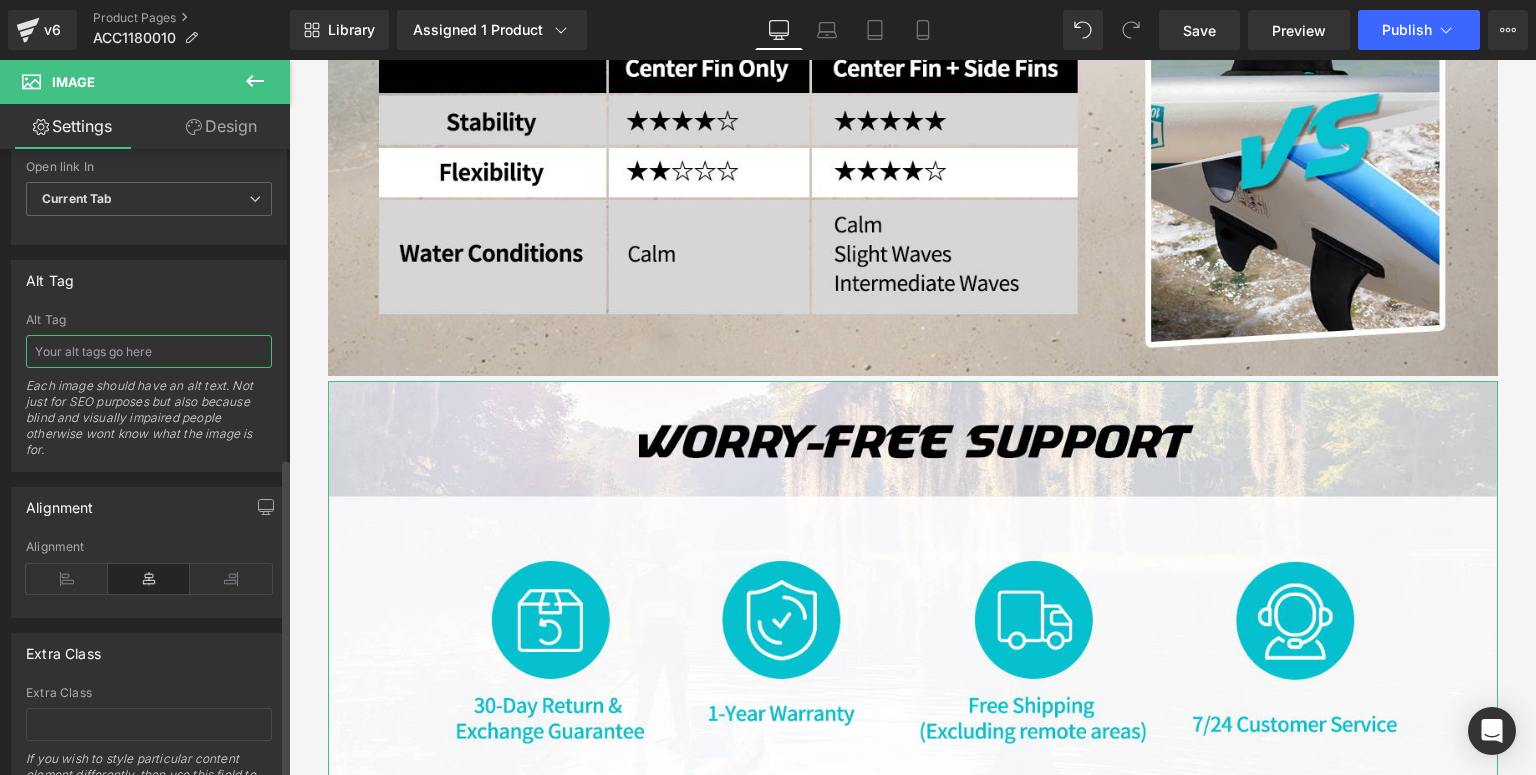 click at bounding box center [149, 351] 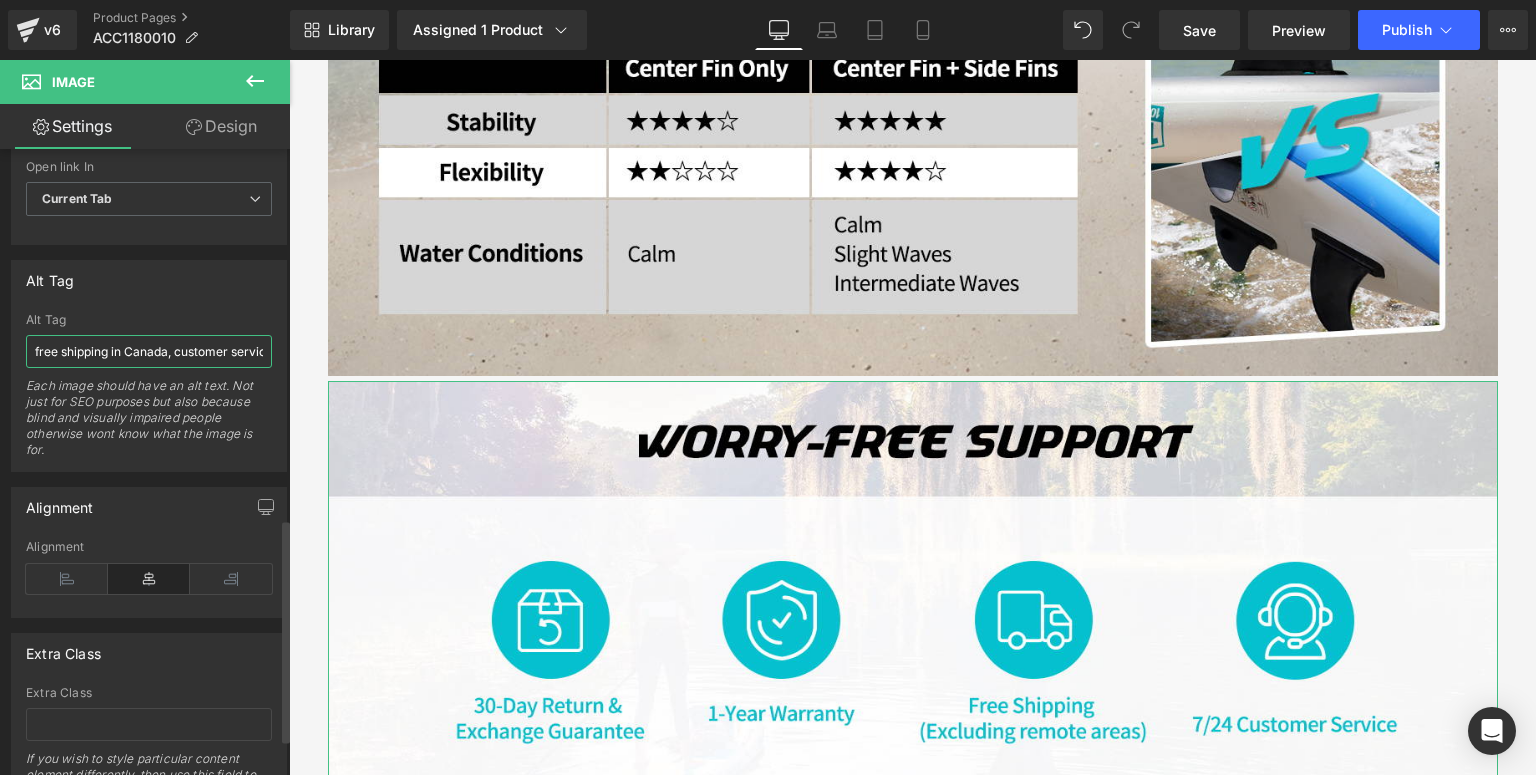 scroll, scrollTop: 0, scrollLeft: 587, axis: horizontal 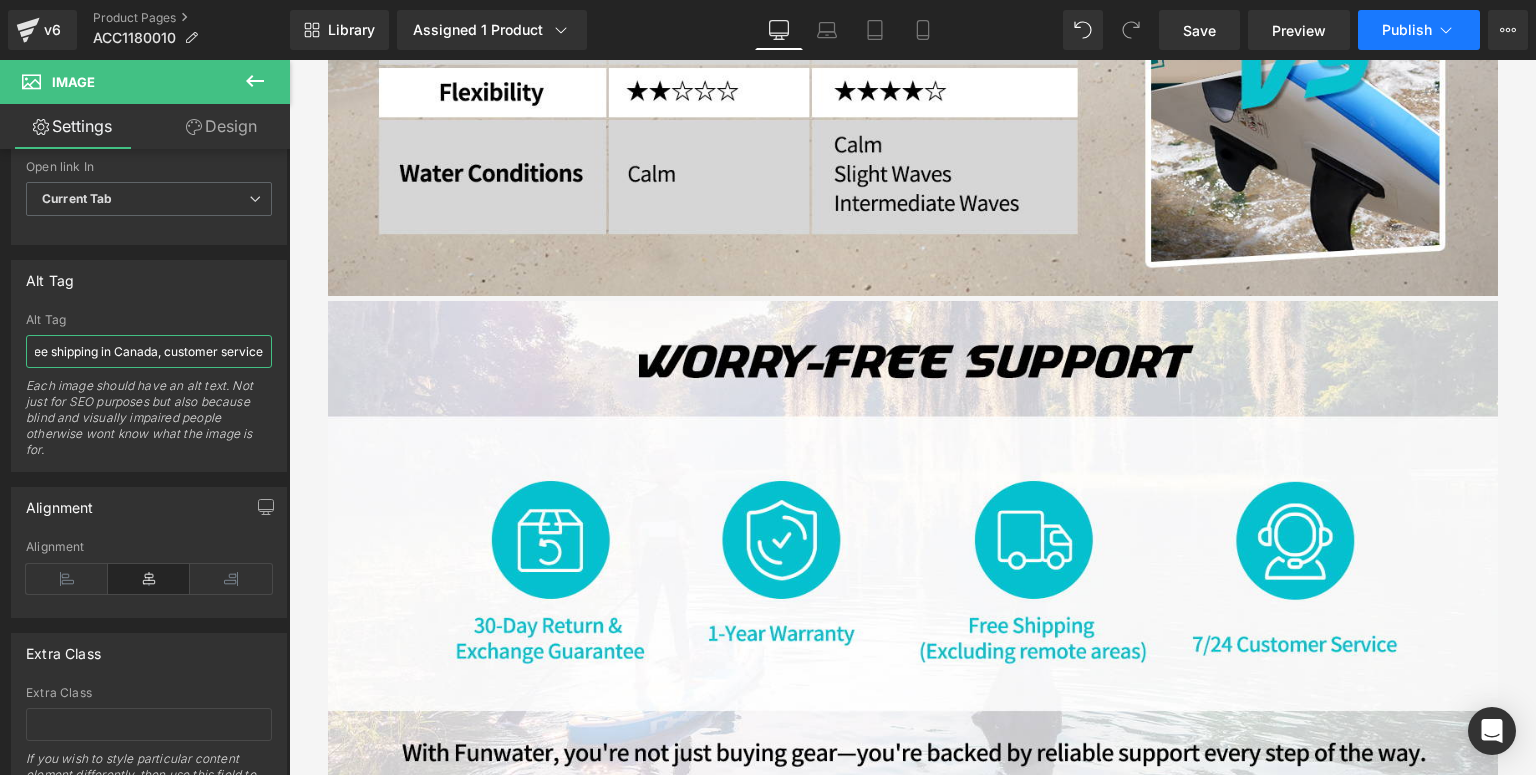 type on "Funwater provide worry-free support with 30 days return and exchange guarantee, 1 year warranty, free shipping in Canada, customer service" 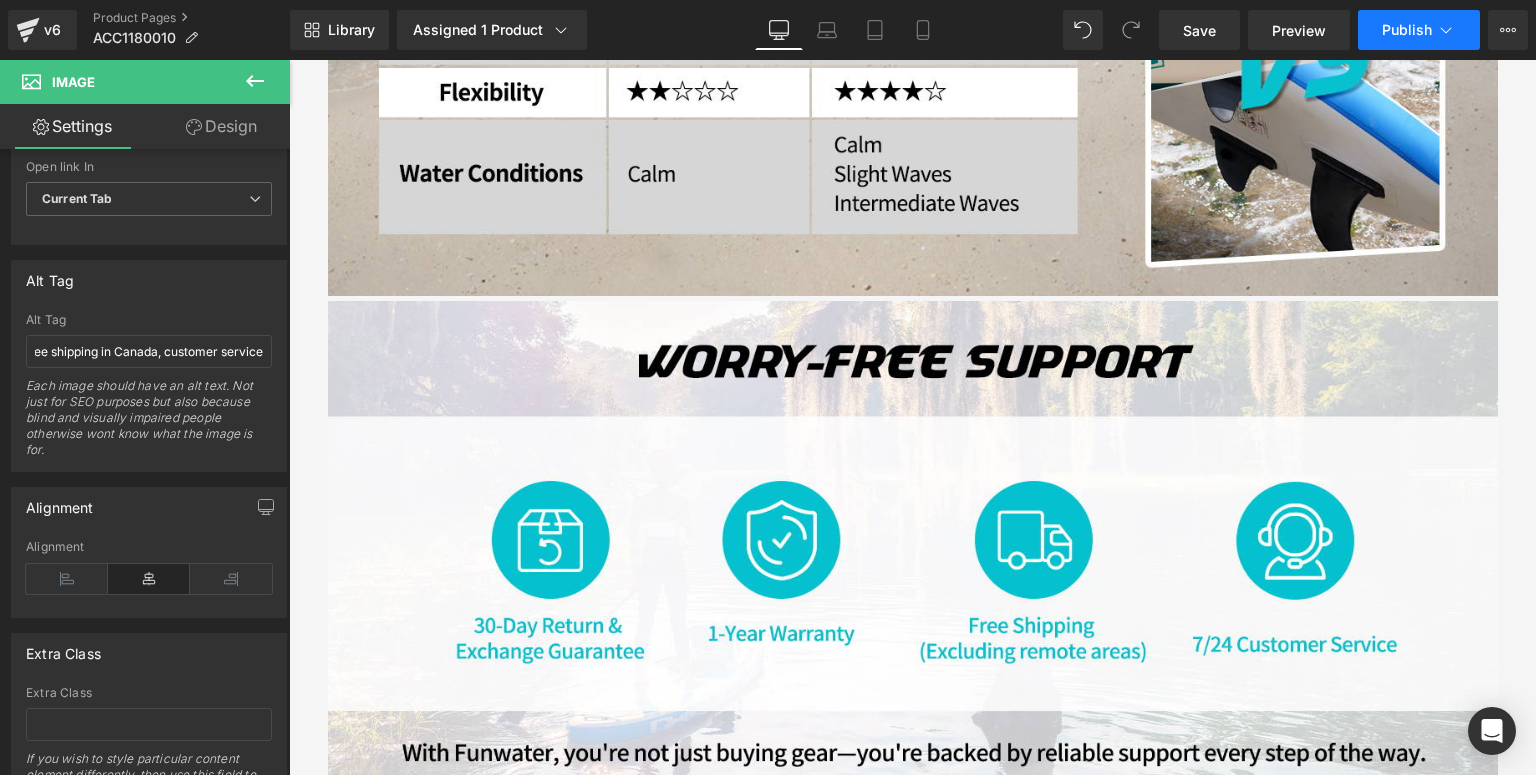 click on "Publish" at bounding box center [1407, 30] 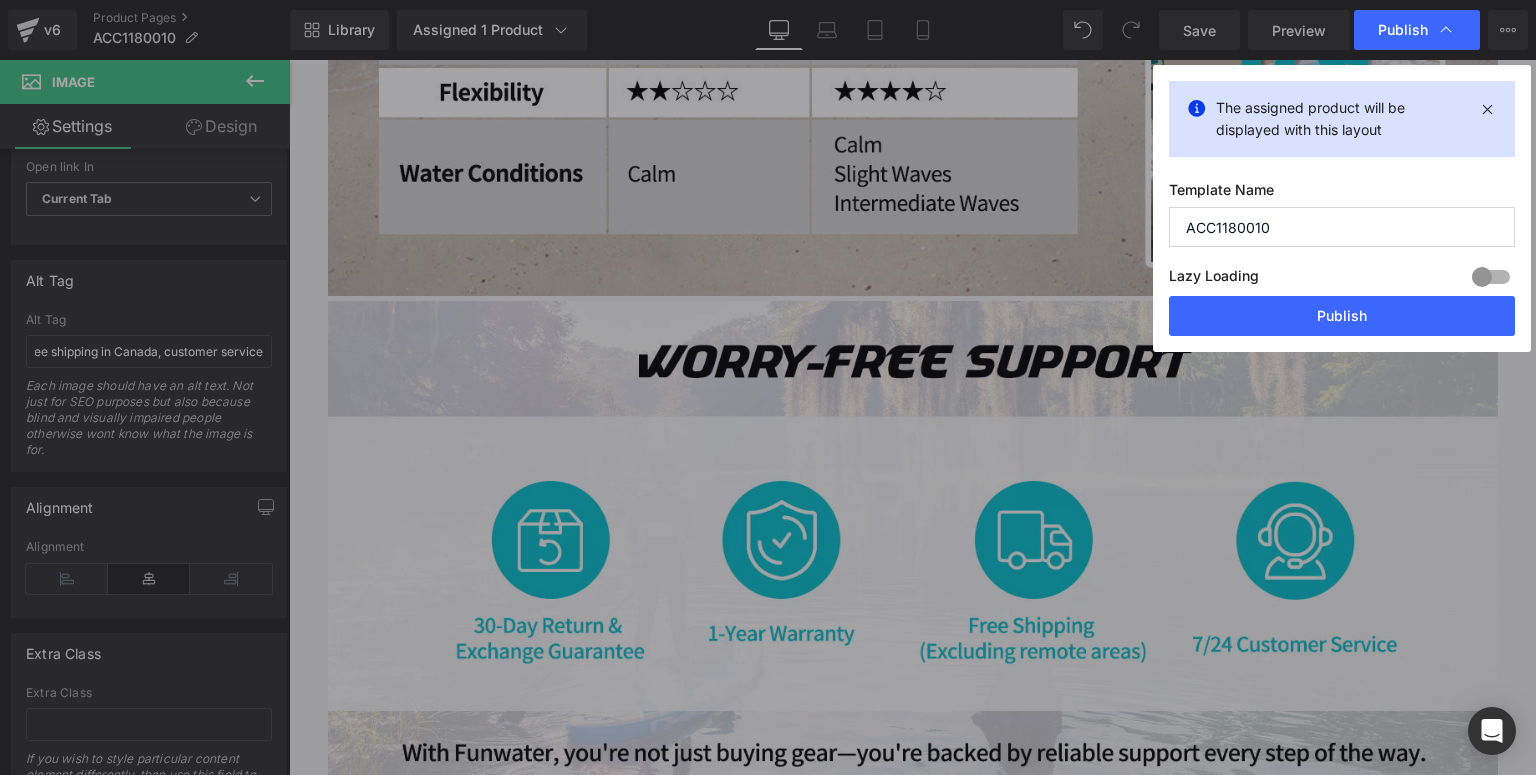 scroll, scrollTop: 0, scrollLeft: 0, axis: both 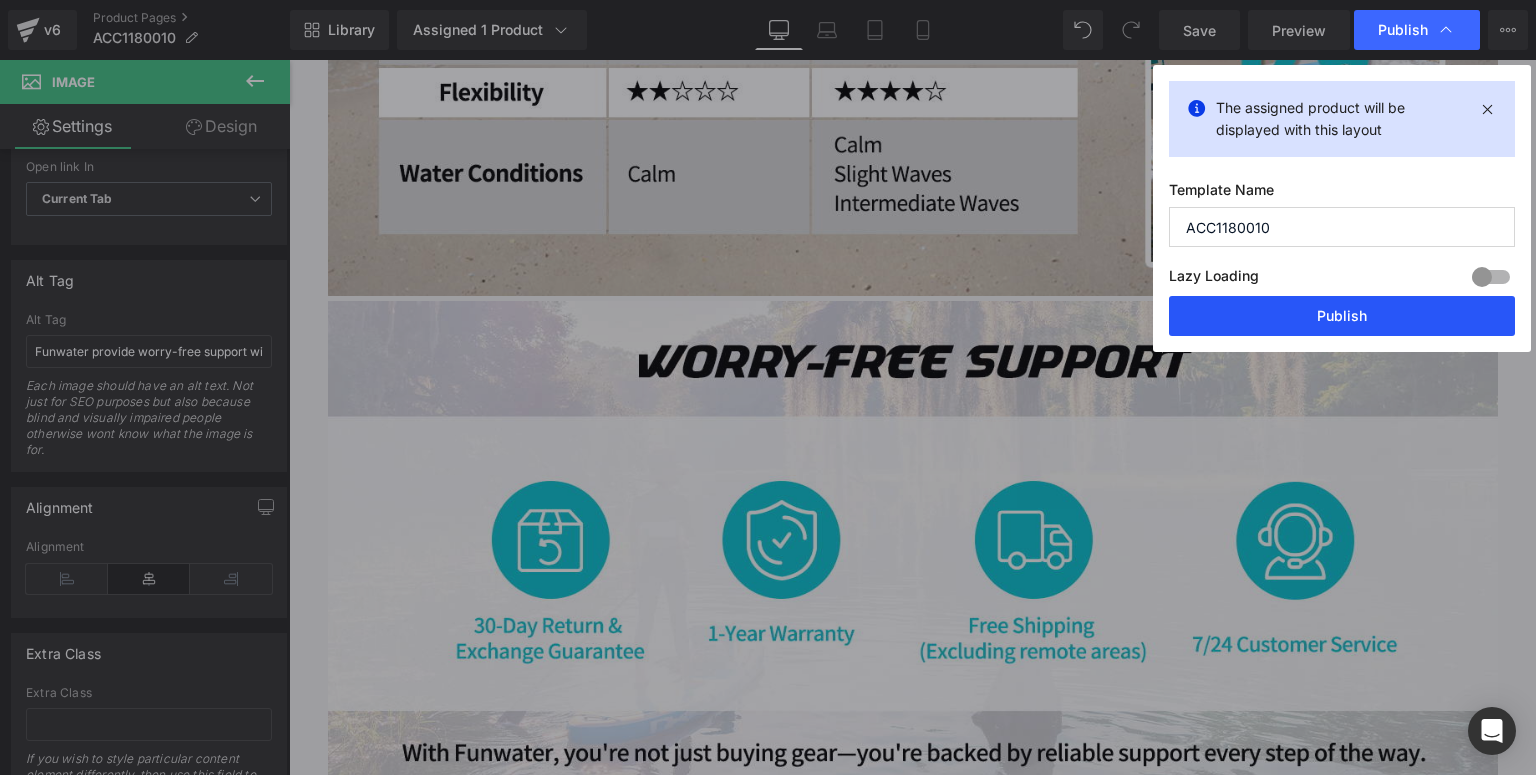 click on "Publish" at bounding box center [1342, 316] 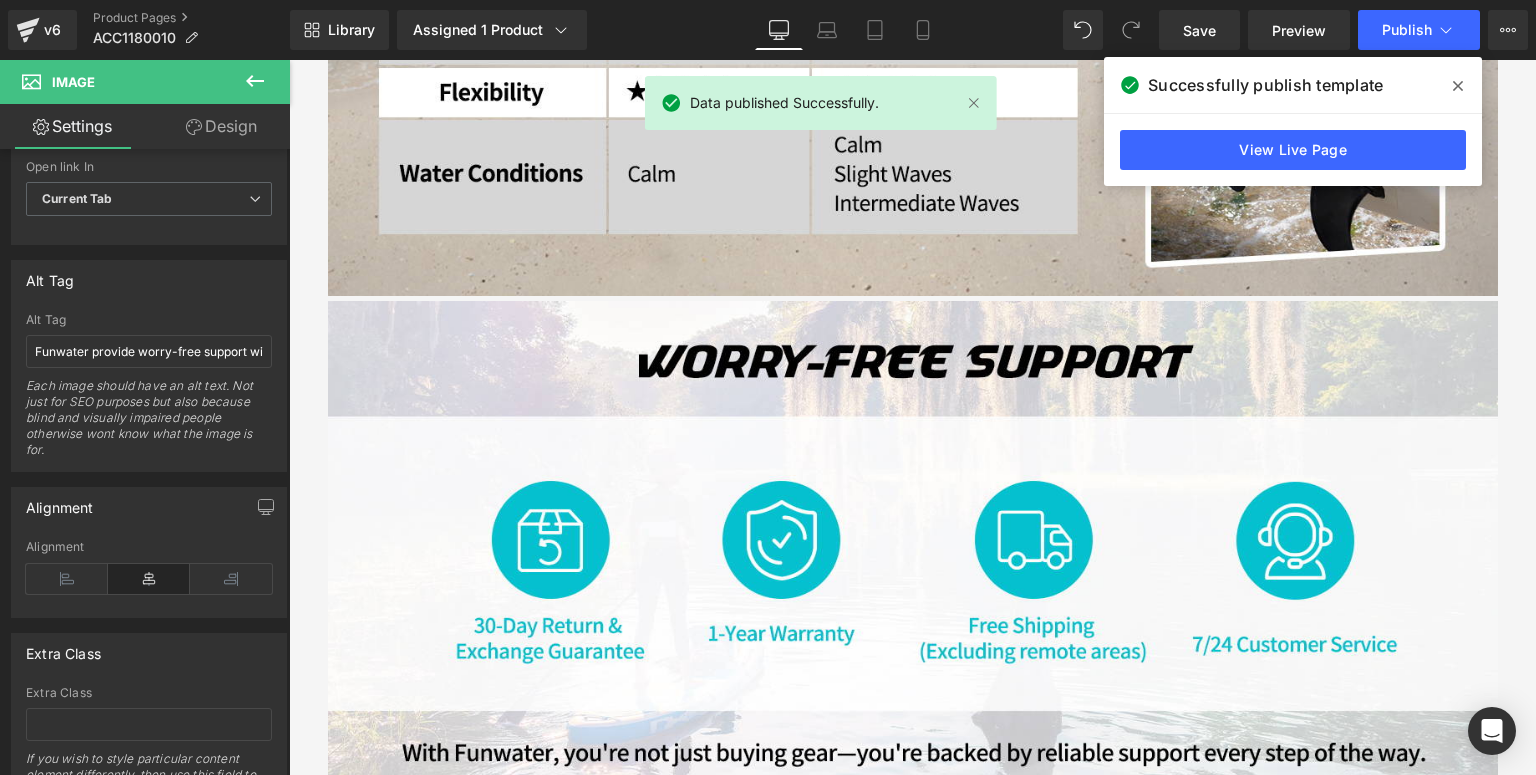 click 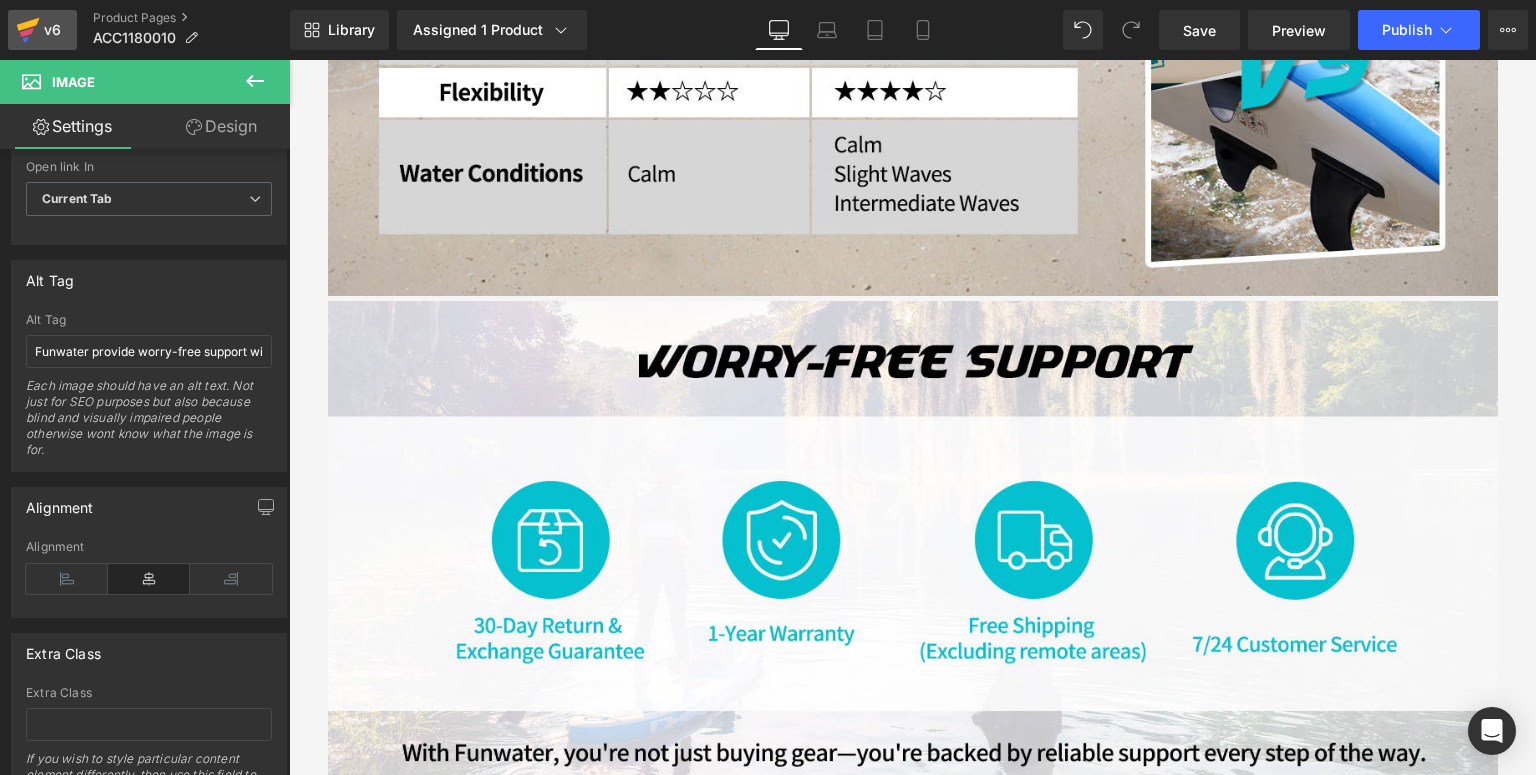 click on "v6" at bounding box center (52, 30) 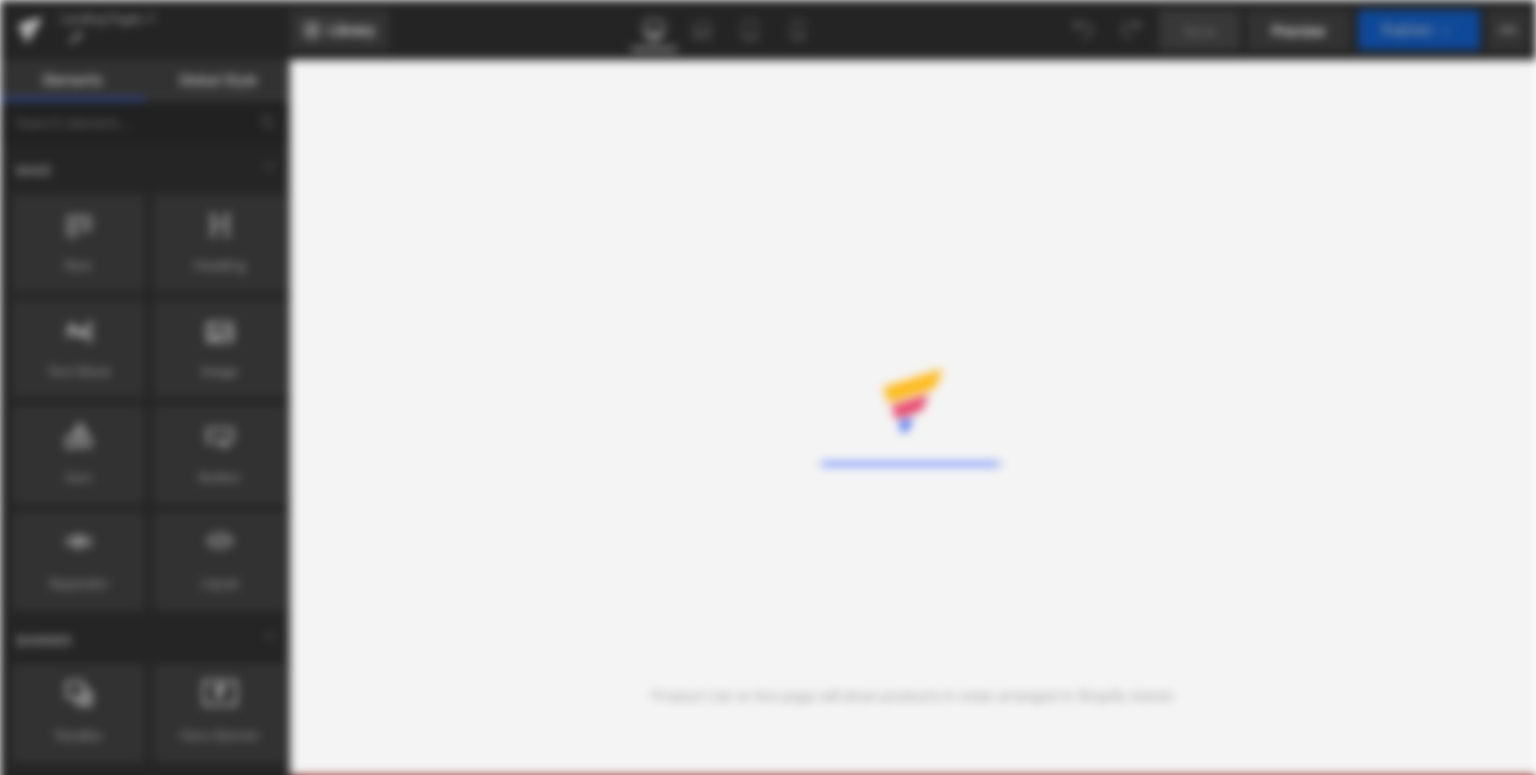 scroll, scrollTop: 0, scrollLeft: 0, axis: both 